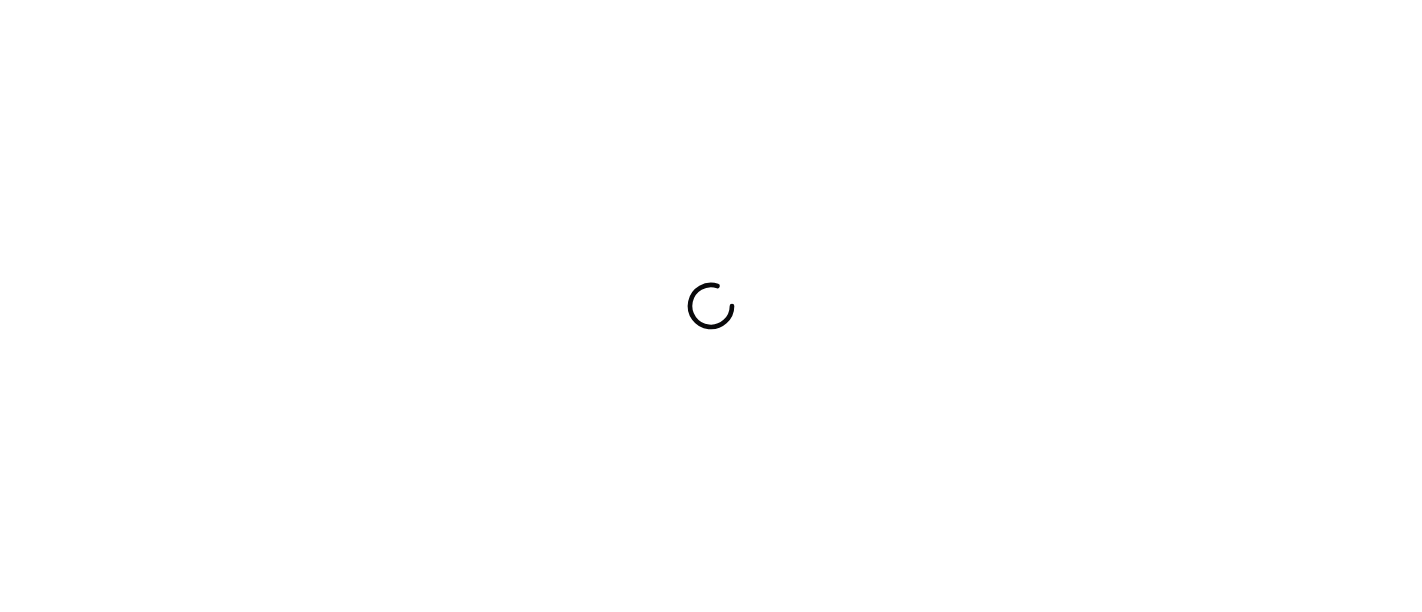 scroll, scrollTop: 0, scrollLeft: 0, axis: both 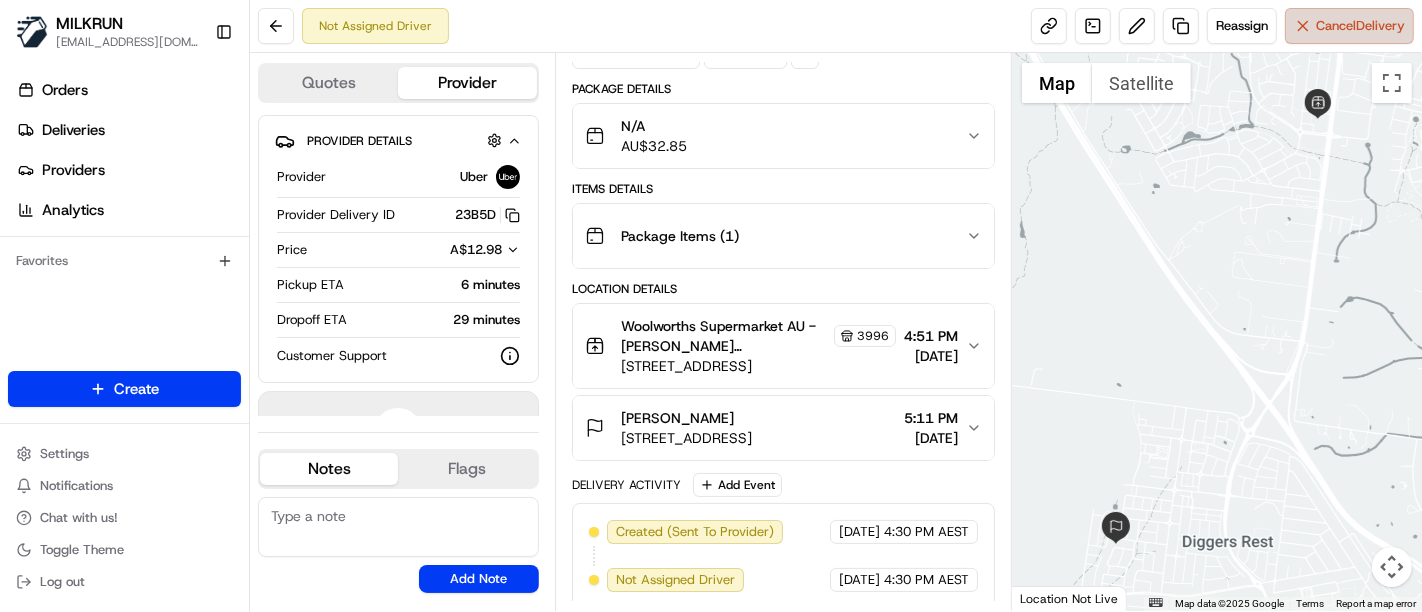 click on "Cancel  Delivery" at bounding box center [1360, 26] 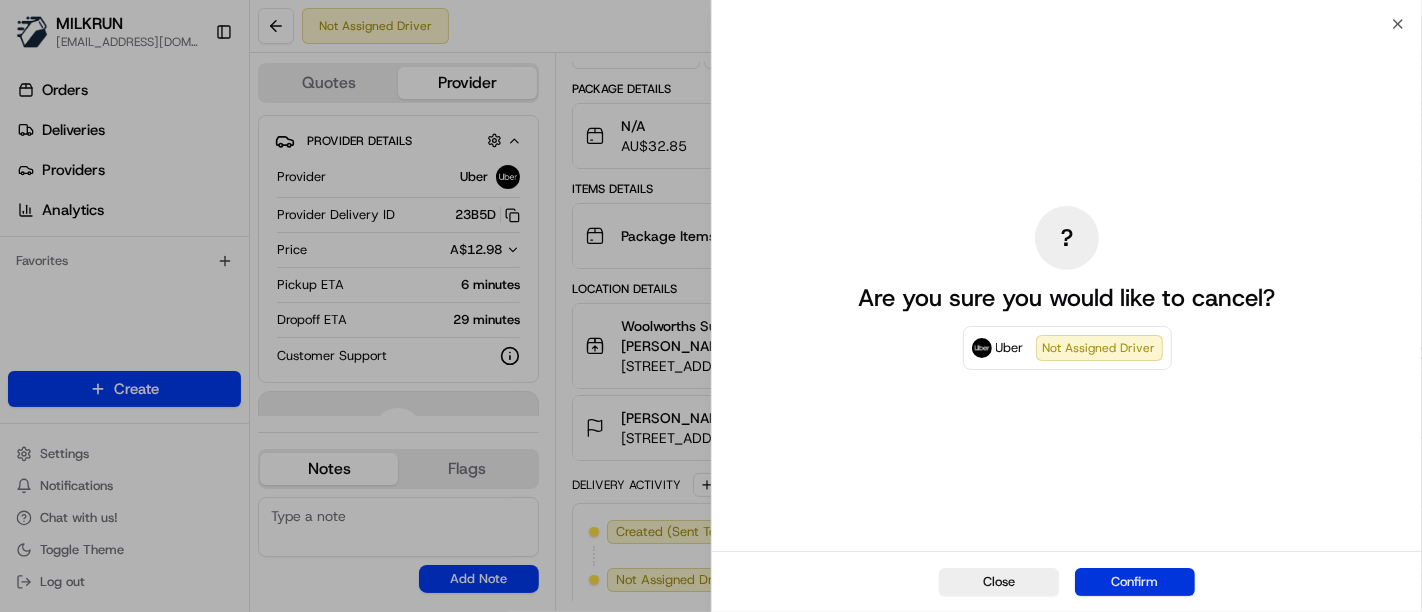 click on "Confirm" at bounding box center (1135, 582) 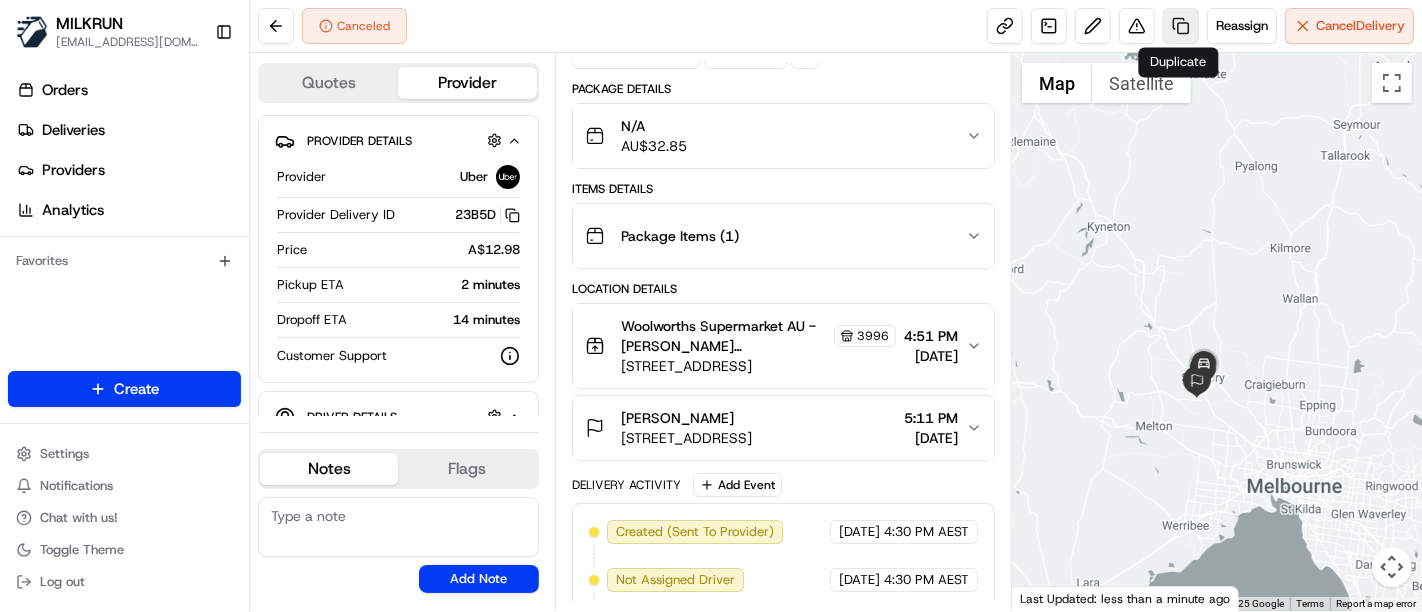 click at bounding box center (1181, 26) 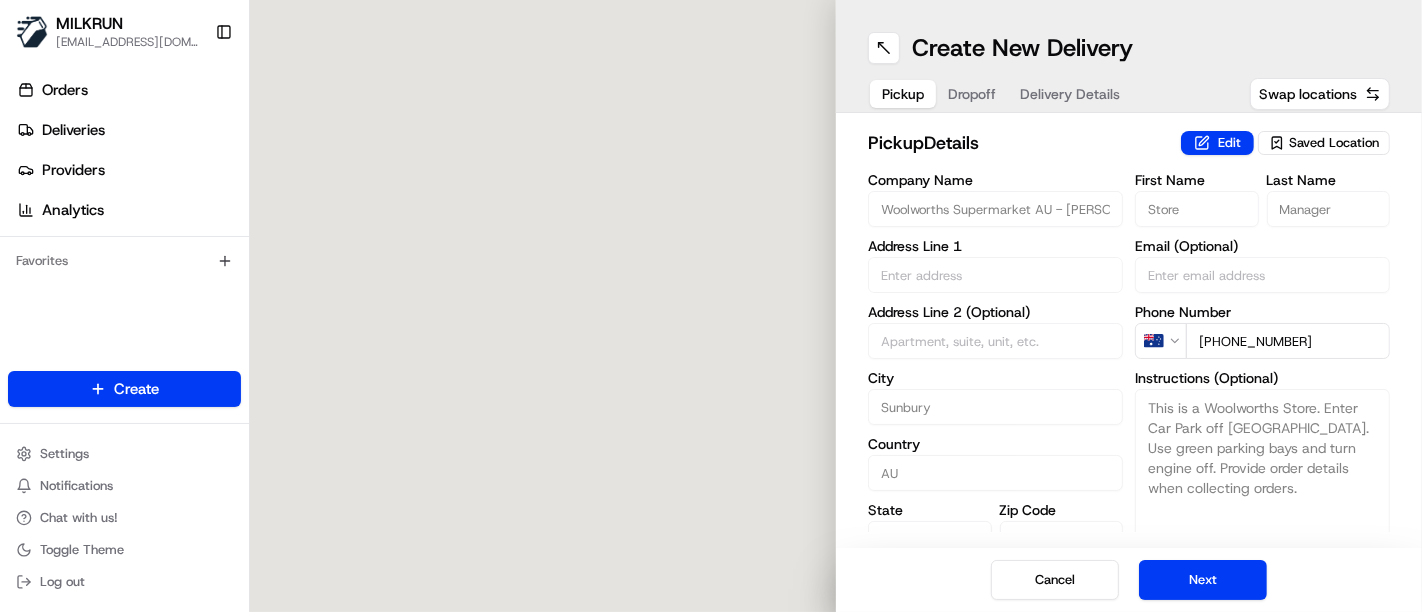 type on "90  Vineyard Drive" 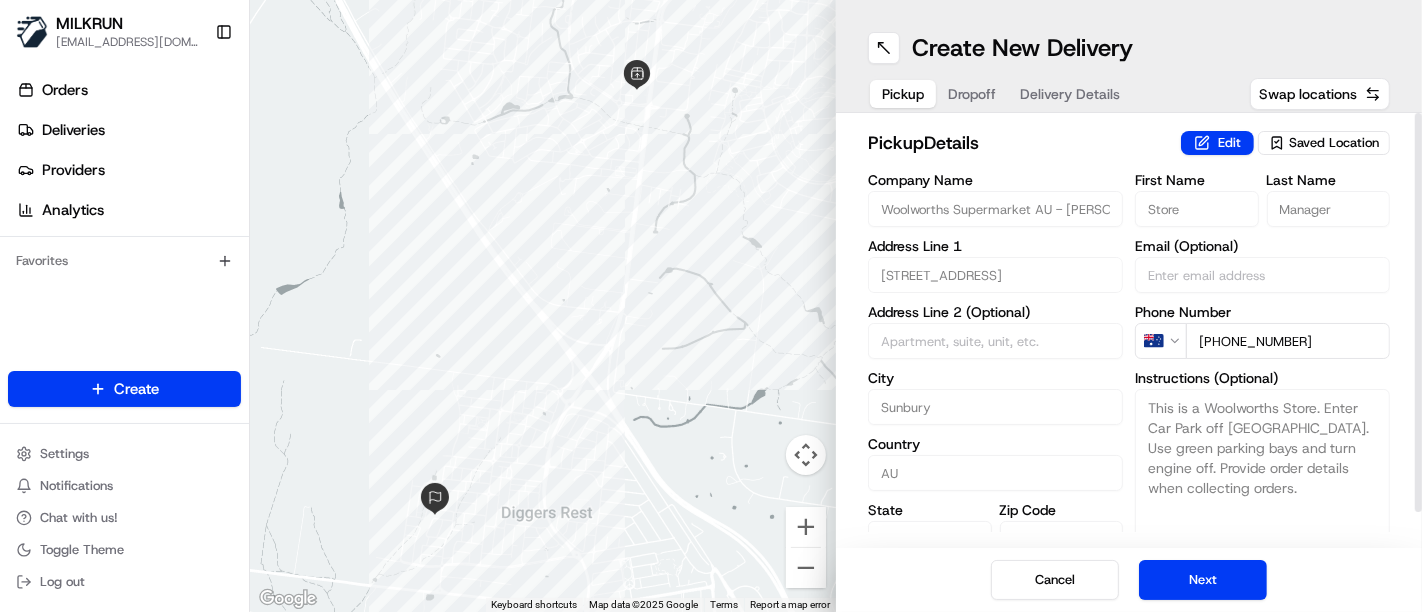 click on "Dropoff" at bounding box center (972, 94) 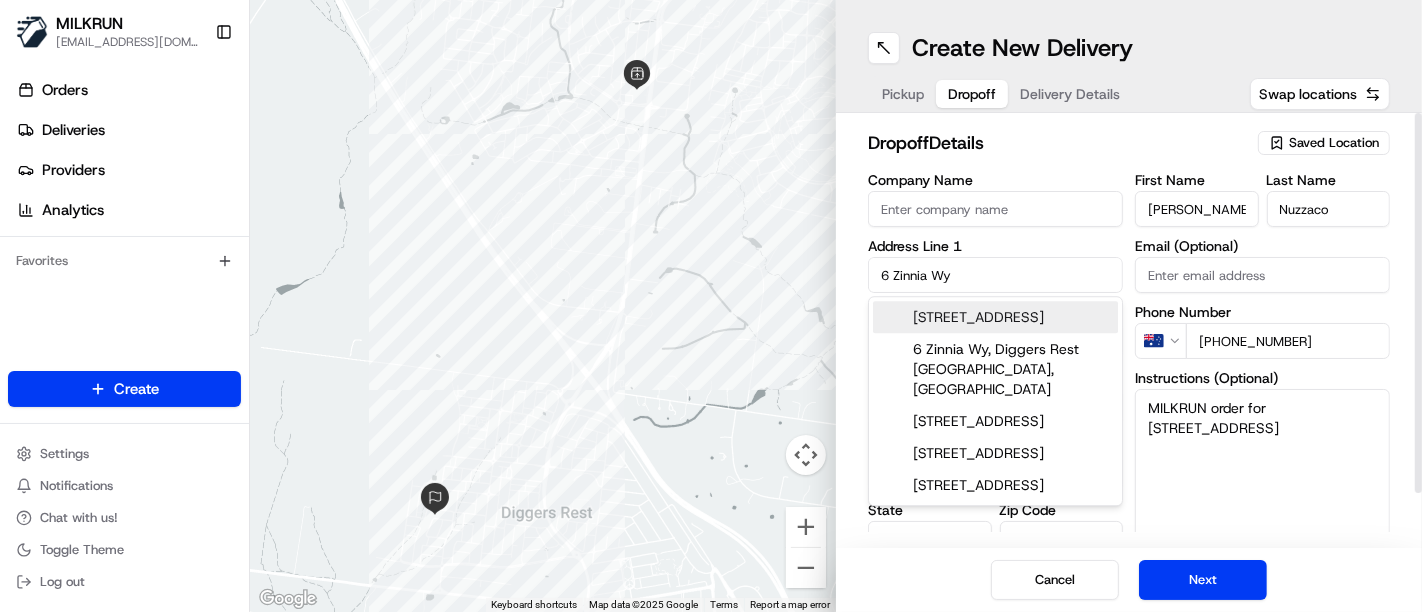 drag, startPoint x: 1019, startPoint y: 279, endPoint x: 667, endPoint y: 193, distance: 362.35342 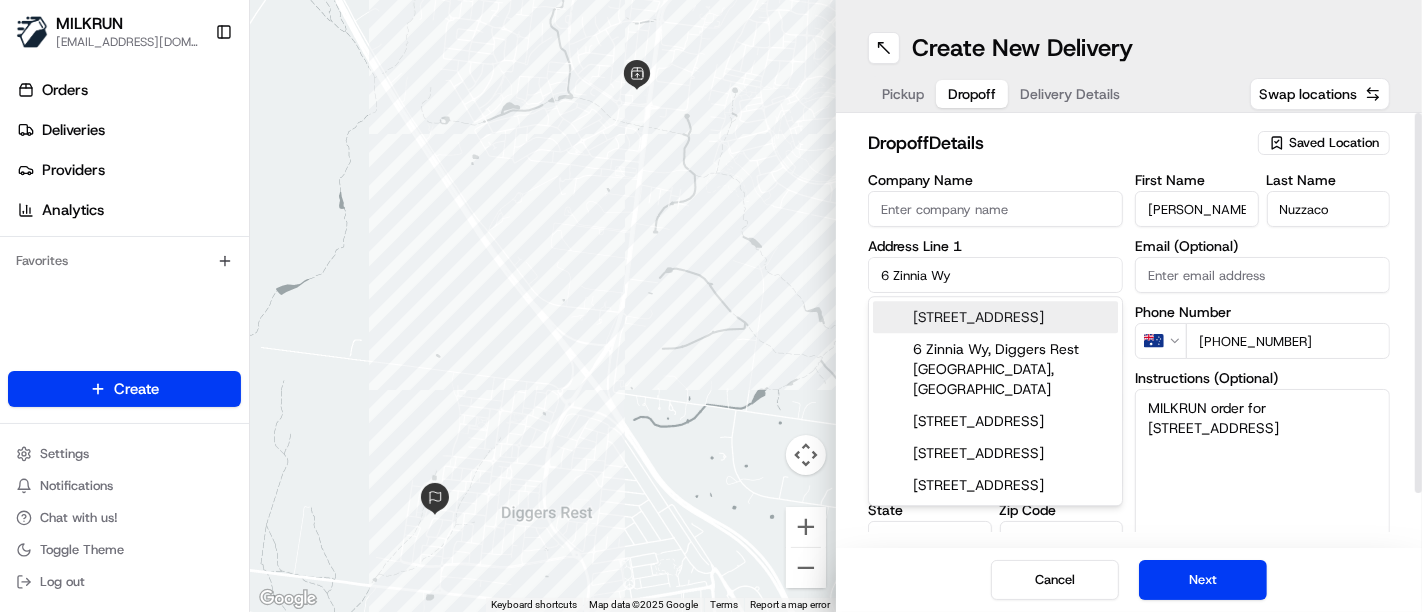 click on "← Move left → Move right ↑ Move up ↓ Move down + Zoom in - Zoom out Home Jump left by 75% End Jump right by 75% Page Up Jump up by 75% Page Down Jump down by 75% Keyboard shortcuts Map Data Map data ©2025 Google Map data ©2025 Google 500 m  Click to toggle between metric and imperial units Terms Report a map error Create New Delivery Pickup Dropoff Delivery Details Swap locations dropoff  Details Saved Location Company Name Address Line 1 6 Zinnia Wy Address Line 2 (Optional) City Diggers Rest Country AU State VIC Zip Code 3427 Save this Location First Name Melanie Last Name Nuzzaco Email (Optional) Phone Number AU +61 401 382 110 Instructions (Optional) MILKRUN order for 6 Zinnia Wy, Diggers Rest, VIC 3427, AU Advanced Cancel Next" at bounding box center (836, 306) 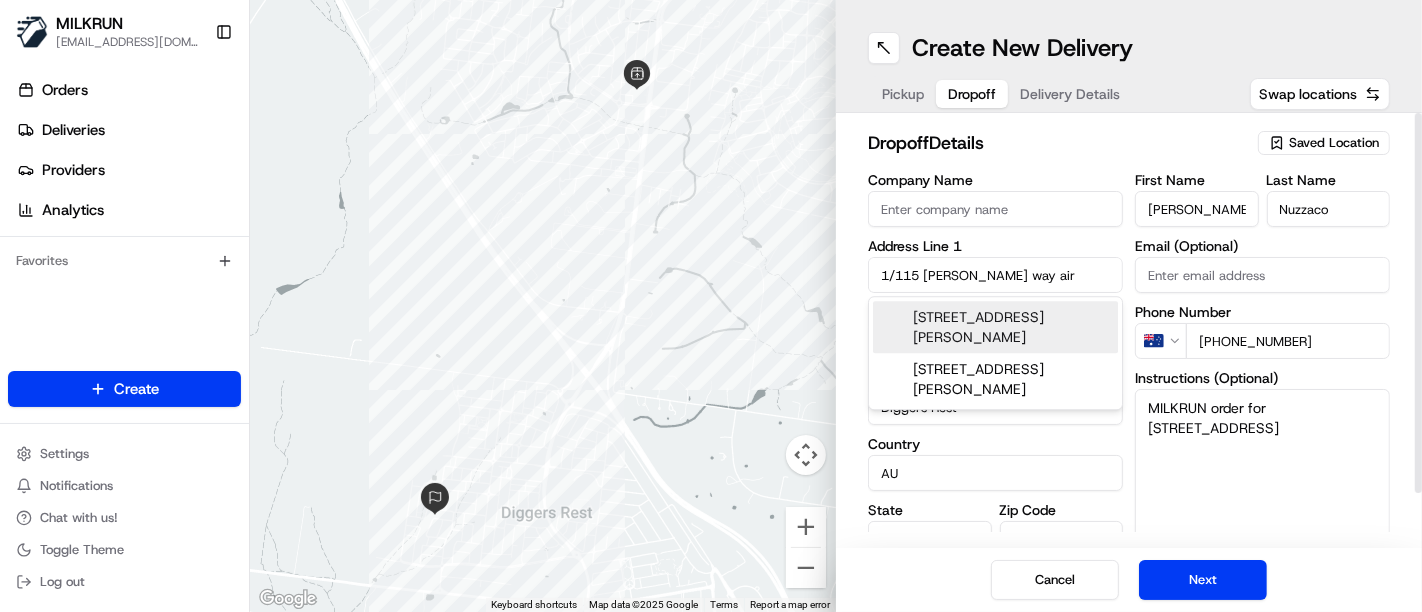 click on "1/115 McNamara Avenue, Airport West VIC, Australia" at bounding box center (995, 327) 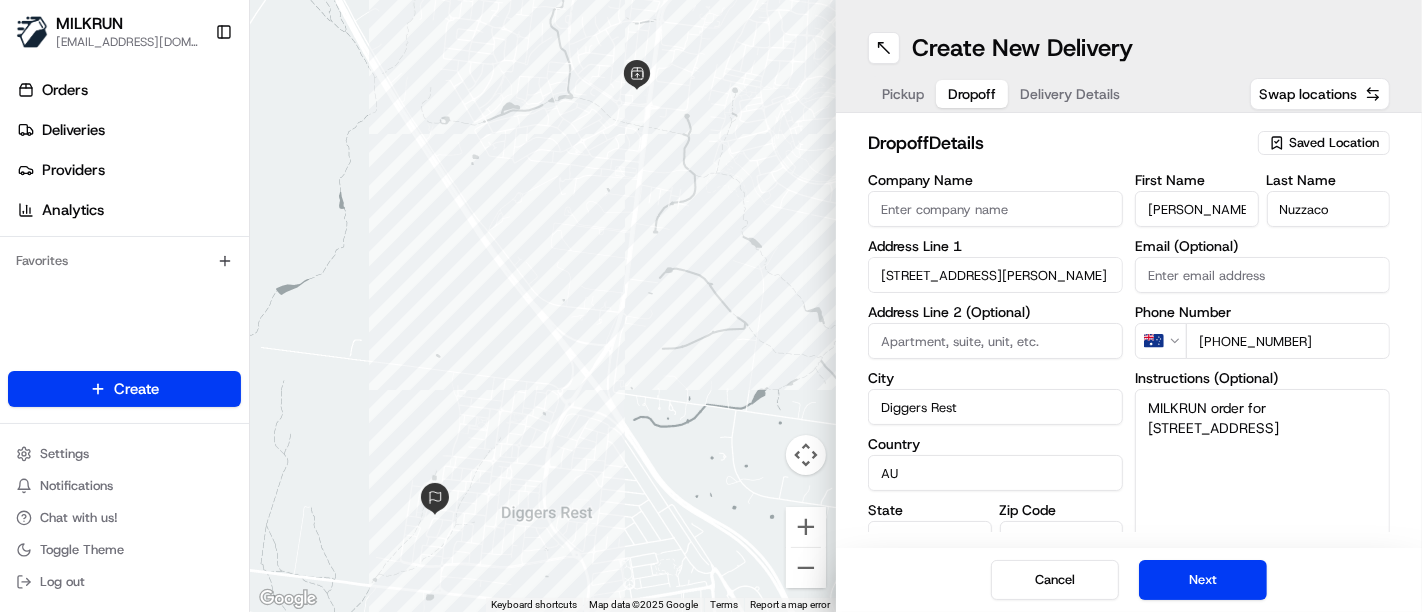 type on "Unit 1/115 McNamara Ave, Airport West VIC 3042, Australia" 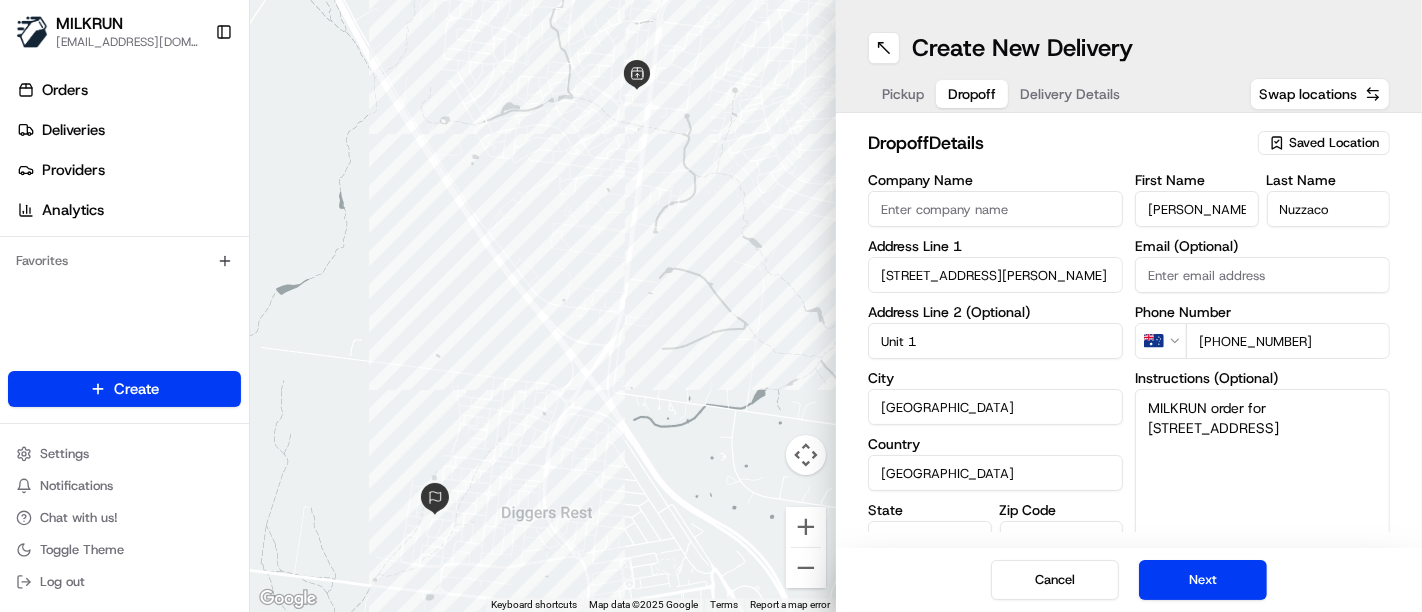 type on "115 McNamara Avenue" 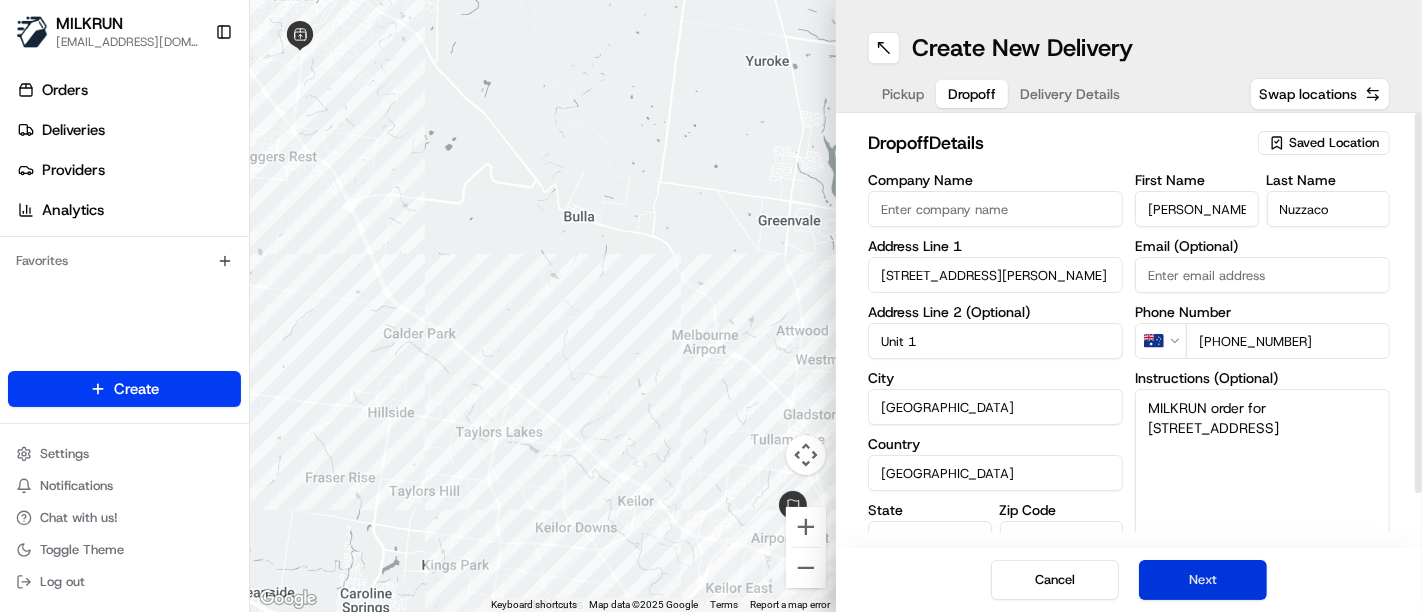 click on "Next" at bounding box center [1203, 580] 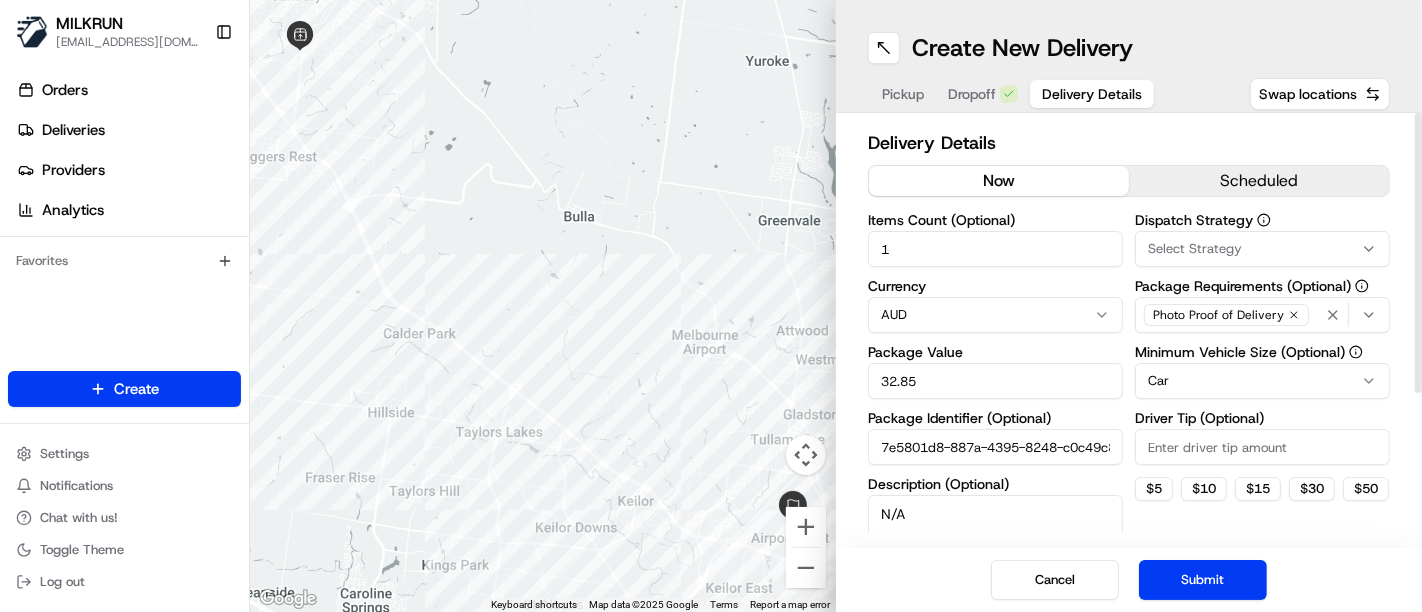 drag, startPoint x: 1037, startPoint y: 191, endPoint x: 1156, endPoint y: 341, distance: 191.47063 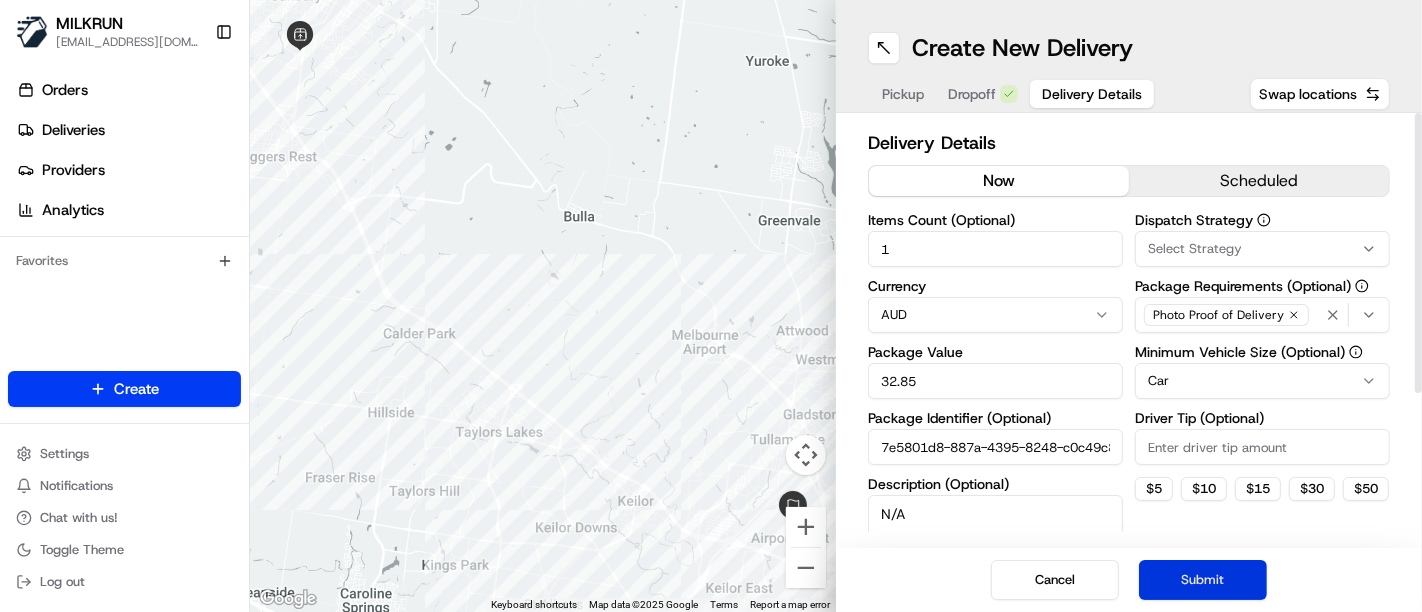click on "Submit" at bounding box center (1203, 580) 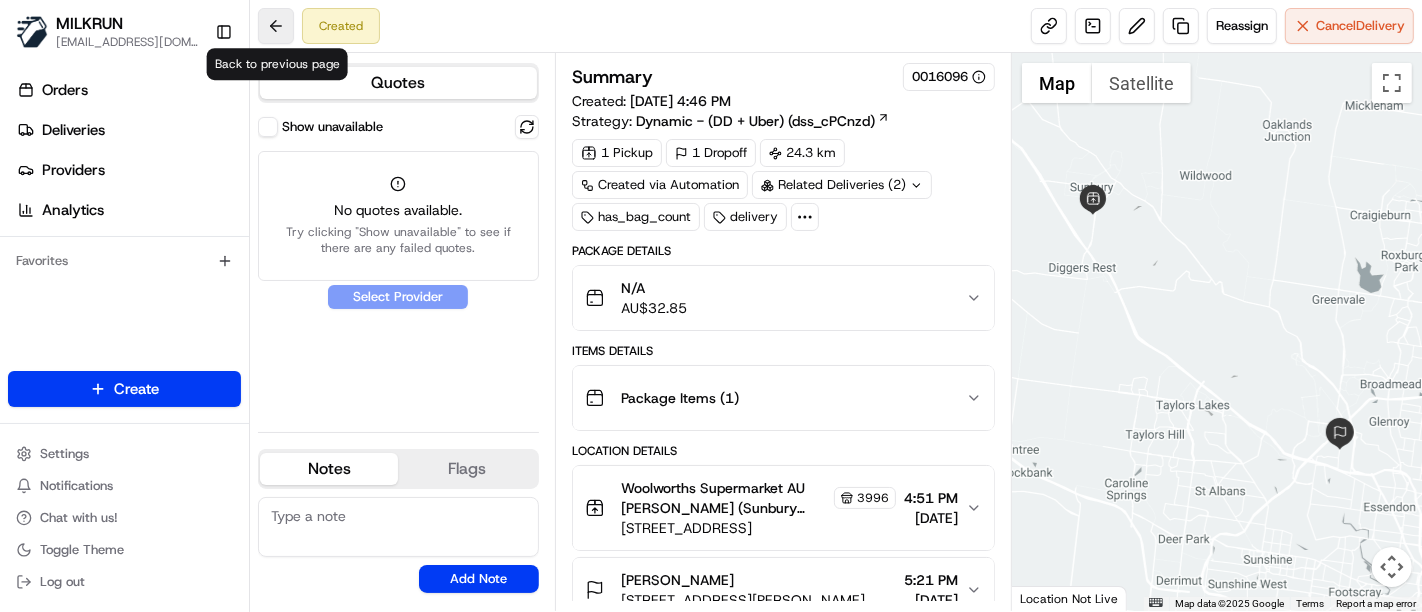 click at bounding box center (276, 26) 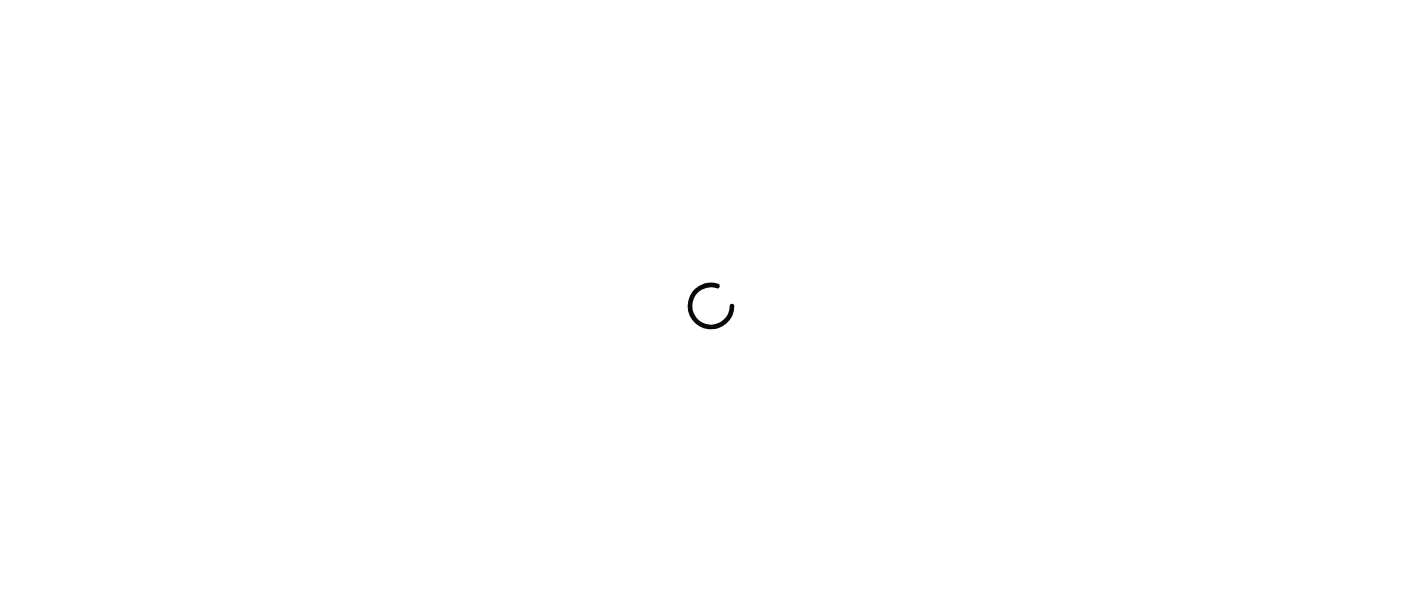 scroll, scrollTop: 0, scrollLeft: 0, axis: both 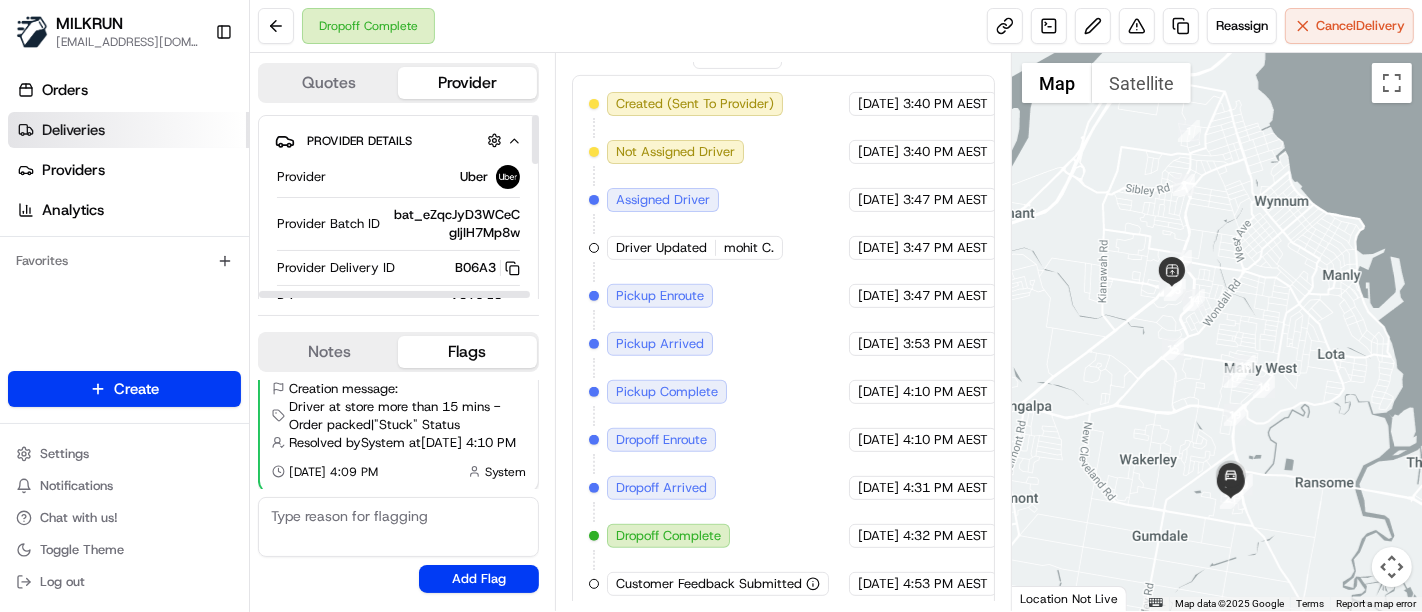 click on "Deliveries" at bounding box center [128, 130] 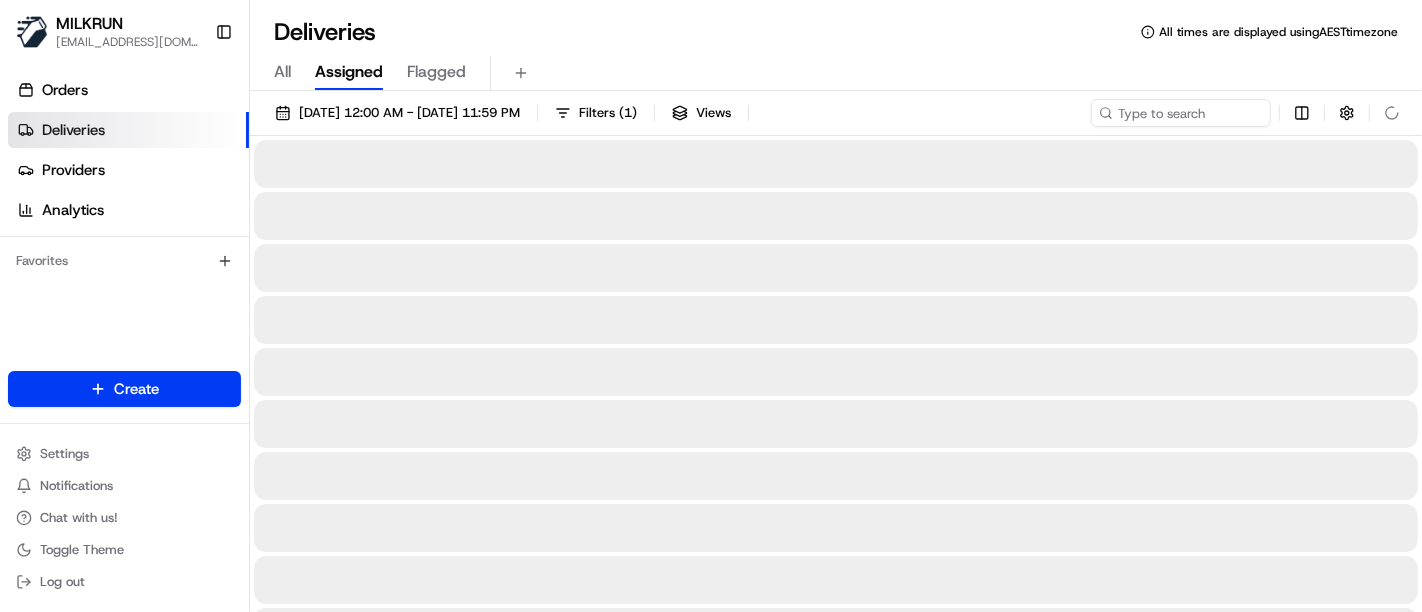 click on "All Assigned Flagged" at bounding box center (836, 73) 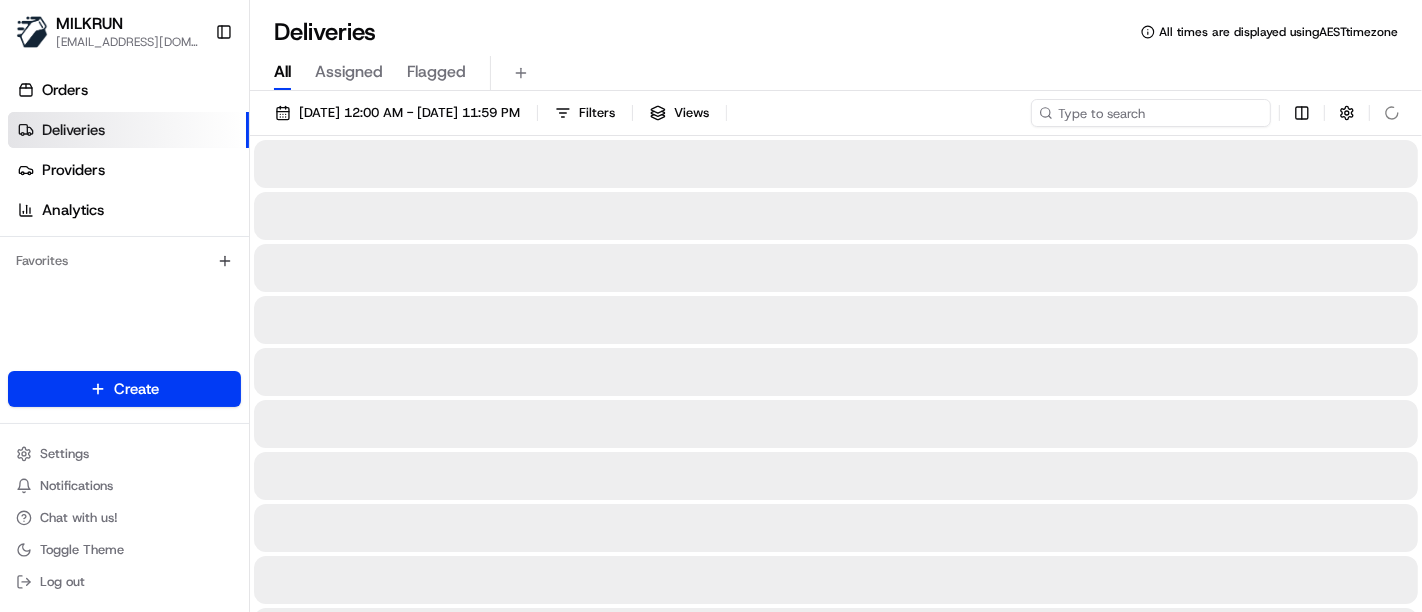 click at bounding box center (1151, 113) 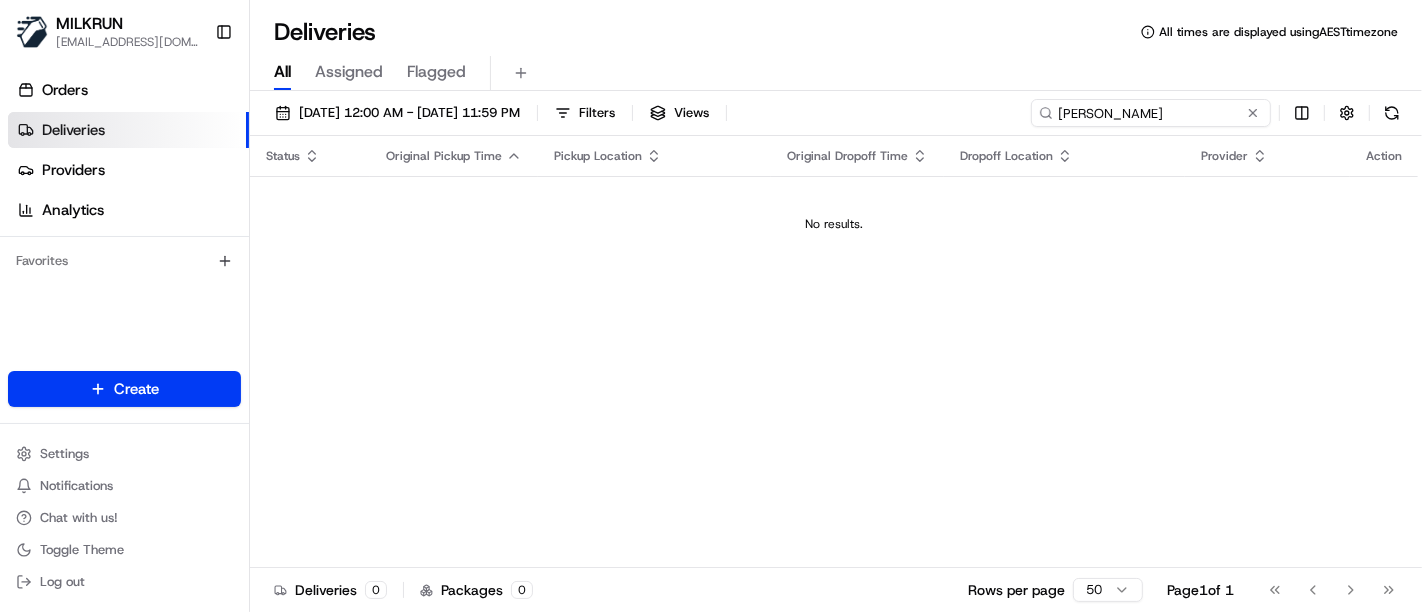 click on "[PERSON_NAME]" at bounding box center [1151, 113] 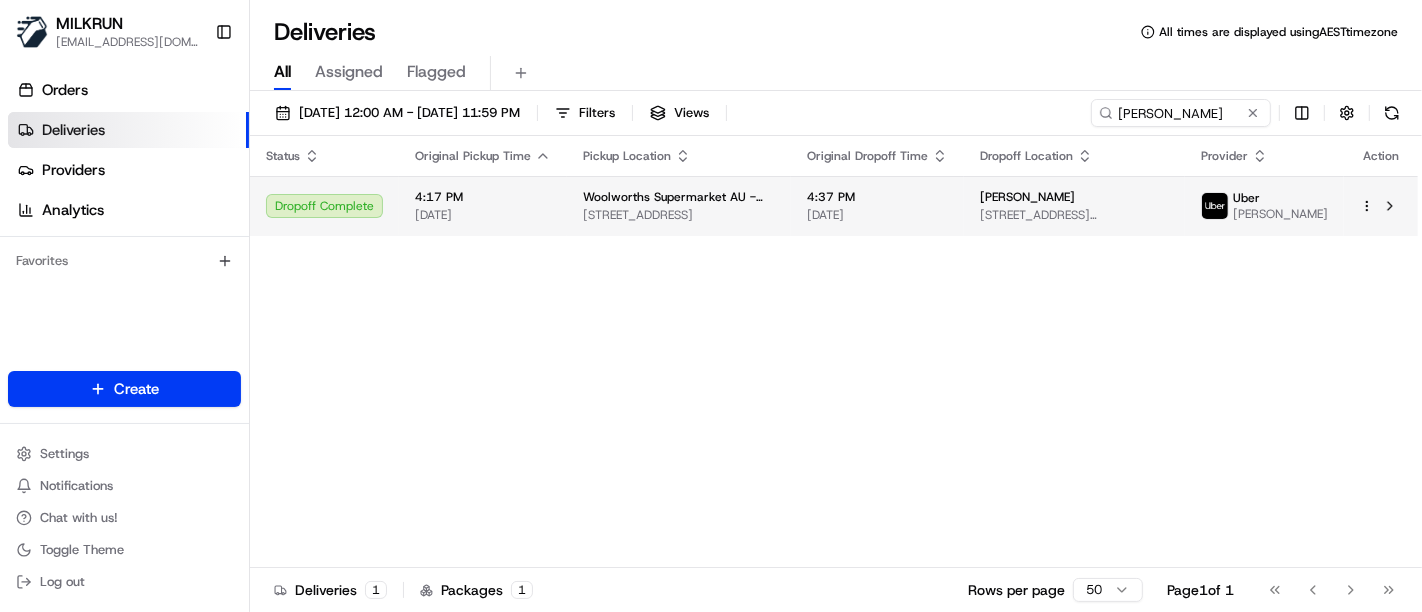 click on "4:37 PM" at bounding box center [877, 197] 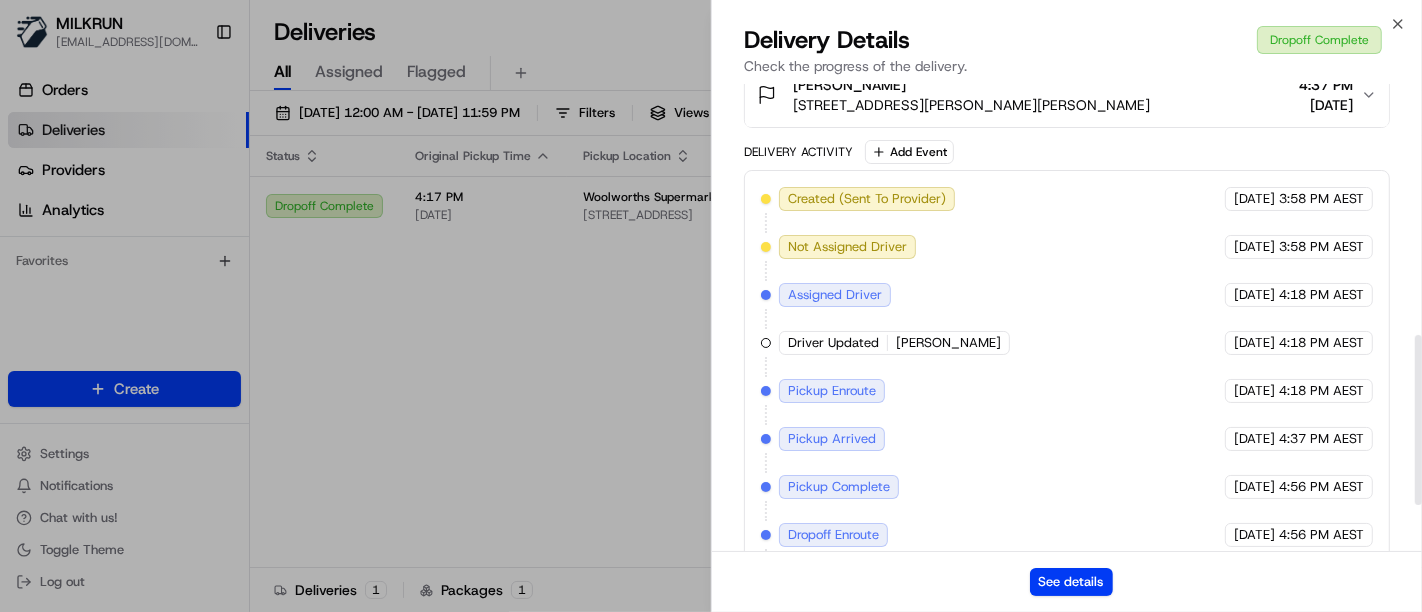 scroll, scrollTop: 735, scrollLeft: 0, axis: vertical 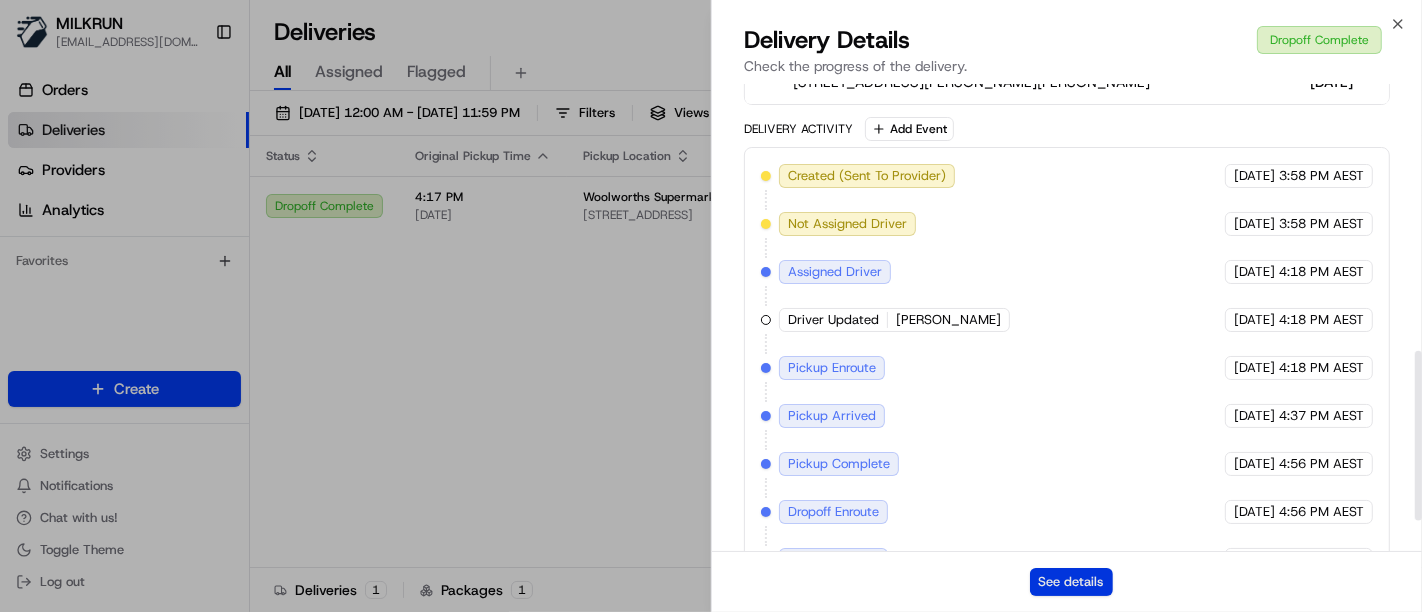 click on "See details" at bounding box center [1071, 582] 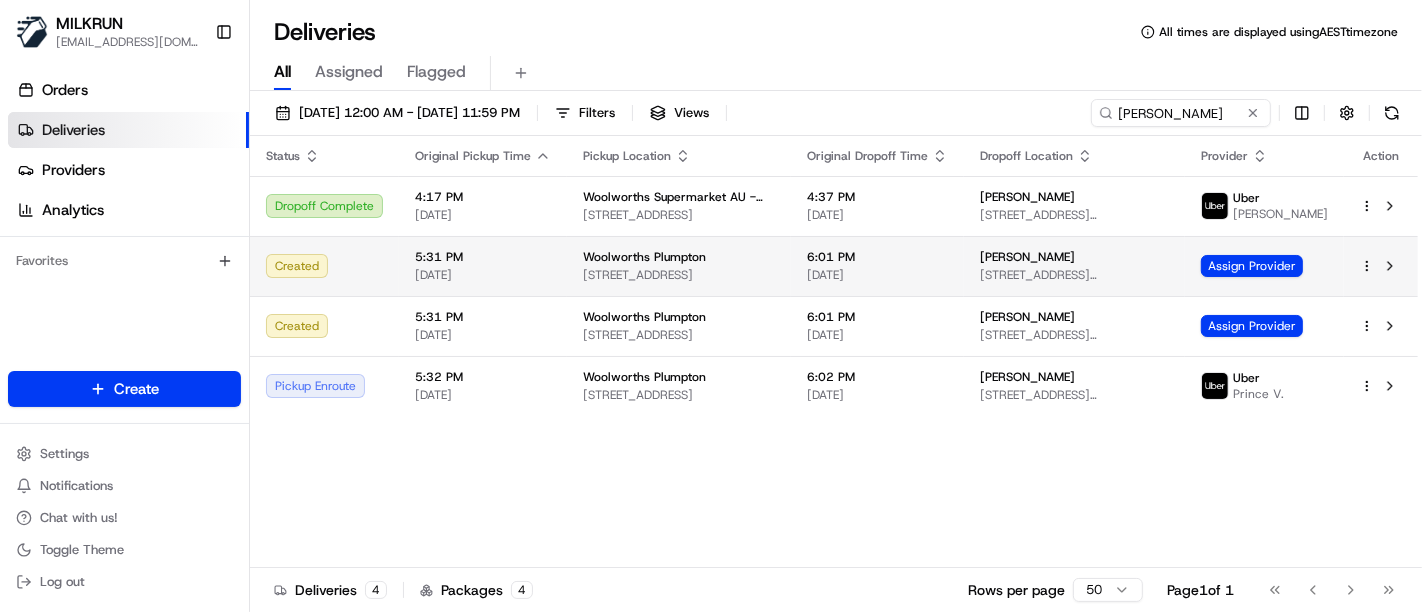click on "MILKRUN crogers2@woolworths.com.au Toggle Sidebar Orders Deliveries Providers Analytics Favorites Main Menu Members & Organization Organization Users Roles Preferences Customization Tracking Orchestration Automations Locations Pickup Locations Dropoff Locations AI Support Call Agent Billing Billing Refund Requests Integrations Notification Triggers Webhooks API Keys Request Logs Create Settings Notifications Chat with us! Toggle Theme Log out Deliveries All times are displayed using  AEST  timezone All Assigned Flagged 15/07/2025 12:00 AM - 15/07/2025 11:59 PM Filters Views annmarie clark Status Original Pickup Time Pickup Location Original Dropoff Time Dropoff Location Provider Action Dropoff Complete 4:17 PM 15/07/2025 Woolworths Supermarket AU - Plumpton 260 Jersey Rd, Plumpton, NSW 2761, AU 4:37 PM 15/07/2025 annmarie clark 16 crawford ave, Shalvey, NSW 2770, AU Uber RAJWINDER SINGH R. Created 5:31 PM 15/07/2025 Woolworths Plumpton 260 Jersey Rd, Plumpton, NSW 2761, AU 6:01 PM 15/07/2025 4" at bounding box center (711, 306) 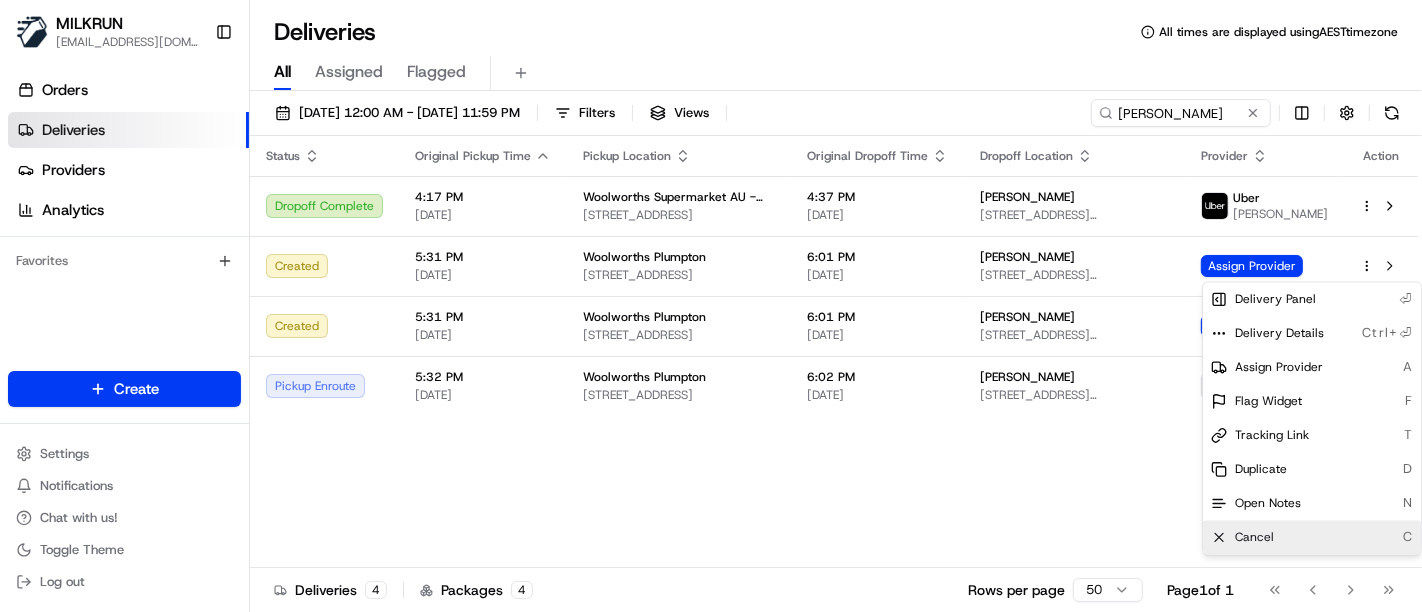 click on "Cancel C" at bounding box center (1312, 537) 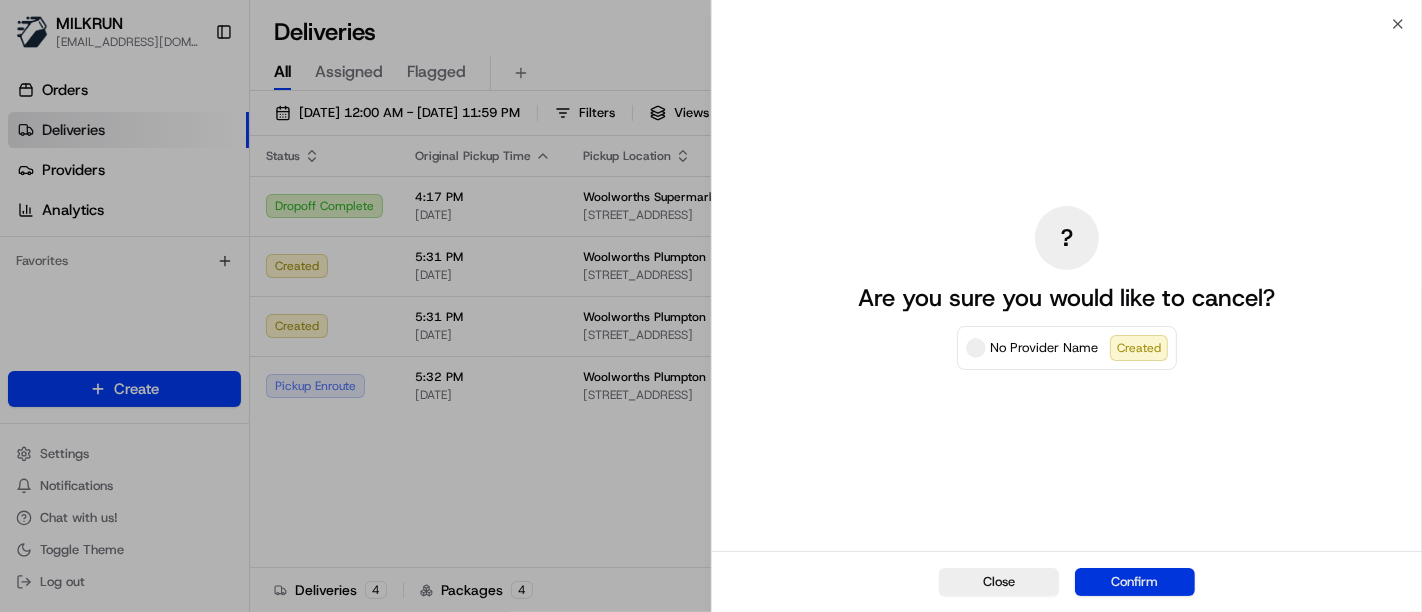 click on "Confirm" at bounding box center (1135, 582) 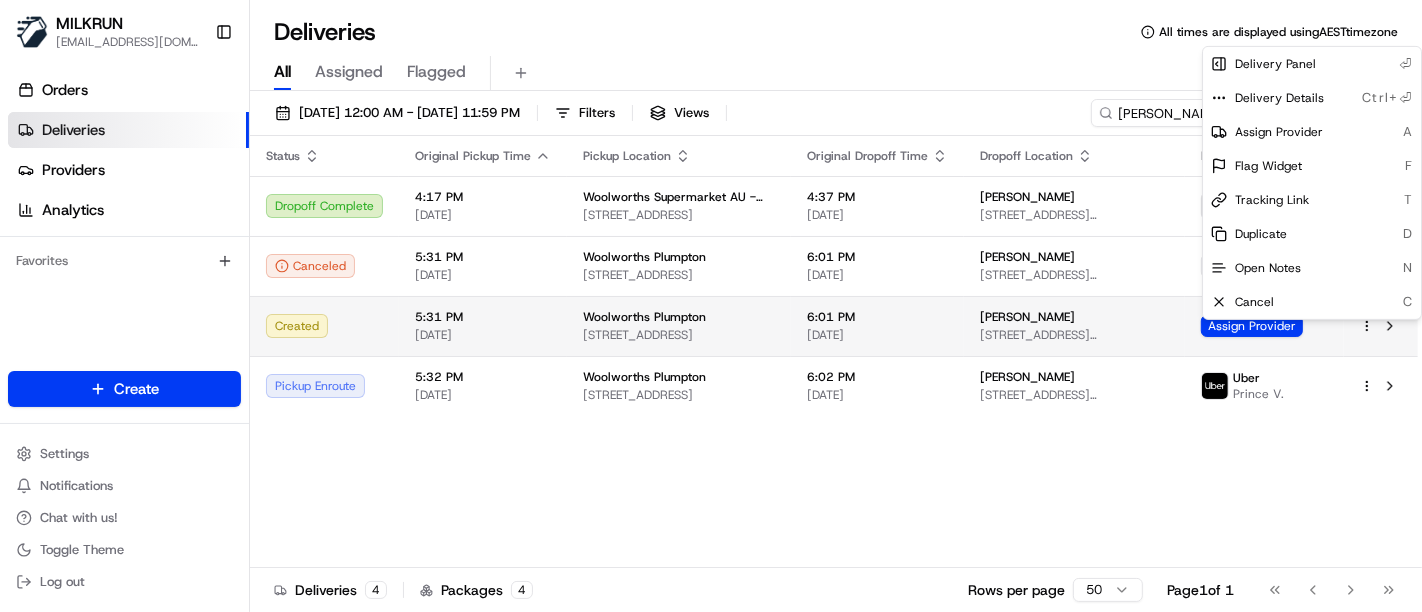 click on "MILKRUN crogers2@woolworths.com.au Toggle Sidebar Orders Deliveries Providers Analytics Favorites Main Menu Members & Organization Organization Users Roles Preferences Customization Tracking Orchestration Automations Locations Pickup Locations Dropoff Locations AI Support Call Agent Billing Billing Refund Requests Integrations Notification Triggers Webhooks API Keys Request Logs Create Settings Notifications Chat with us! Toggle Theme Log out Deliveries All times are displayed using  AEST  timezone All Assigned Flagged 15/07/2025 12:00 AM - 15/07/2025 11:59 PM Filters Views annmarie clark Status Original Pickup Time Pickup Location Original Dropoff Time Dropoff Location Provider Action Dropoff Complete 4:17 PM 15/07/2025 Woolworths Supermarket AU - Plumpton 260 Jersey Rd, Plumpton, NSW 2761, AU 4:37 PM 15/07/2025 annmarie clark 16 crawford ave, Shalvey, NSW 2770, AU Uber RAJWINDER SINGH R. Canceled 5:31 PM 15/07/2025 Woolworths Plumpton 260 Jersey Rd, Plumpton, NSW 2761, AU 6:01 PM 15/07/2025" at bounding box center [711, 306] 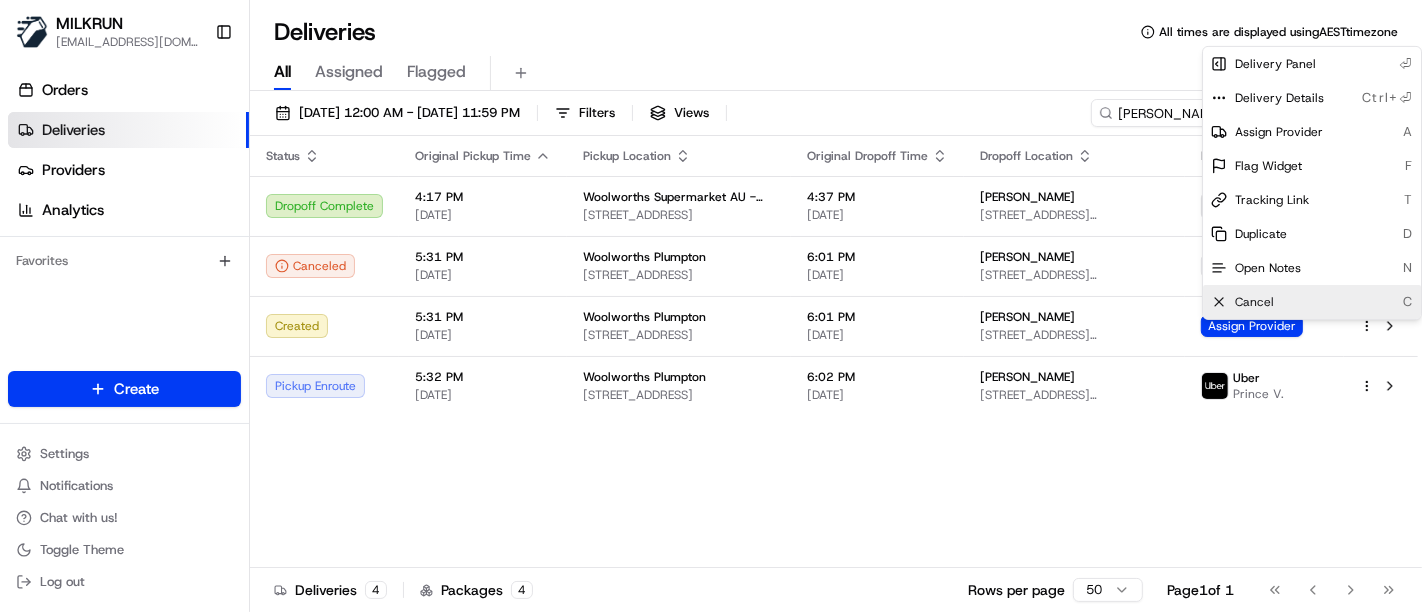 click on "Cancel C" at bounding box center (1312, 302) 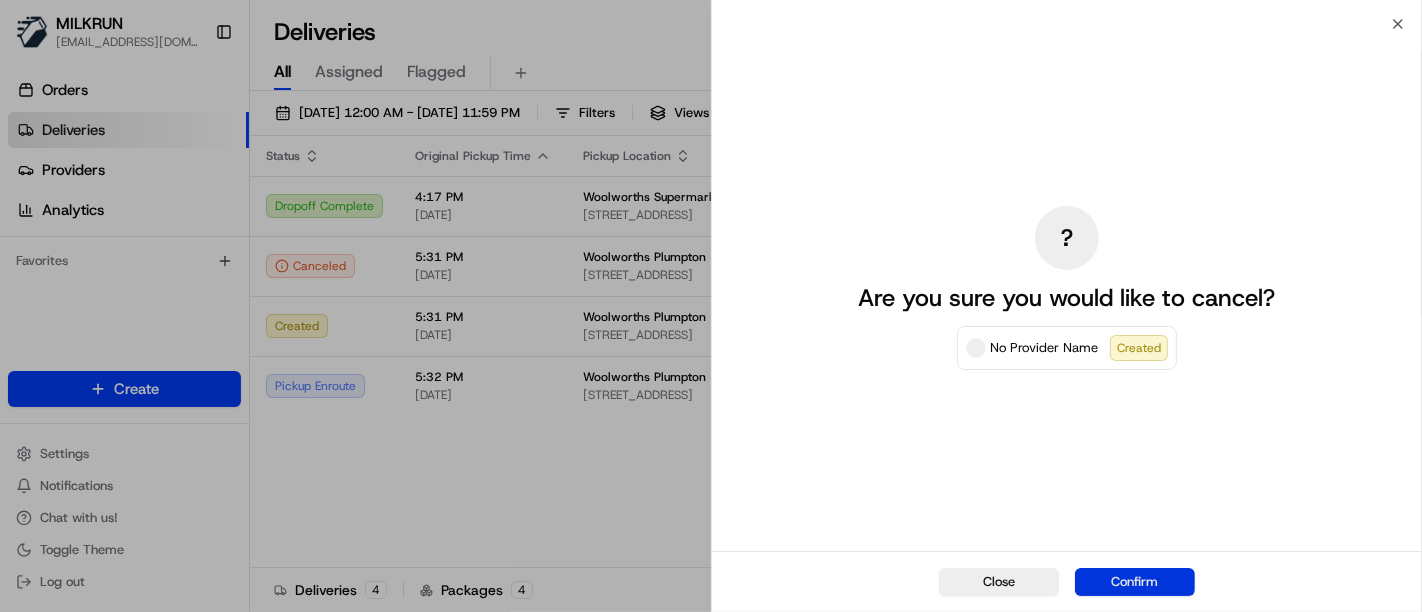 click on "Confirm" at bounding box center (1135, 582) 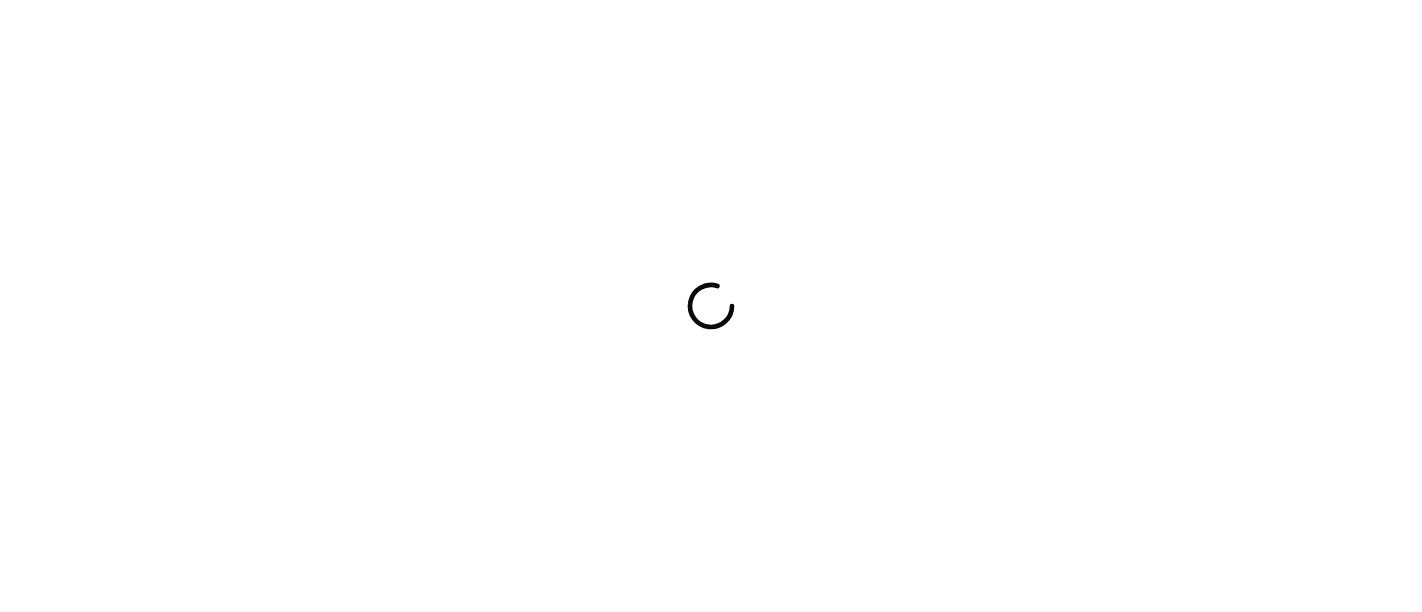 scroll, scrollTop: 0, scrollLeft: 0, axis: both 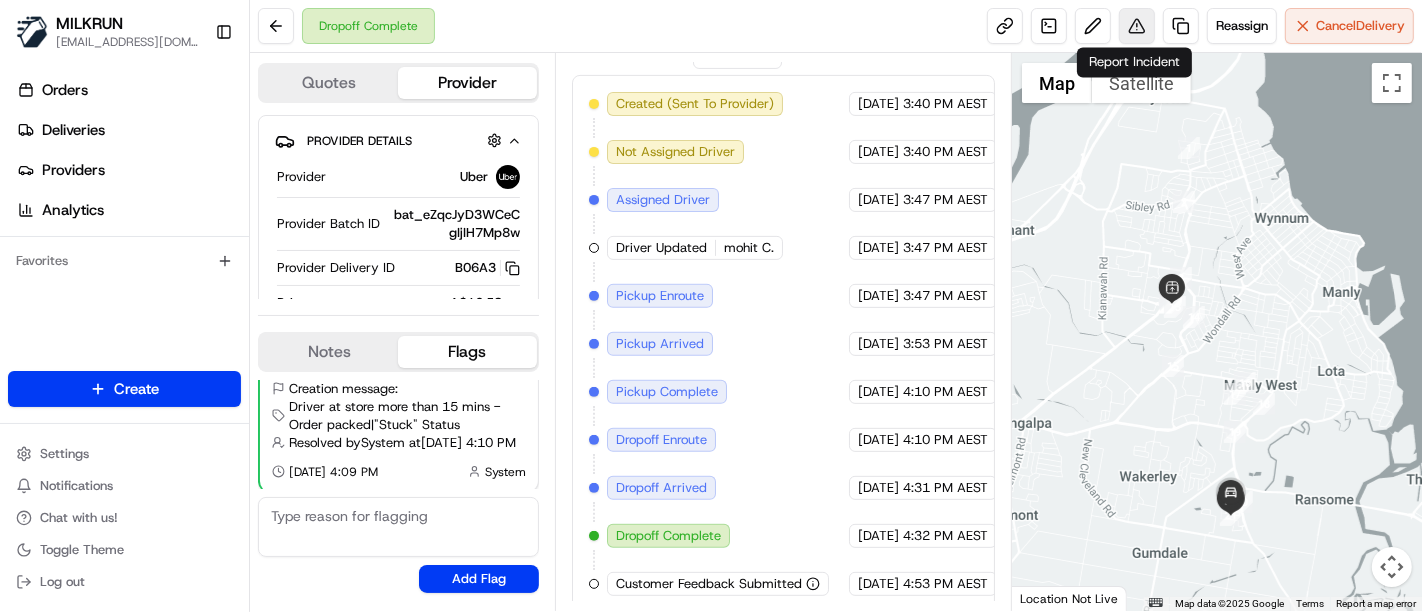 click at bounding box center (1137, 26) 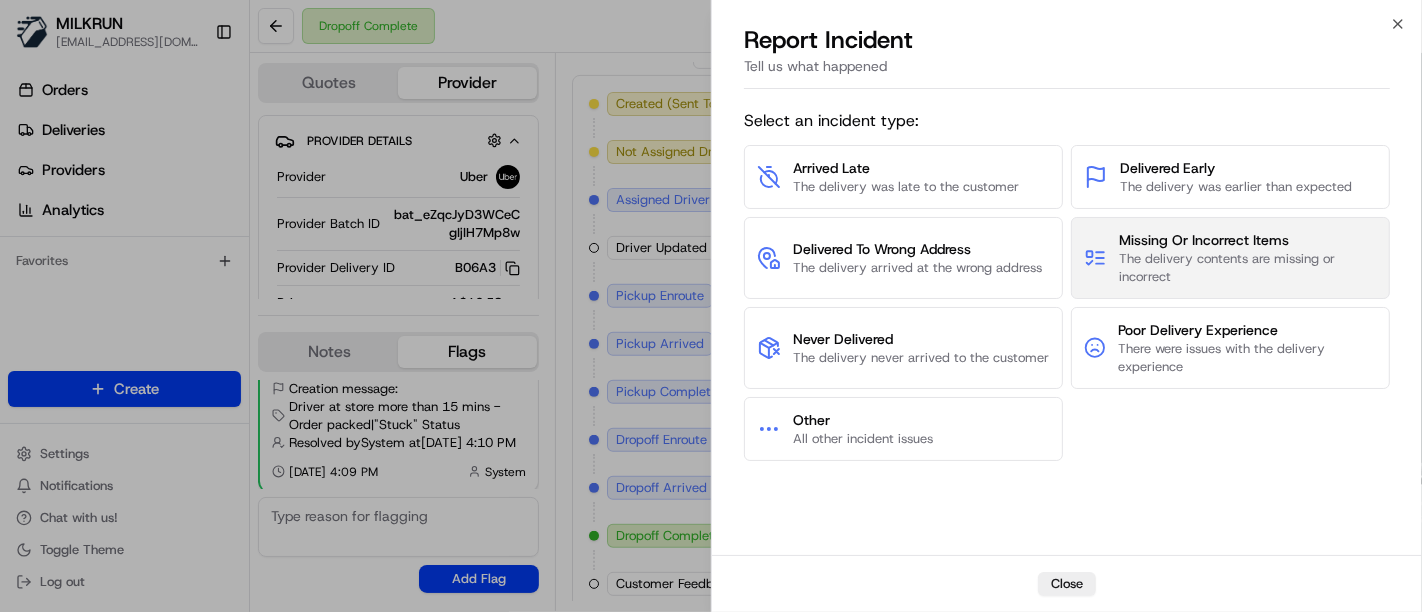 click on "The delivery contents are missing or incorrect" at bounding box center (1248, 268) 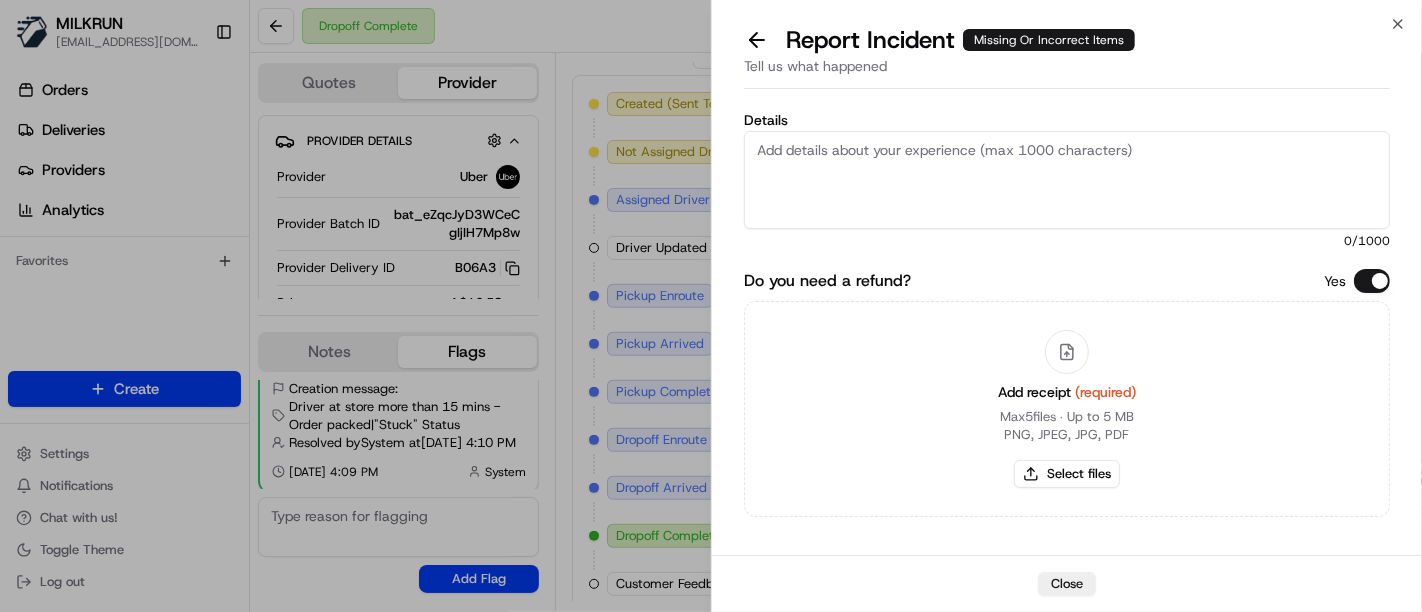 click on "Details" at bounding box center (1067, 180) 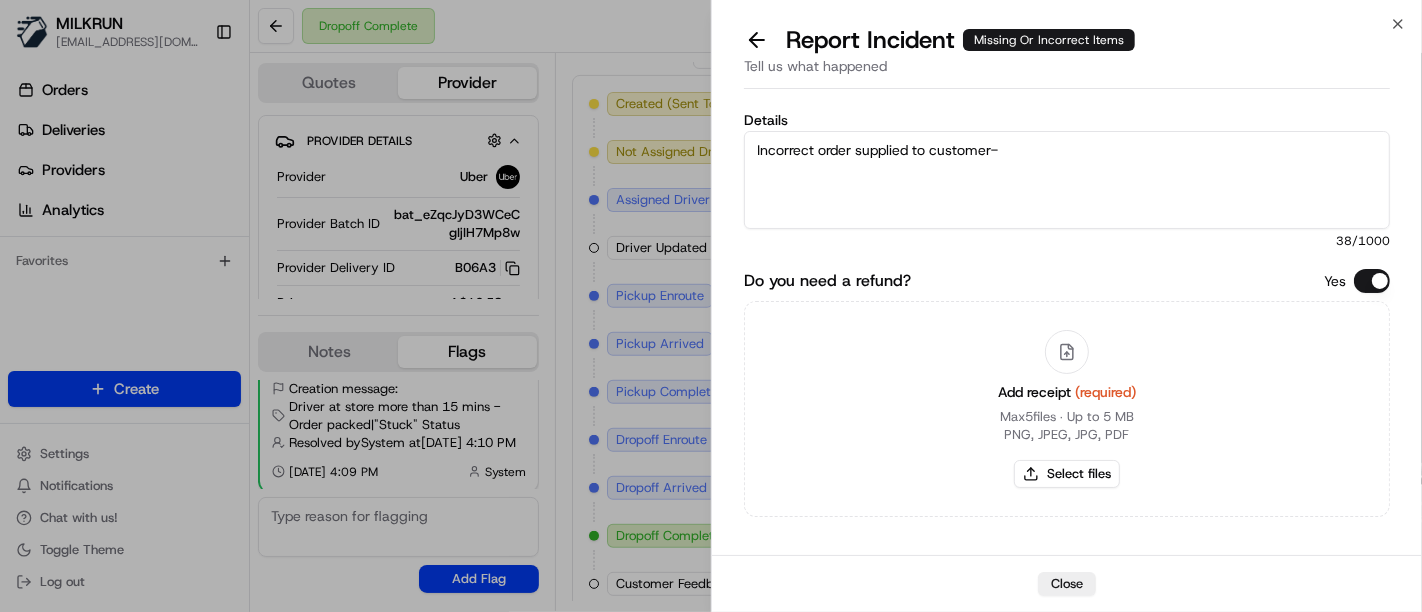 type on "Incorrect order supplied to customer-" 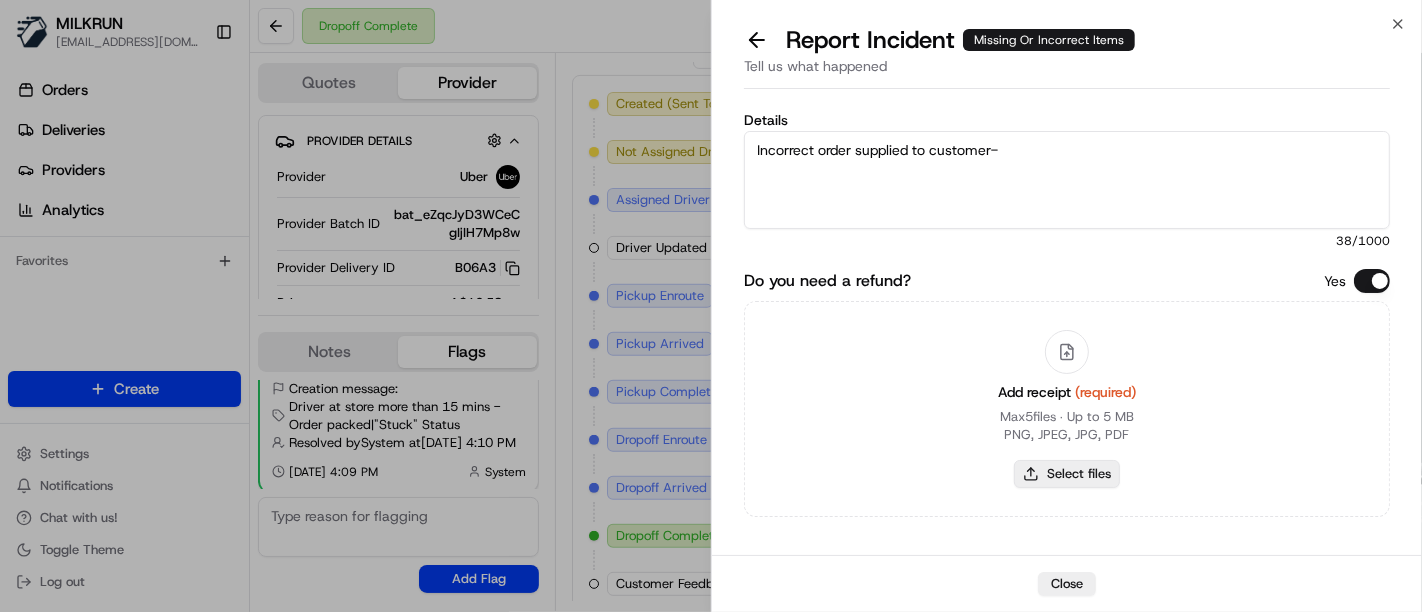 click on "Select files" at bounding box center (1067, 474) 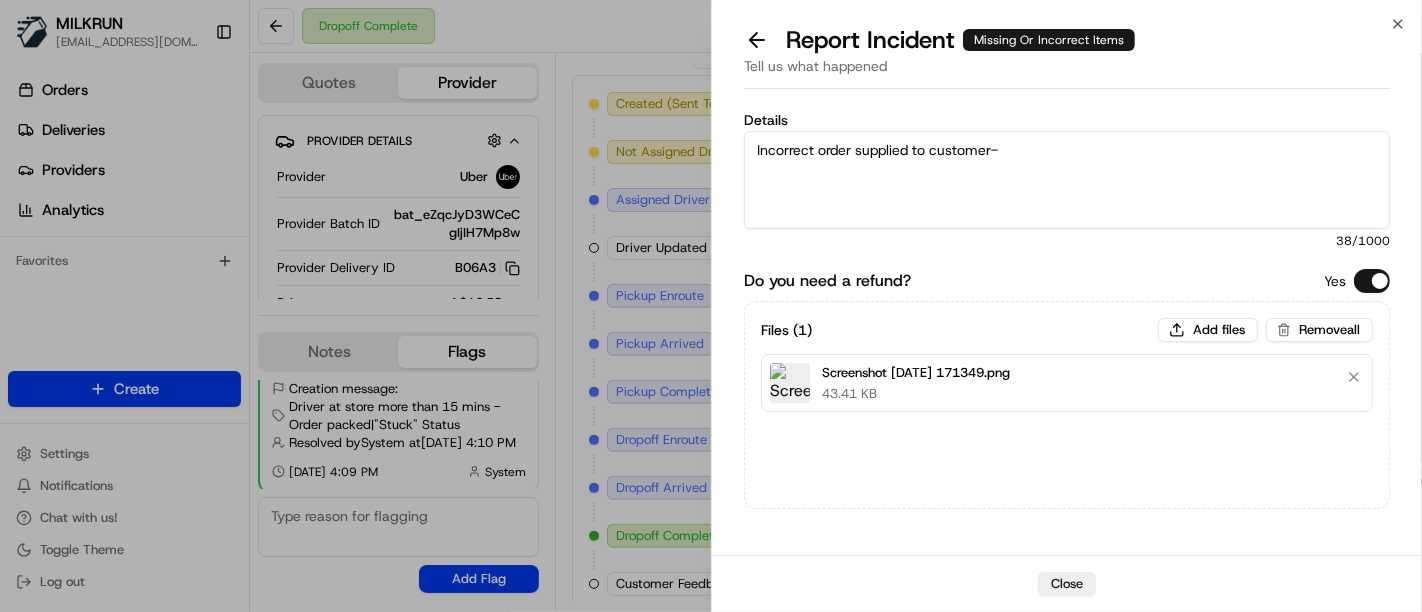 click on "Files ( 1 ) Add files Remove  all Screenshot 2025-07-15 171349.png 43.41 KB" at bounding box center (1067, 365) 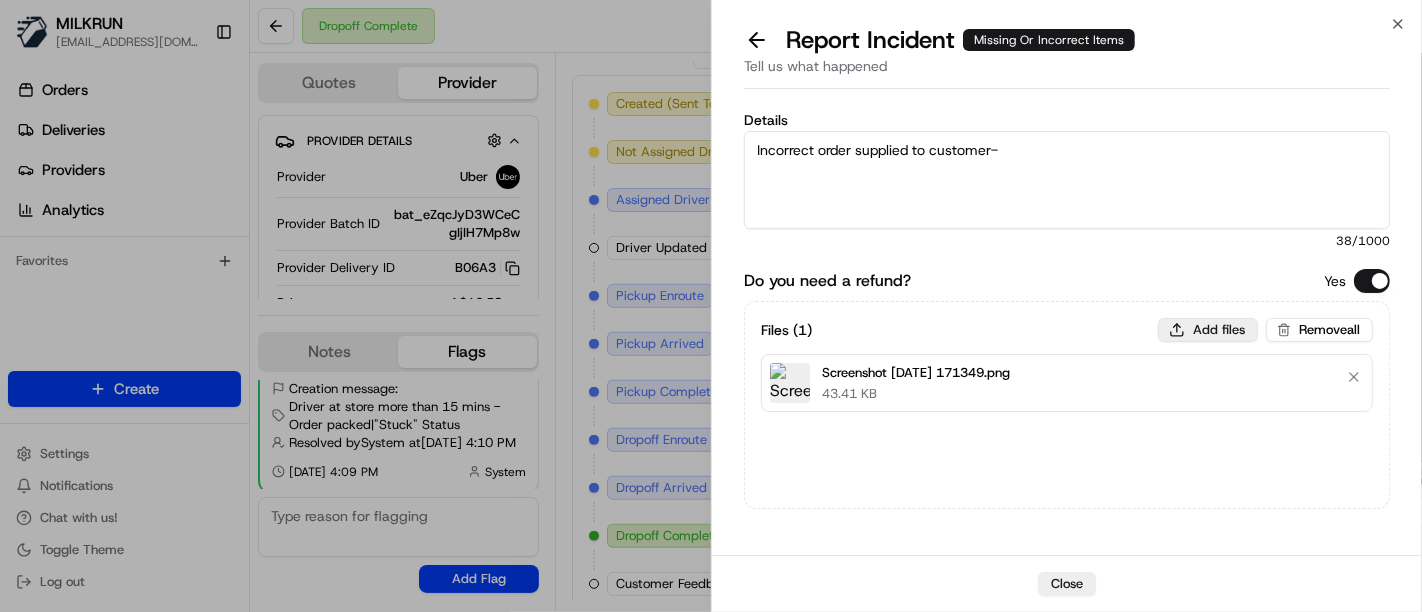 click on "Add files" at bounding box center [1208, 330] 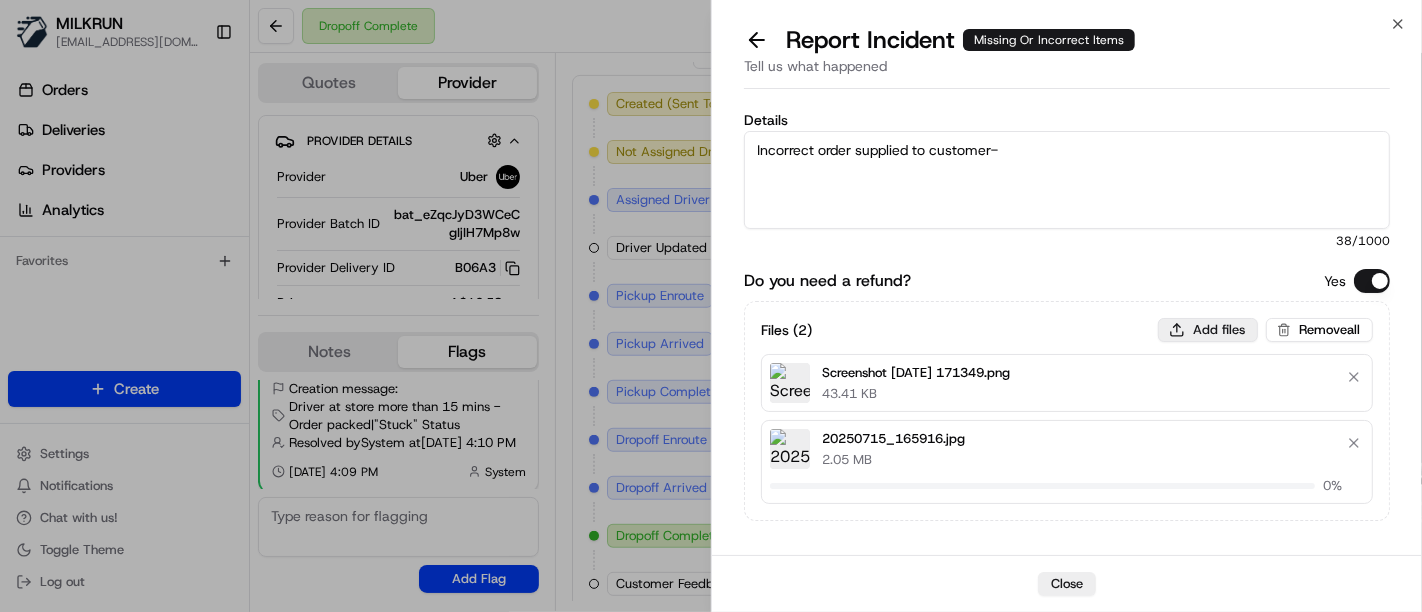 type 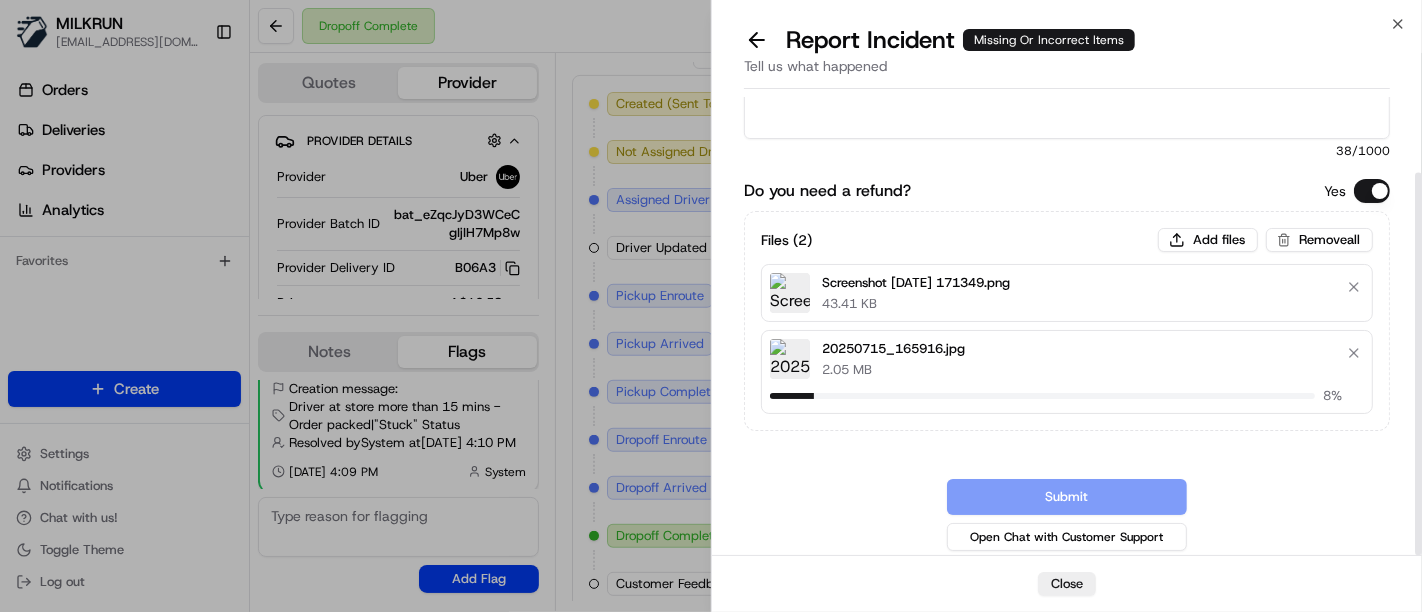 scroll, scrollTop: 0, scrollLeft: 0, axis: both 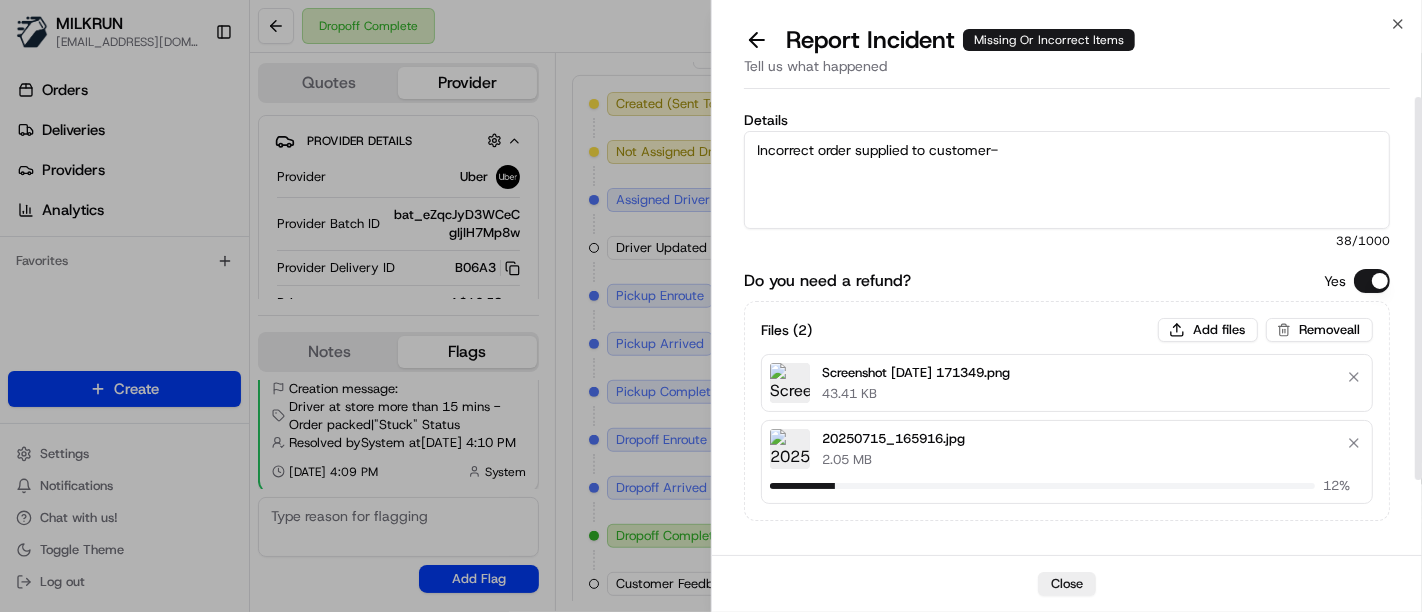 click on "Incorrect order supplied to customer-" at bounding box center [1067, 180] 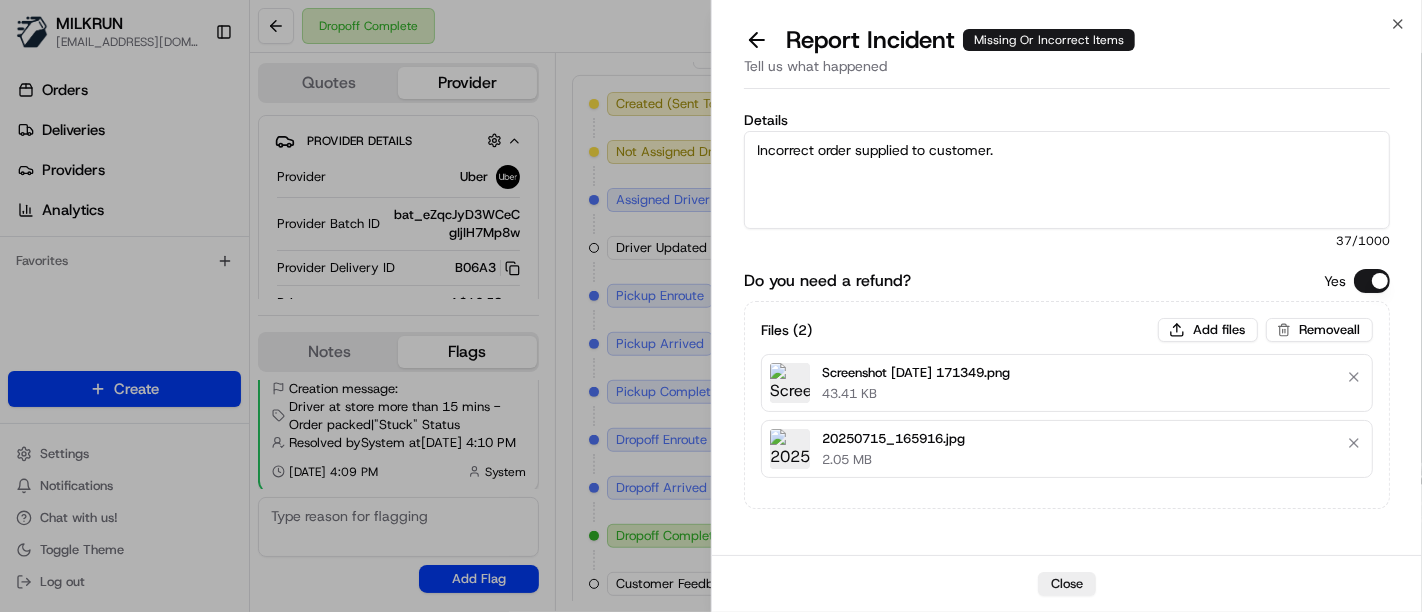 type on "Incorrect order supplied to customer." 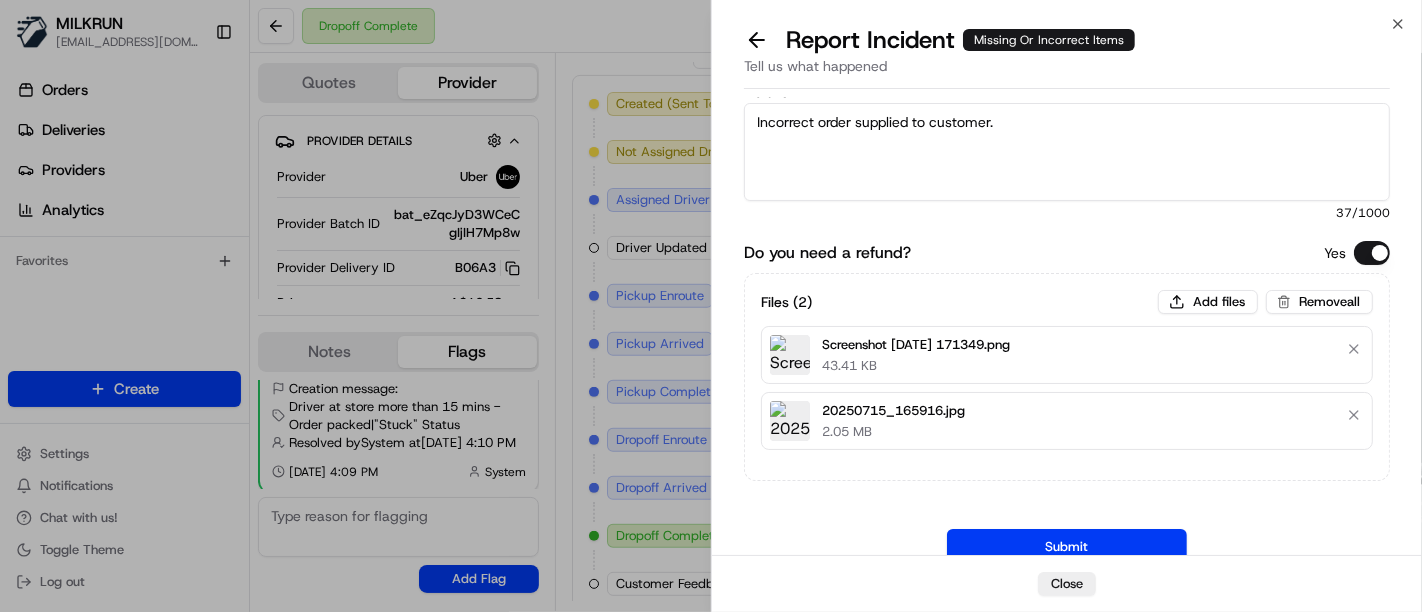 scroll, scrollTop: 55, scrollLeft: 0, axis: vertical 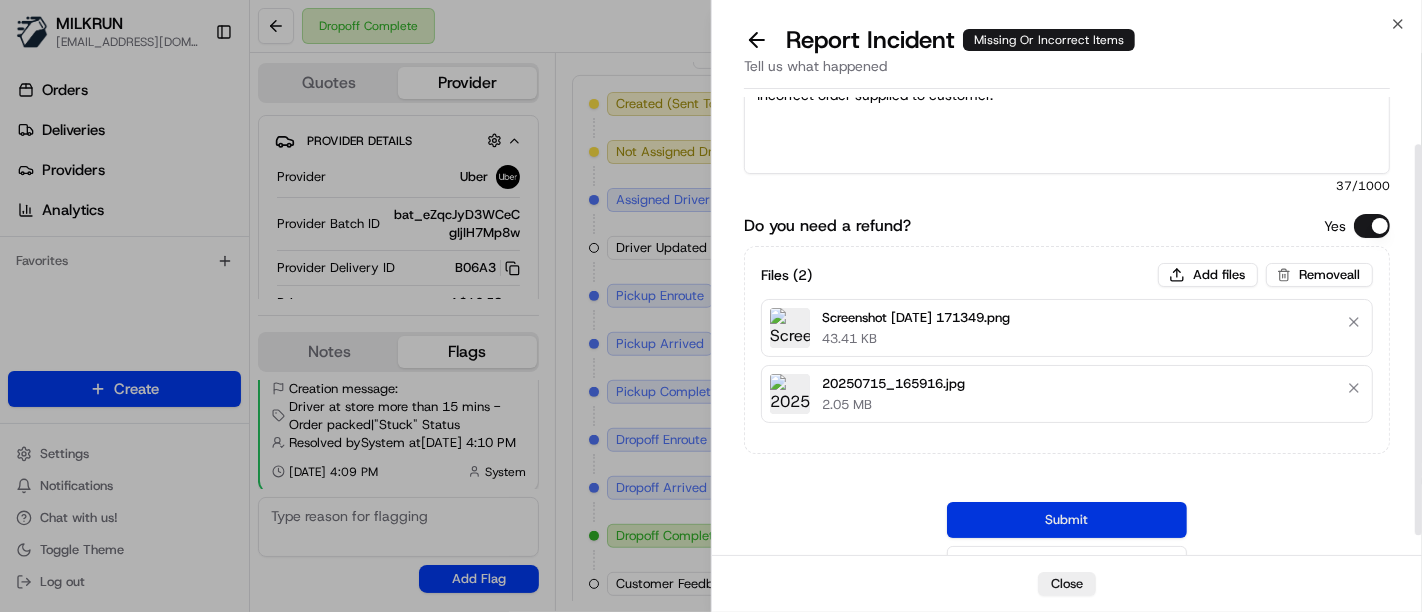 click on "Submit" at bounding box center (1067, 520) 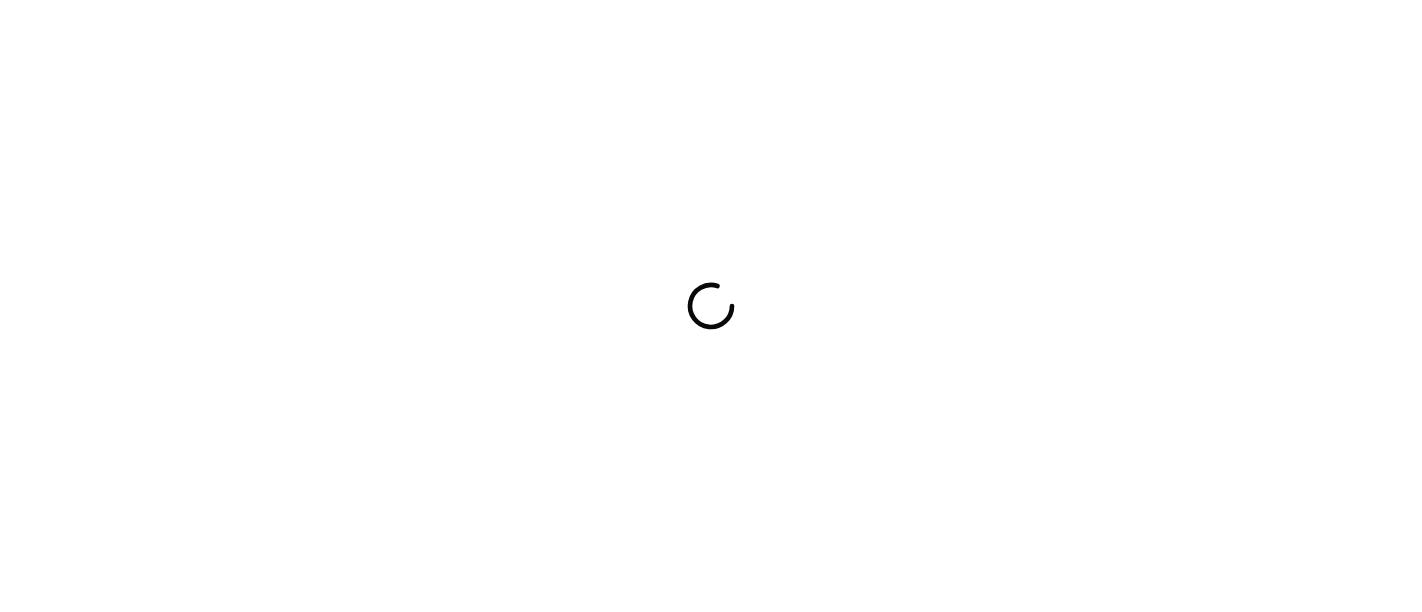 scroll, scrollTop: 0, scrollLeft: 0, axis: both 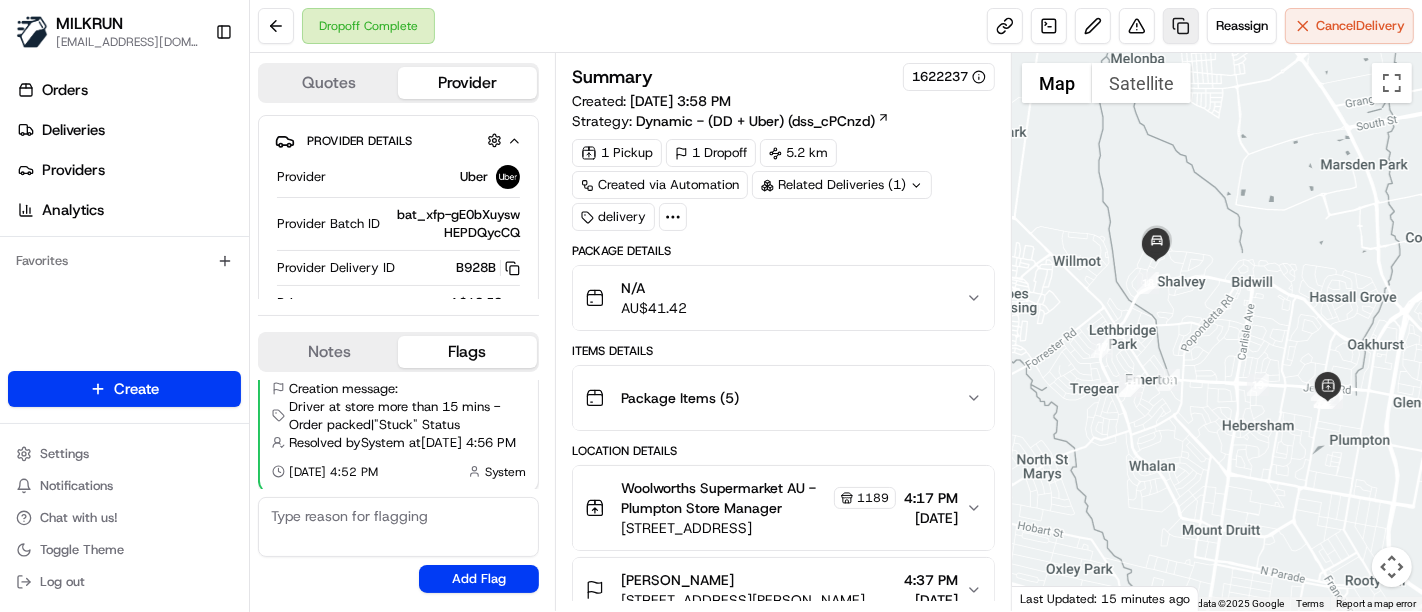 click at bounding box center [1181, 26] 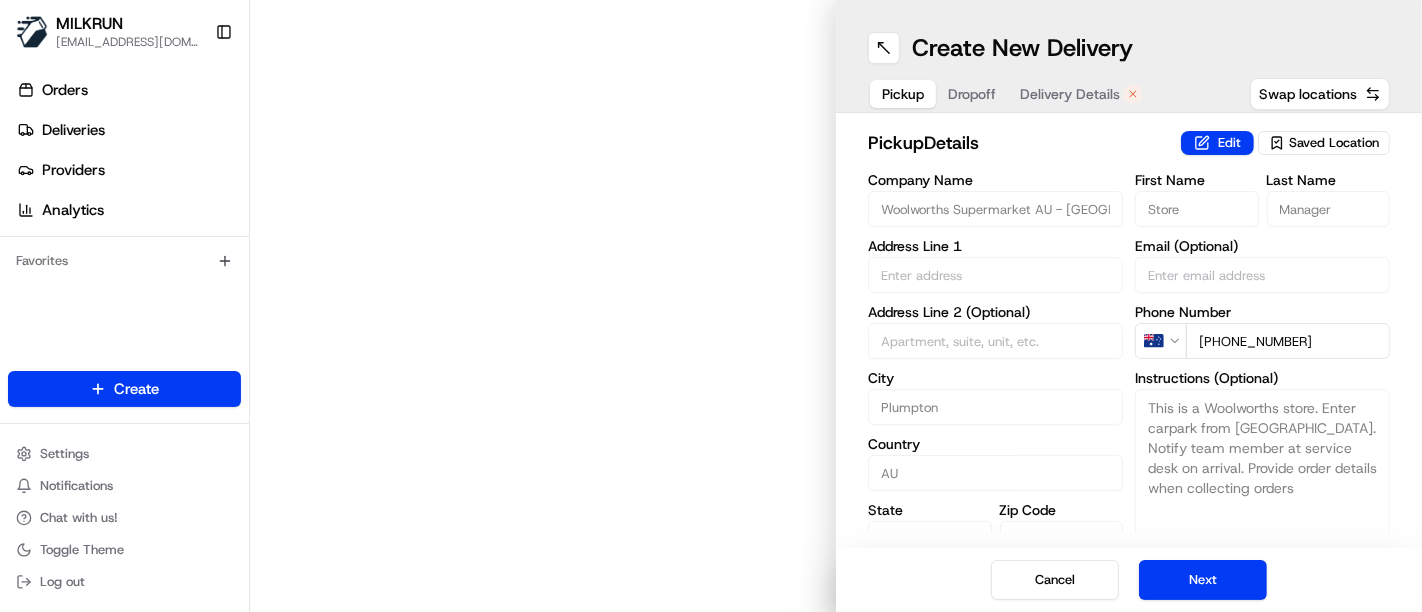 type on "[STREET_ADDRESS]" 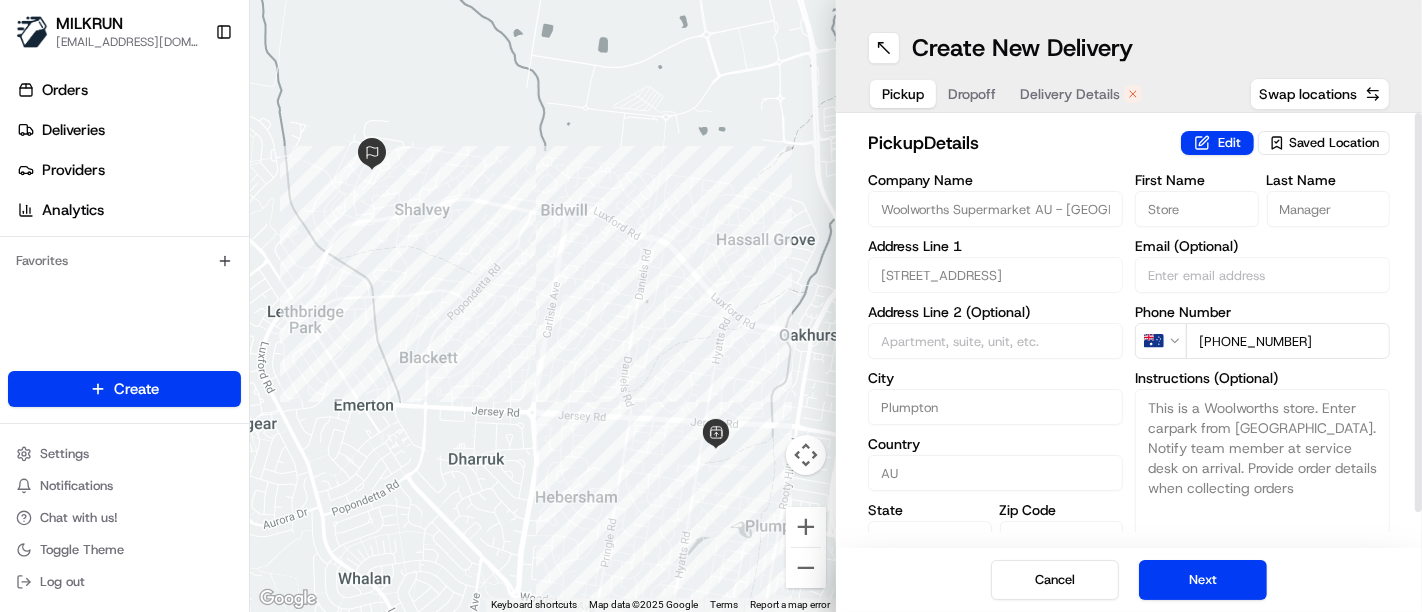click on "Dropoff" at bounding box center [972, 94] 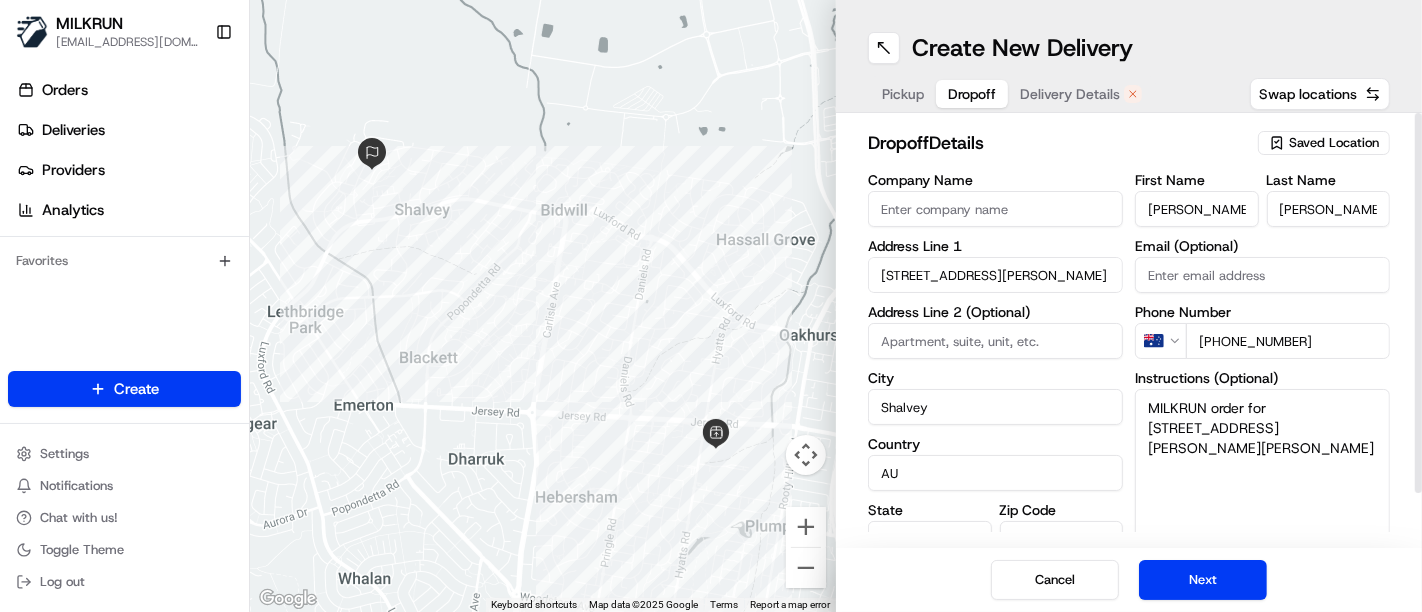 click on "Delivery Details" at bounding box center [1081, 94] 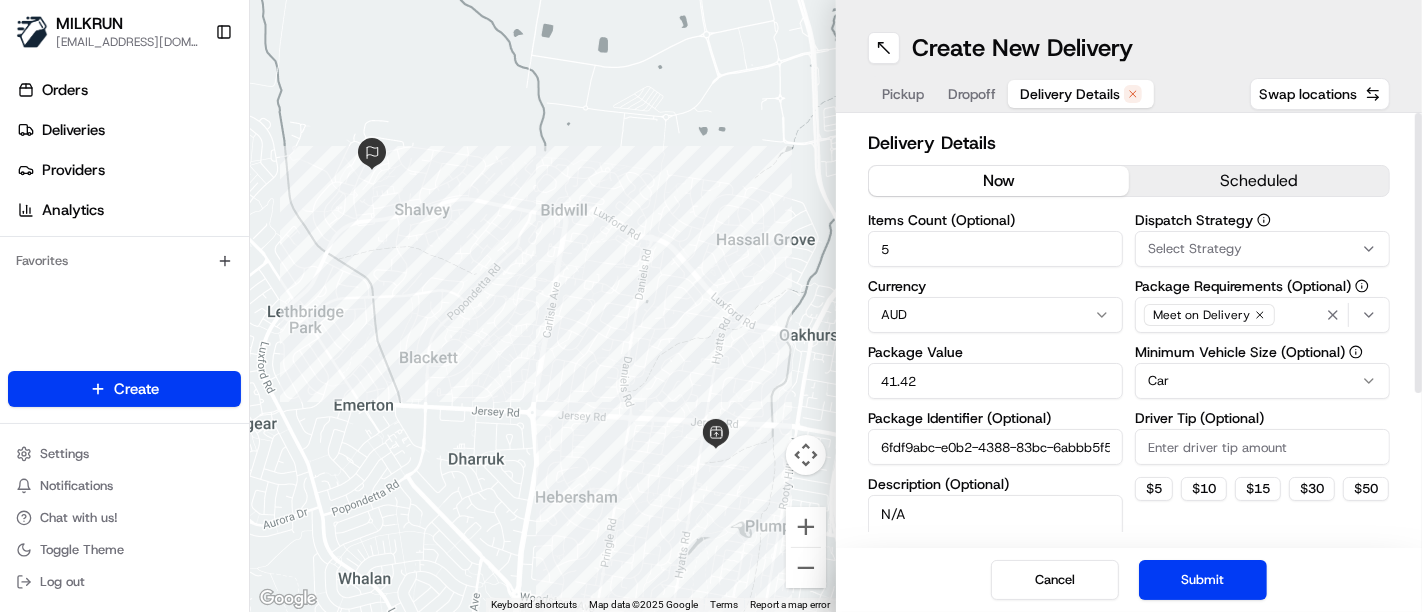 click on "now" at bounding box center [999, 181] 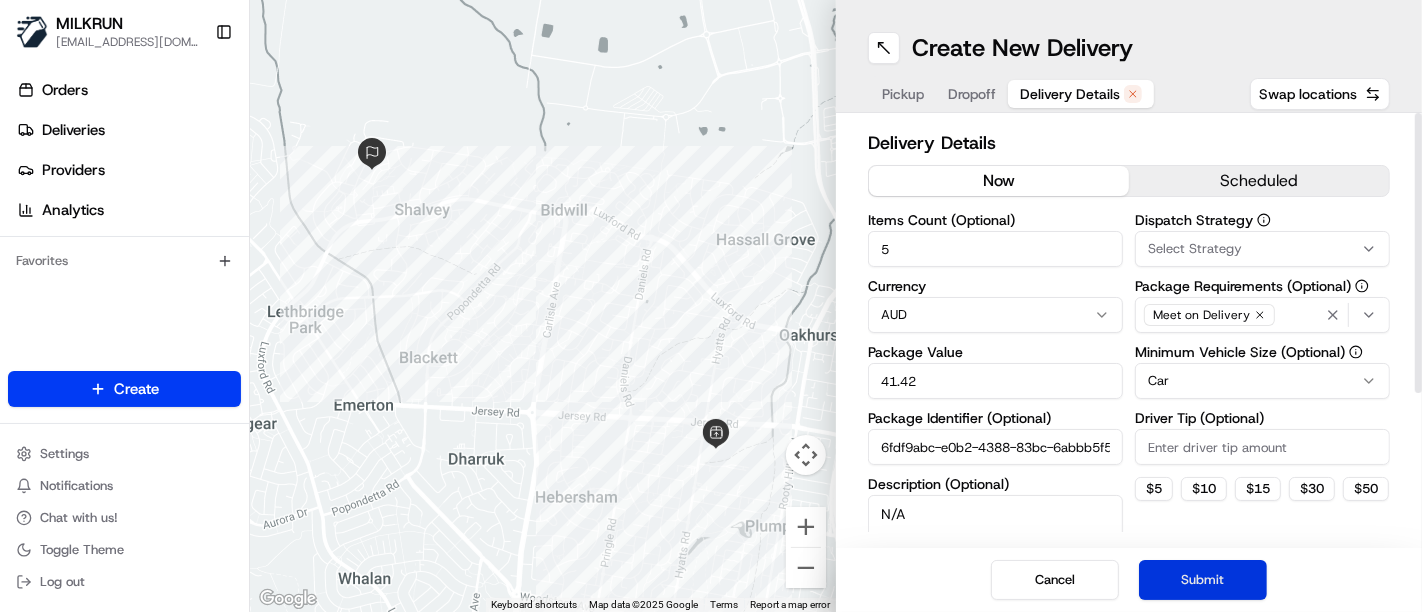 click on "Submit" at bounding box center (1203, 580) 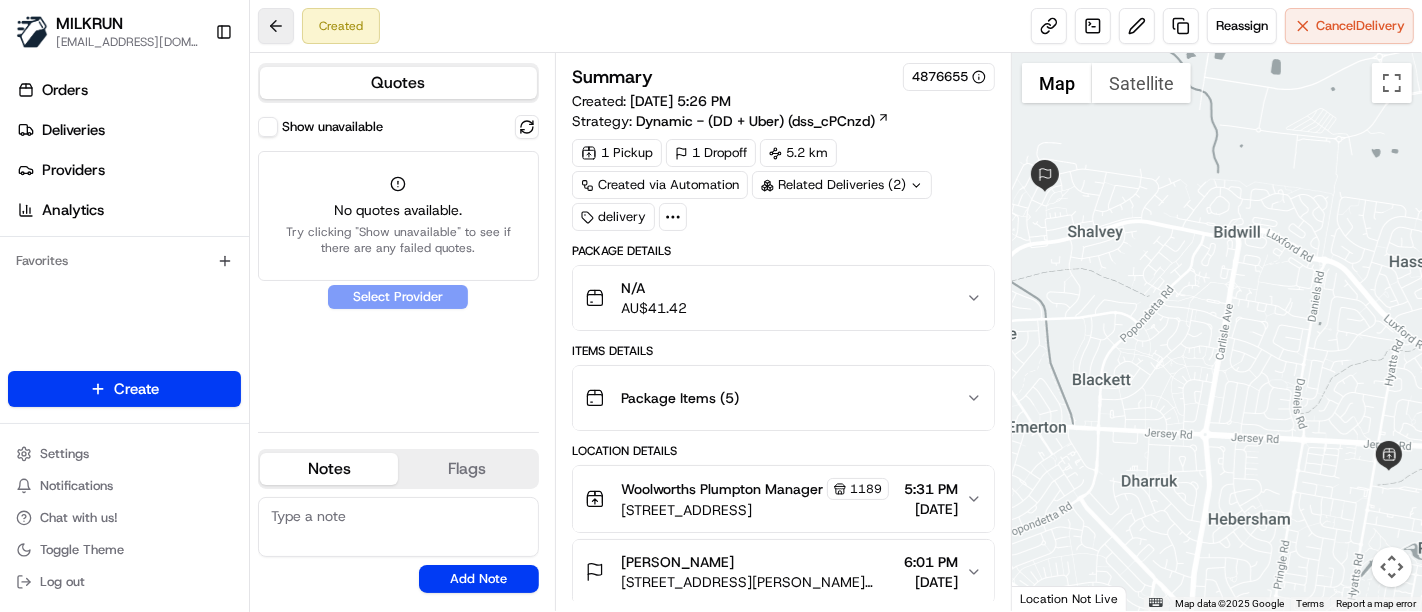click at bounding box center [276, 26] 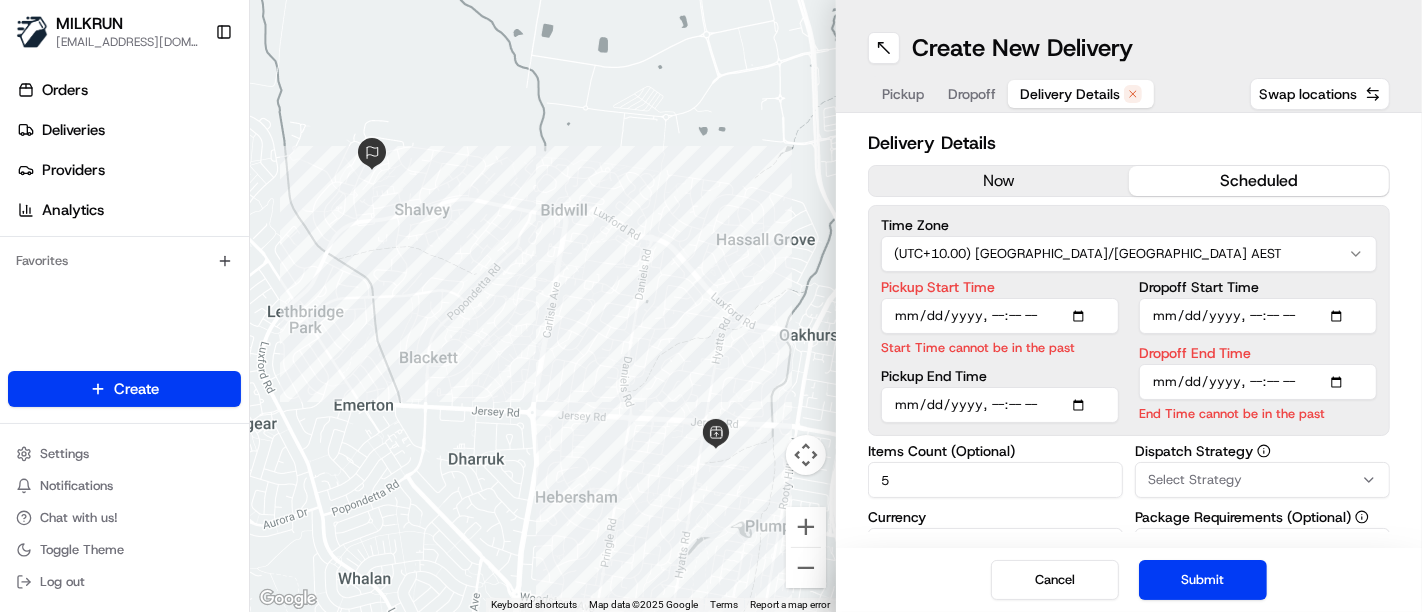 click on "Delivery Details" at bounding box center [1070, 94] 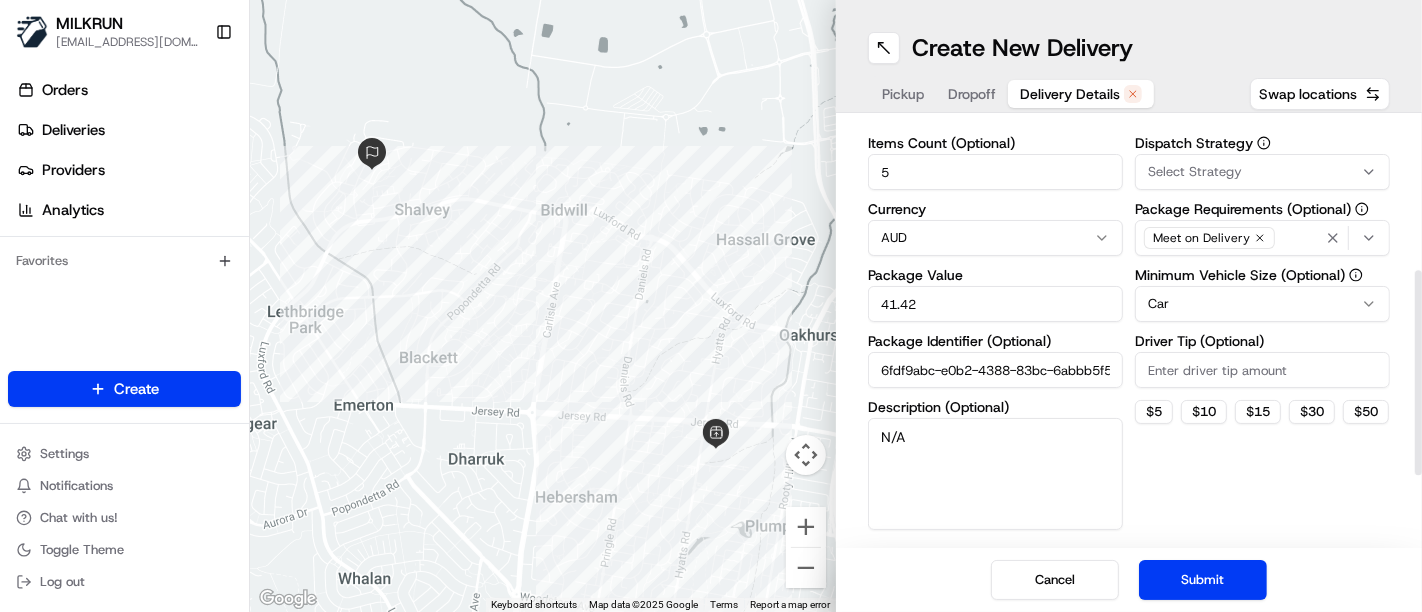 scroll, scrollTop: 310, scrollLeft: 0, axis: vertical 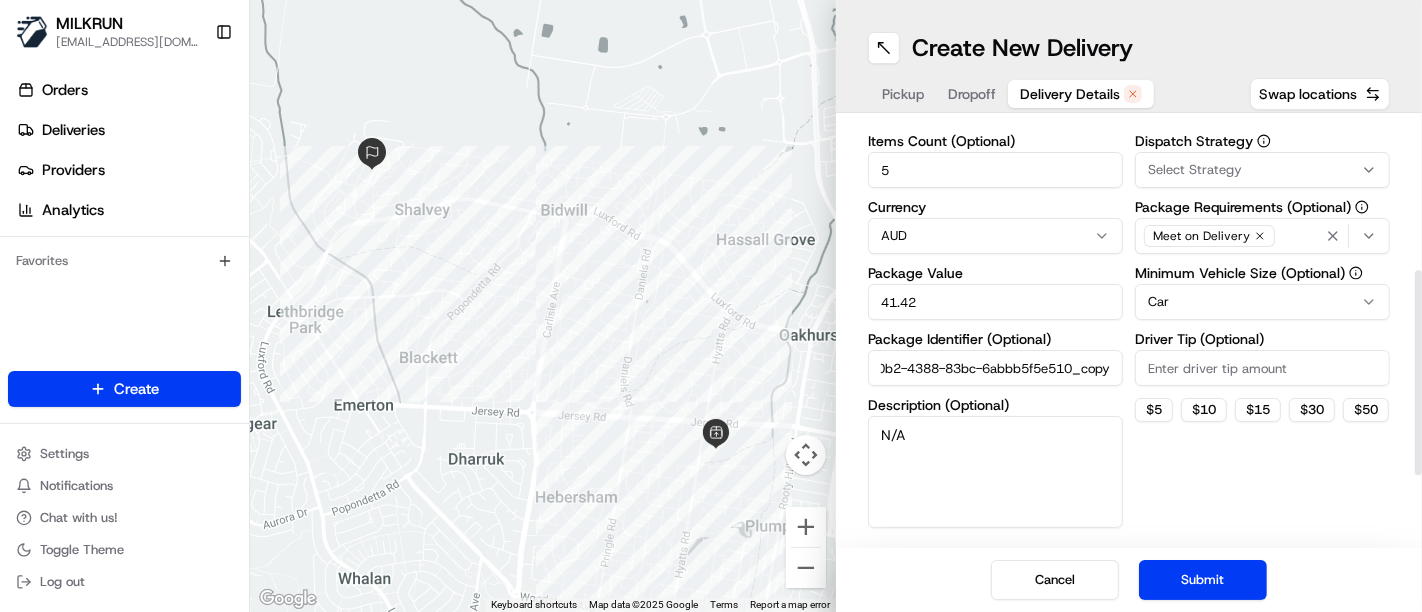 drag, startPoint x: 873, startPoint y: 375, endPoint x: 1300, endPoint y: 345, distance: 428.05258 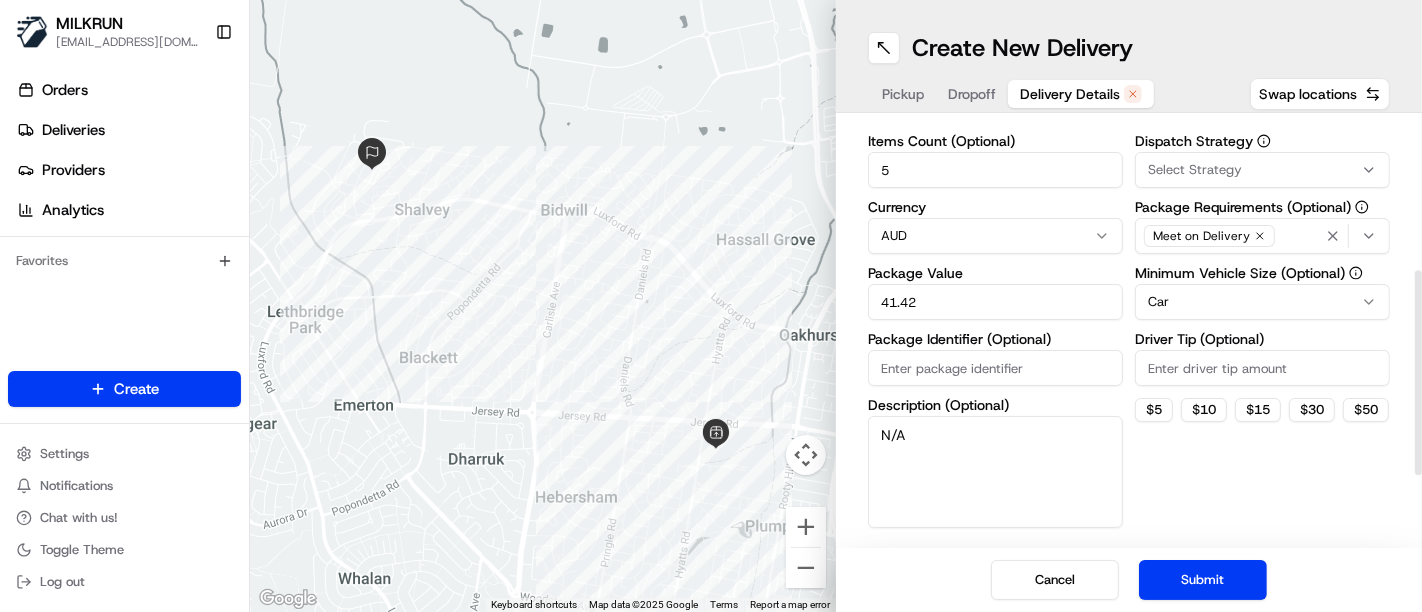 scroll, scrollTop: 0, scrollLeft: 0, axis: both 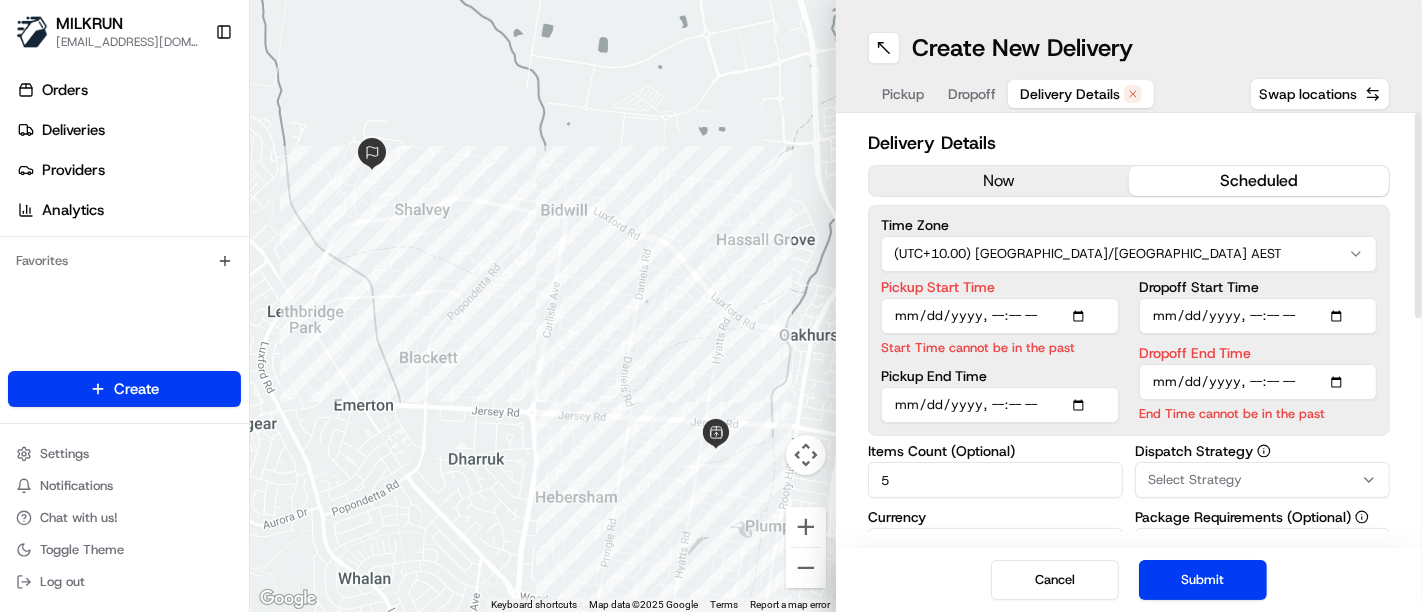 type 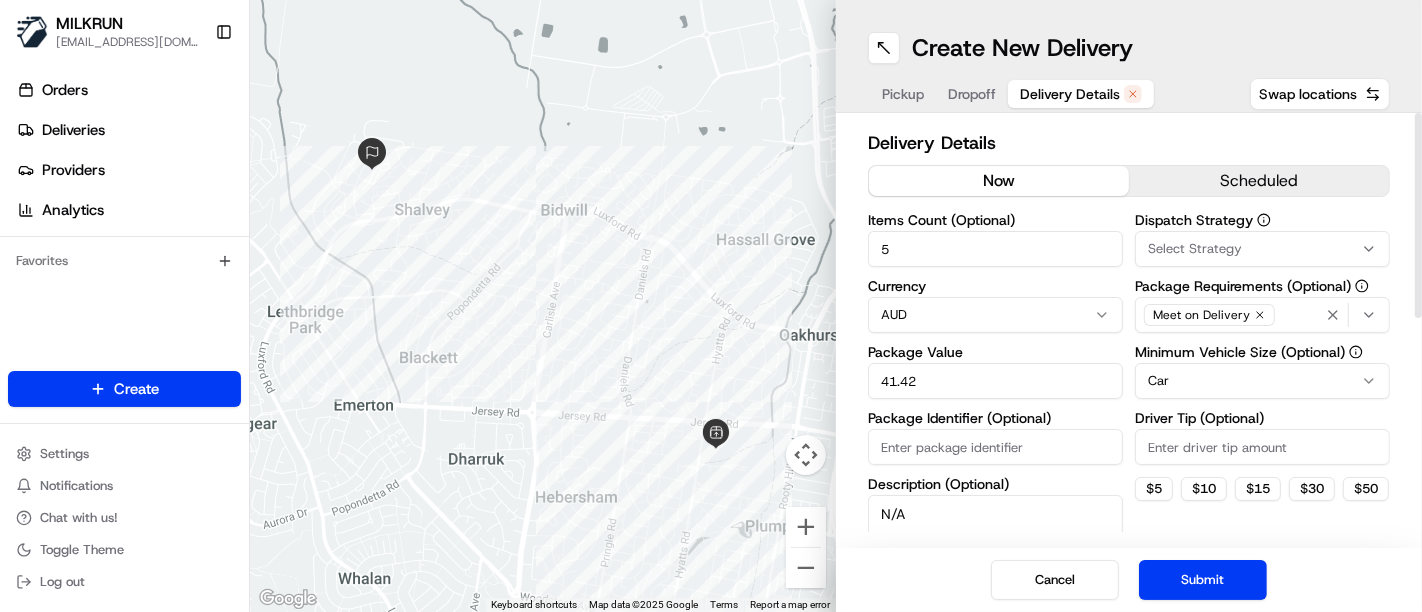 click on "now" at bounding box center (999, 181) 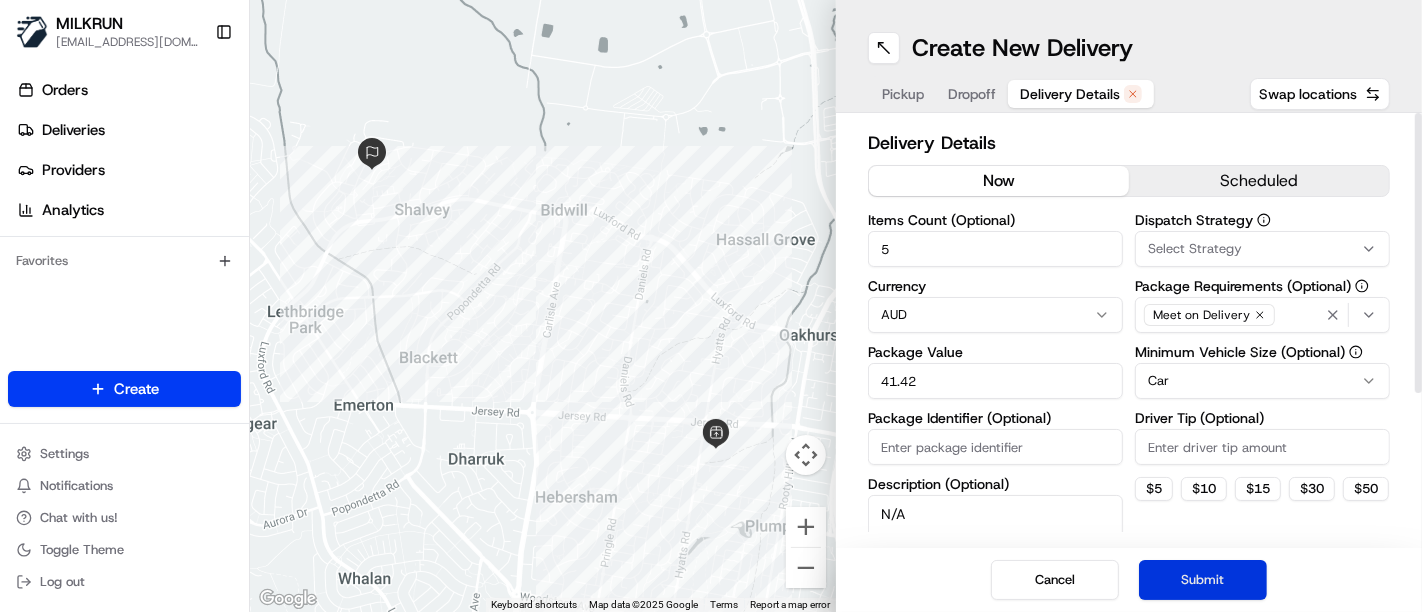 click on "Submit" at bounding box center [1203, 580] 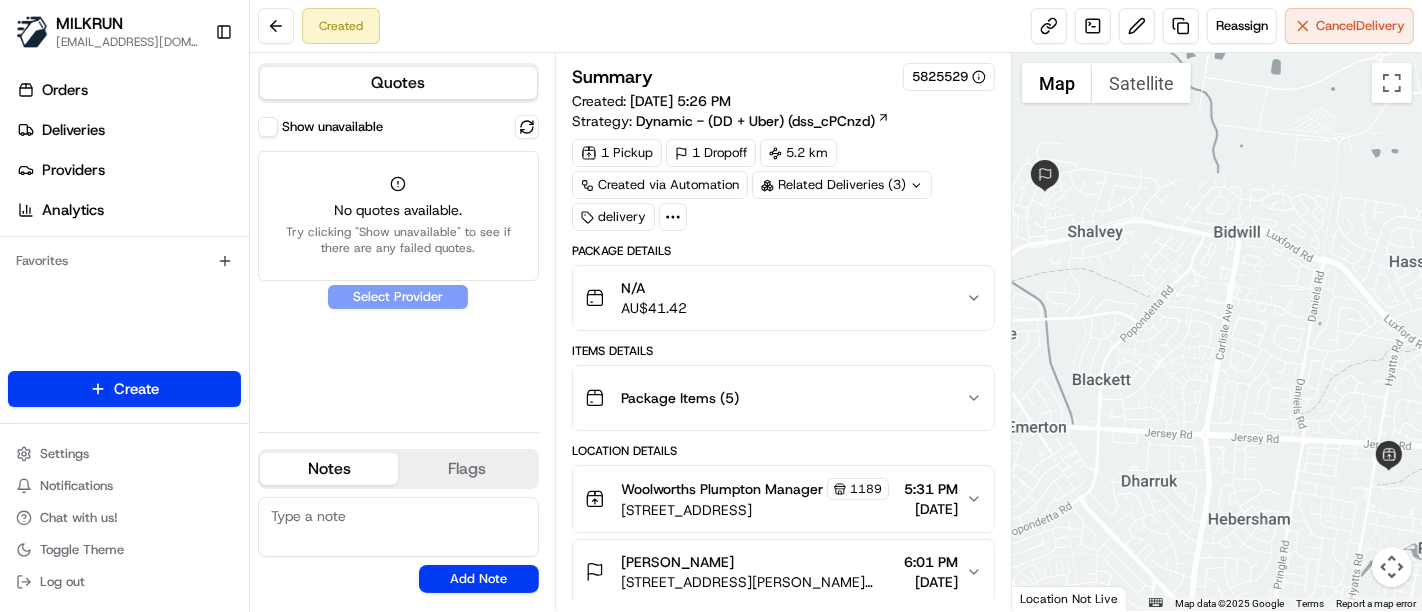 click on "Try clicking "Show unavailable" to see if there are any failed quotes." at bounding box center (398, 240) 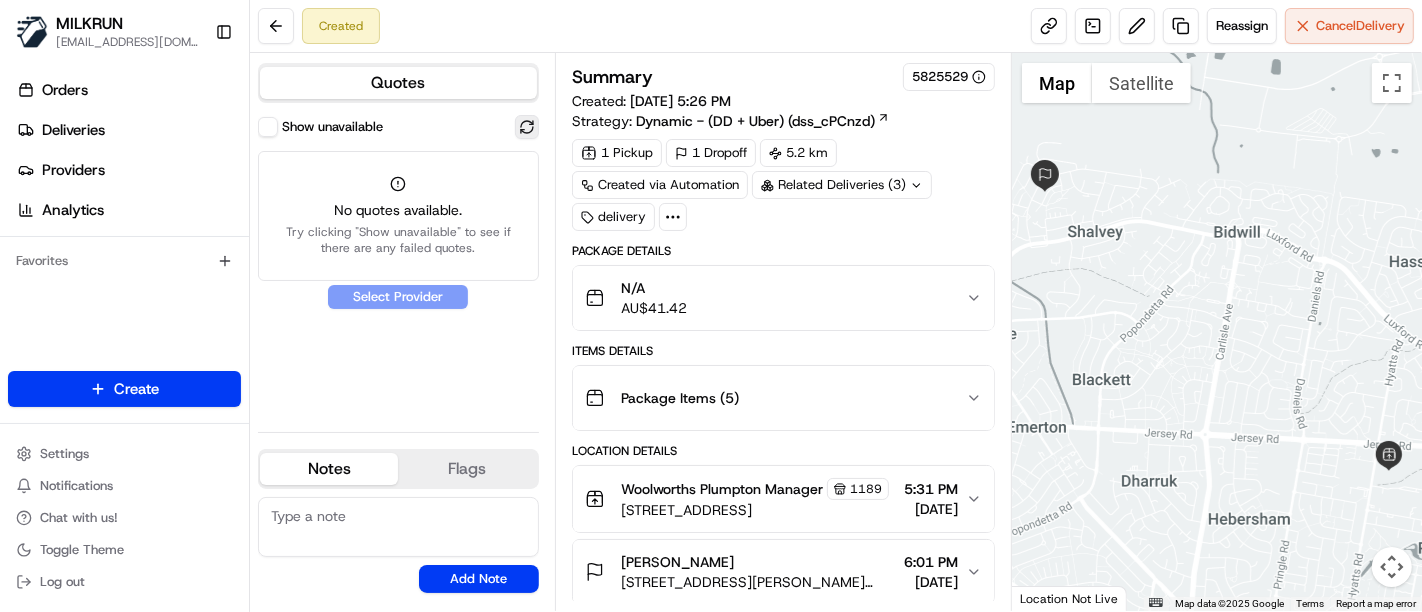 click at bounding box center (527, 127) 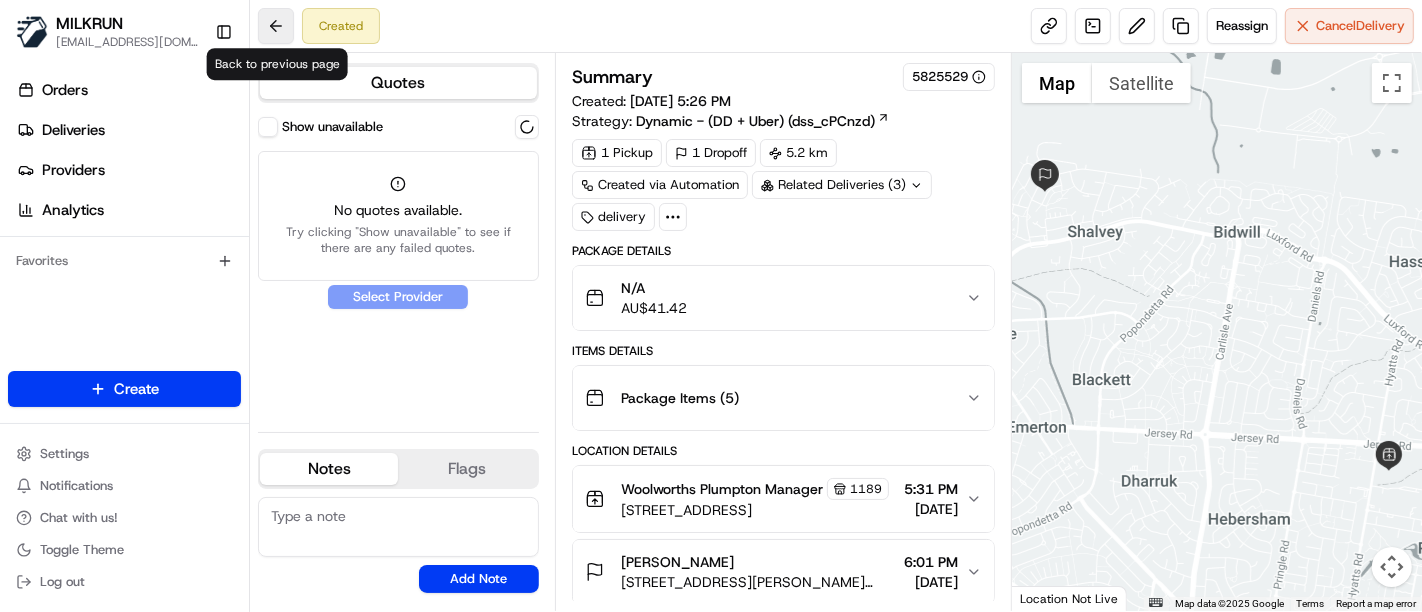 click at bounding box center [276, 26] 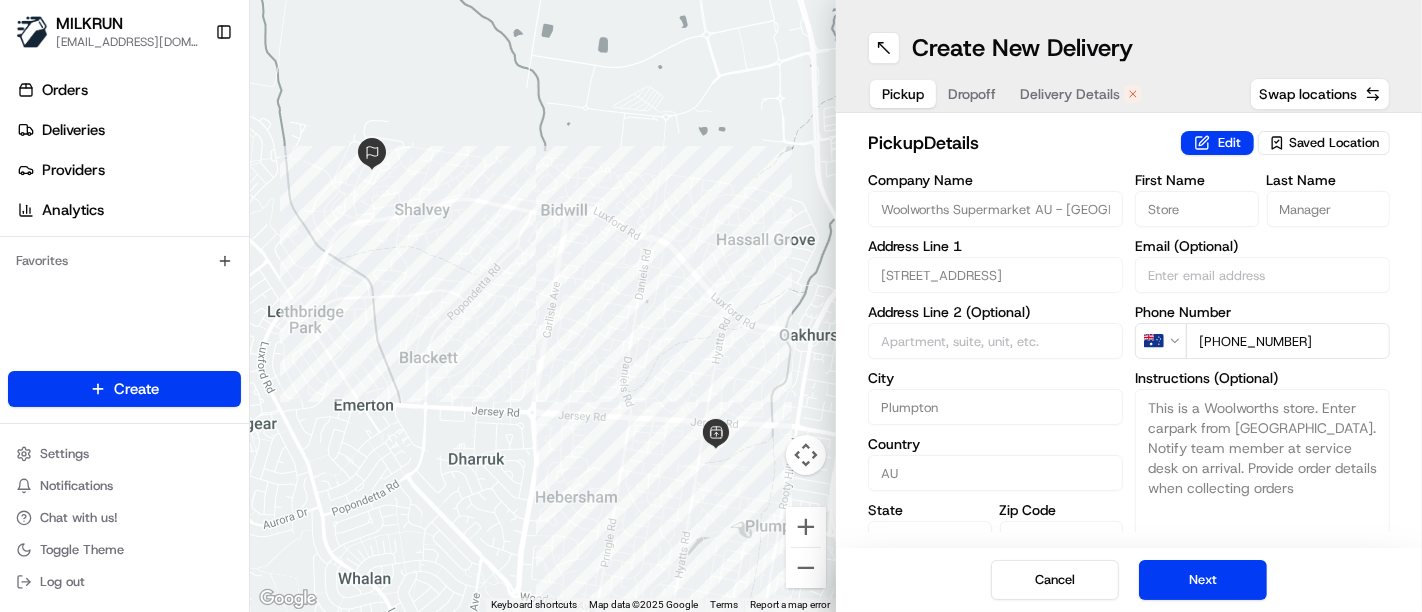click at bounding box center (543, 306) 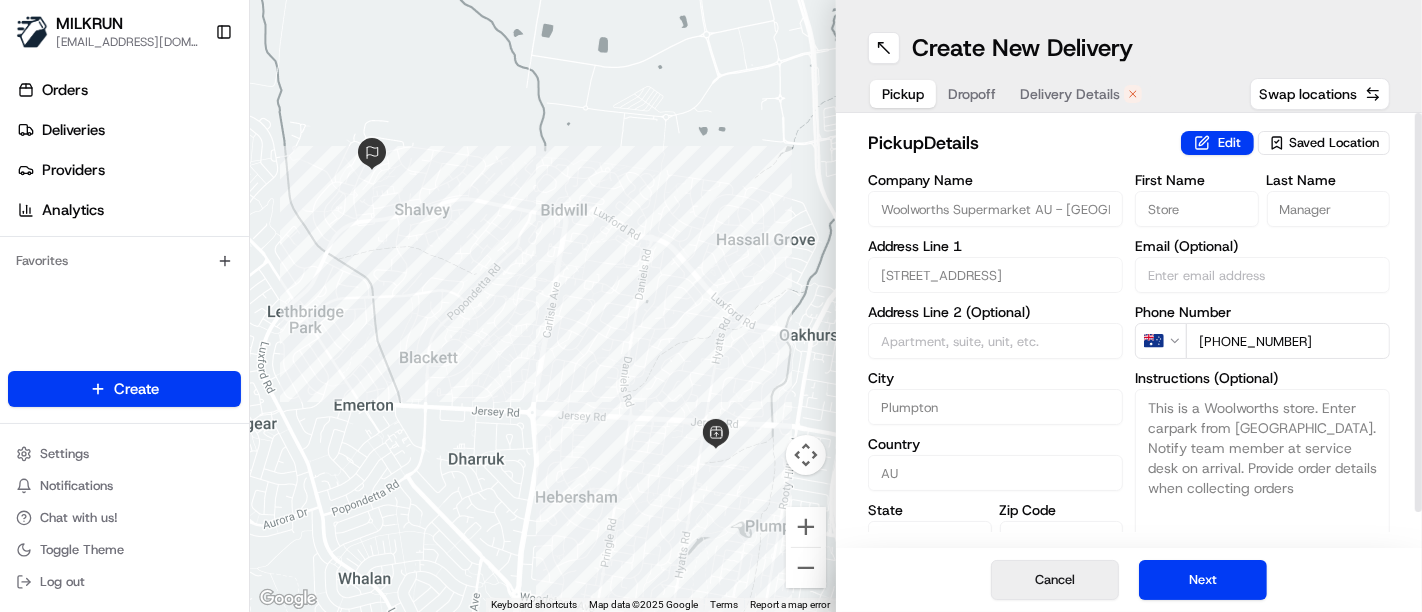 click on "Cancel" at bounding box center [1055, 580] 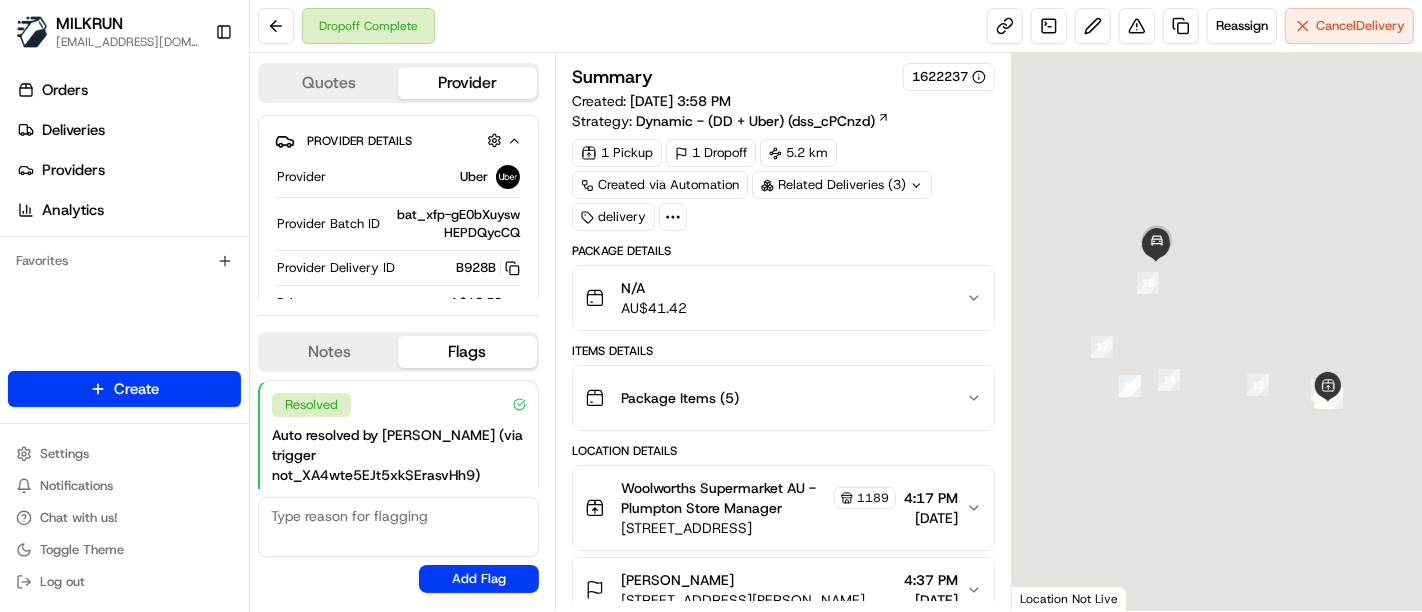 scroll, scrollTop: 113, scrollLeft: 0, axis: vertical 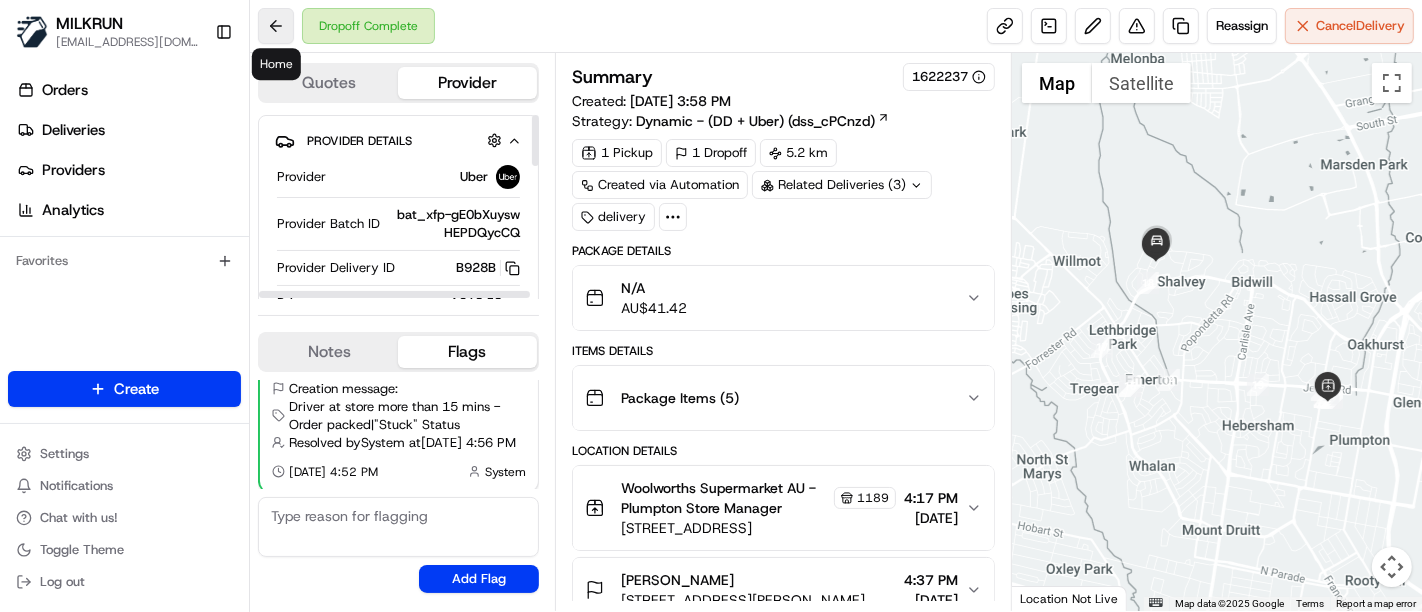 click at bounding box center (276, 26) 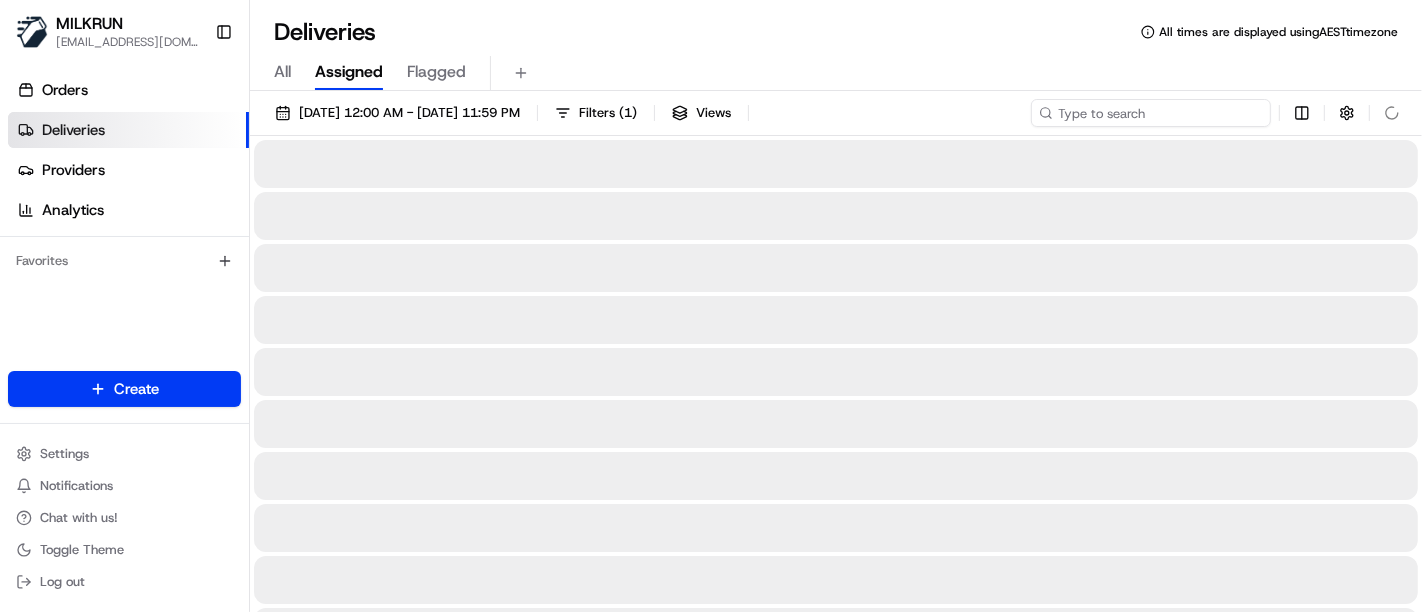 click at bounding box center [1151, 113] 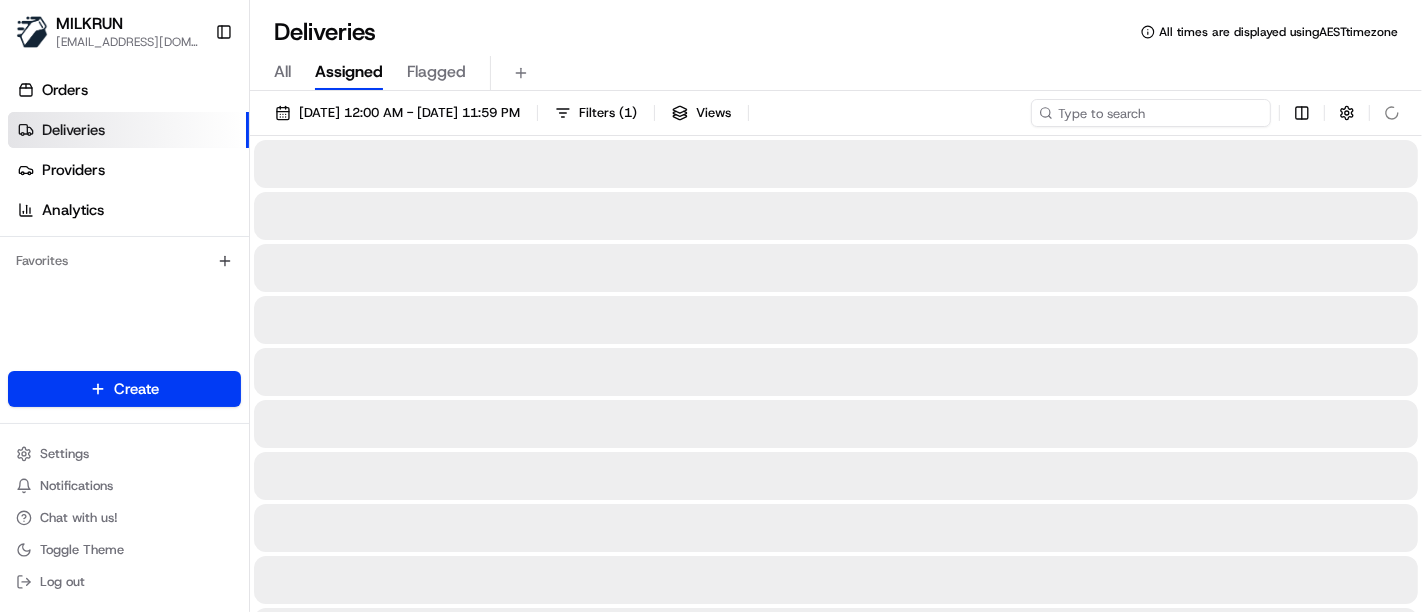 paste on "annmarie clark" 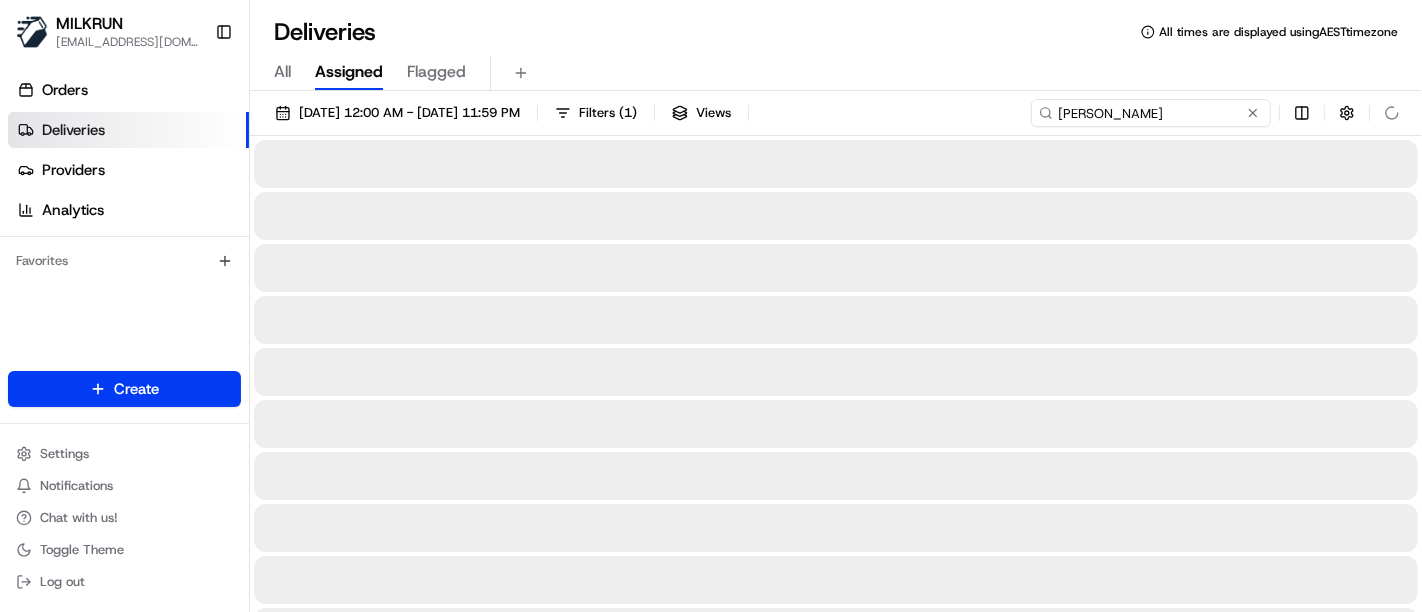 click on "annmarie clark" at bounding box center [1151, 113] 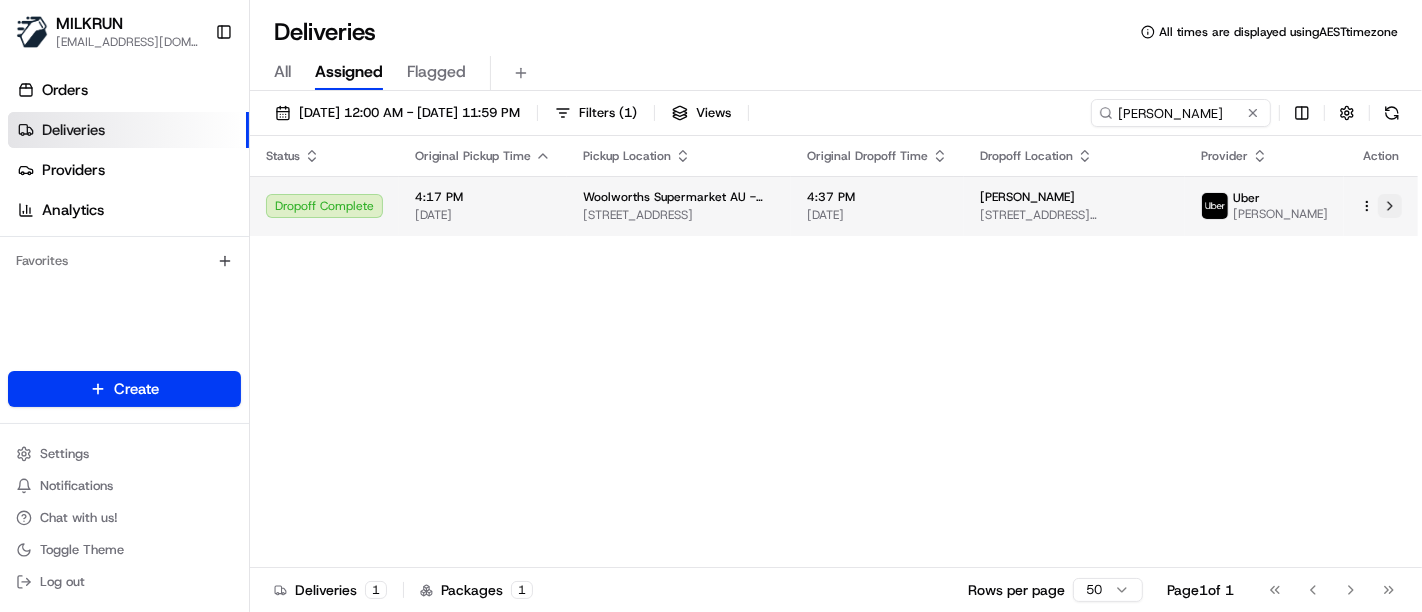 click at bounding box center (1390, 206) 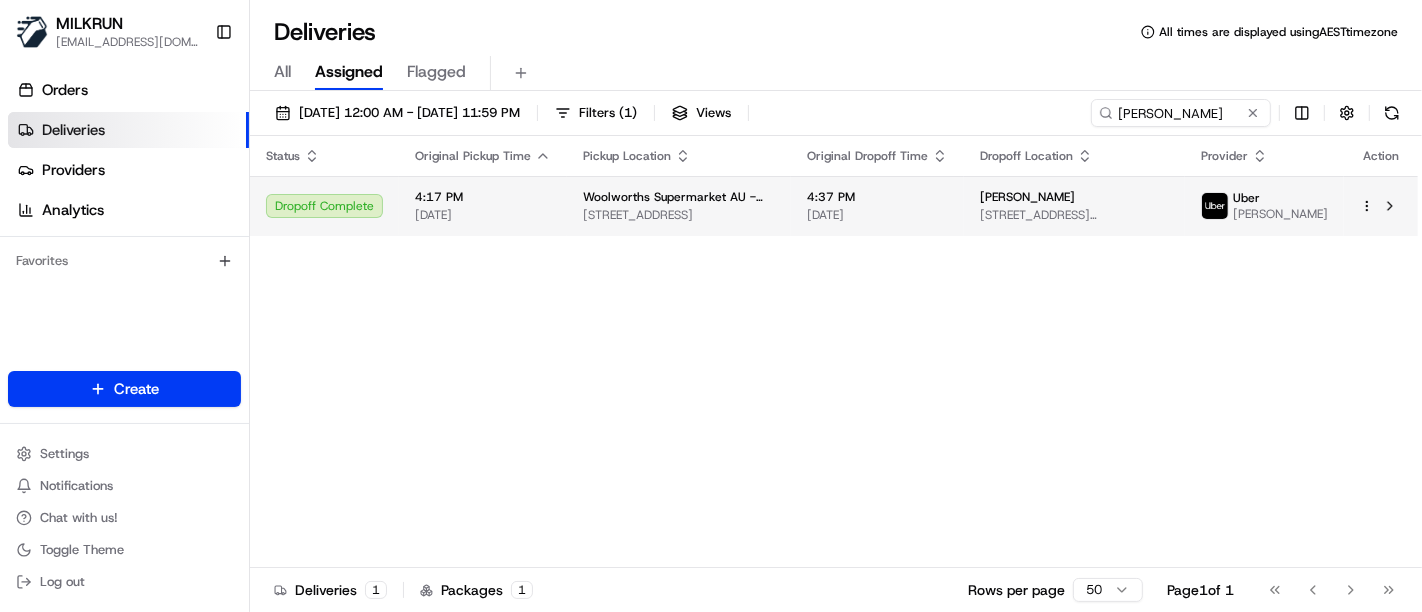 click on "MILKRUN crogers2@woolworths.com.au Toggle Sidebar Orders Deliveries Providers Analytics Favorites Main Menu Members & Organization Organization Users Roles Preferences Customization Tracking Orchestration Automations Locations Pickup Locations Dropoff Locations AI Support Call Agent Billing Billing Refund Requests Integrations Notification Triggers Webhooks API Keys Request Logs Create Settings Notifications Chat with us! Toggle Theme Log out Deliveries All times are displayed using  AEST  timezone All Assigned Flagged 15/07/2025 12:00 AM - 15/07/2025 11:59 PM Filters ( 1 ) Views annmarie clark Status Original Pickup Time Pickup Location Original Dropoff Time Dropoff Location Provider Action Dropoff Complete 4:17 PM 15/07/2025 Woolworths Supermarket AU - Plumpton 260 Jersey Rd, Plumpton, NSW 2761, AU 4:37 PM 15/07/2025 annmarie clark 16 crawford ave, Shalvey, NSW 2770, AU Uber RAJWINDER SINGH R. Deliveries 1 Packages 1 Rows per page 50 Page  1  of   1 Go to first page Go to previous page" at bounding box center [711, 306] 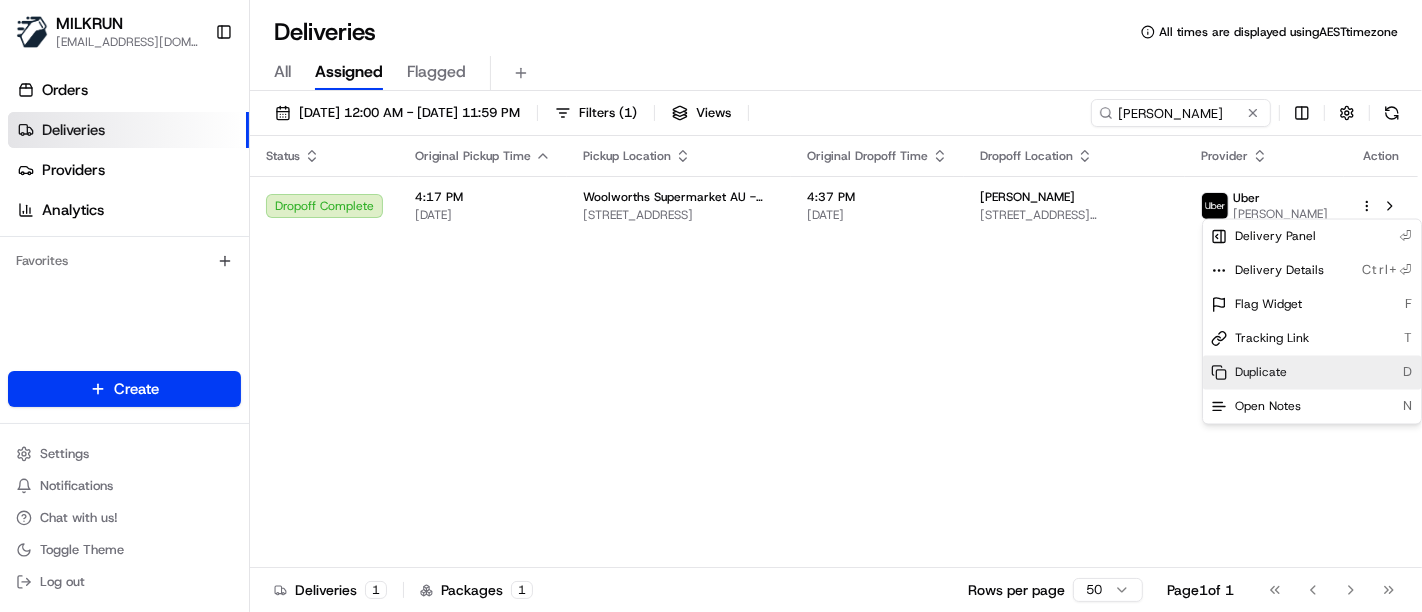click on "Duplicate" at bounding box center (1261, 373) 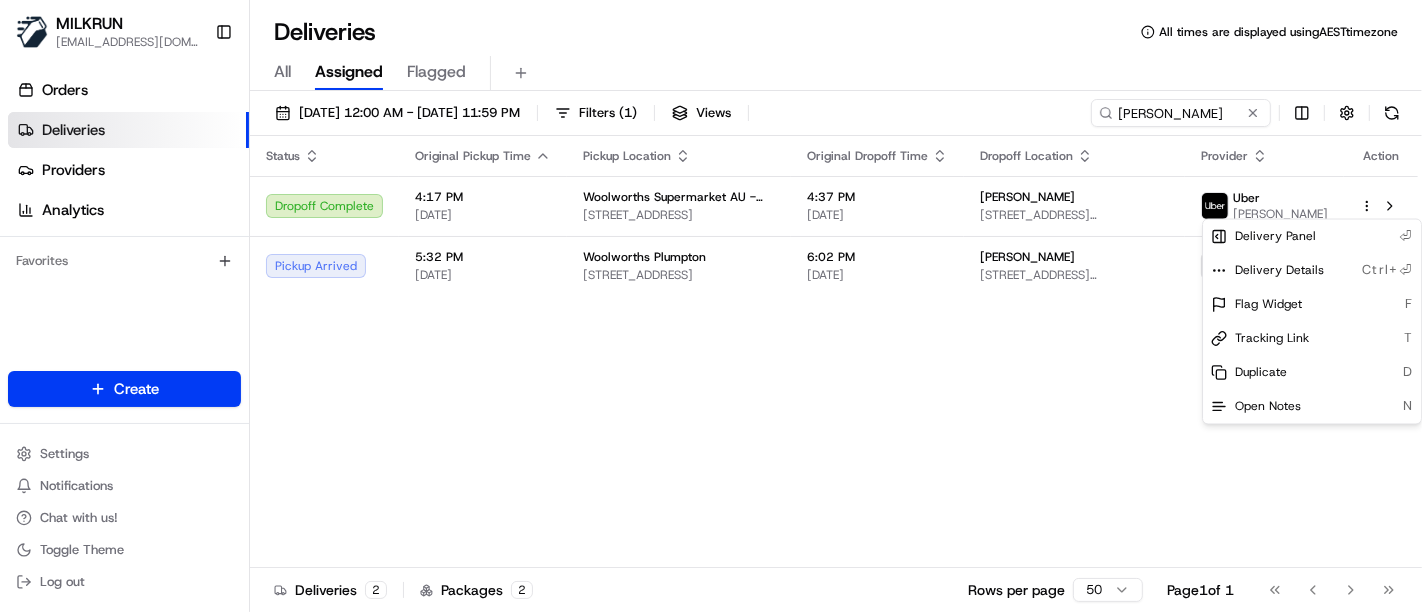 click on "MILKRUN crogers2@woolworths.com.au Toggle Sidebar Orders Deliveries Providers Analytics Favorites Main Menu Members & Organization Organization Users Roles Preferences Customization Tracking Orchestration Automations Locations Pickup Locations Dropoff Locations AI Support Call Agent Billing Billing Refund Requests Integrations Notification Triggers Webhooks API Keys Request Logs Create Settings Notifications Chat with us! Toggle Theme Log out Deliveries All times are displayed using  AEST  timezone All Assigned Flagged 15/07/2025 12:00 AM - 15/07/2025 11:59 PM Filters ( 1 ) Views annmarie clark Status Original Pickup Time Pickup Location Original Dropoff Time Dropoff Location Provider Action Dropoff Complete 4:17 PM 15/07/2025 Woolworths Supermarket AU - Plumpton 260 Jersey Rd, Plumpton, NSW 2761, AU 4:37 PM 15/07/2025 annmarie clark 16 crawford ave, Shalvey, NSW 2770, AU Uber RAJWINDER SINGH R. Pickup Arrived 5:32 PM 15/07/2025 Woolworths Plumpton 260 Jersey Rd, Plumpton, NSW 2761, AU 6:02 PM" at bounding box center (711, 306) 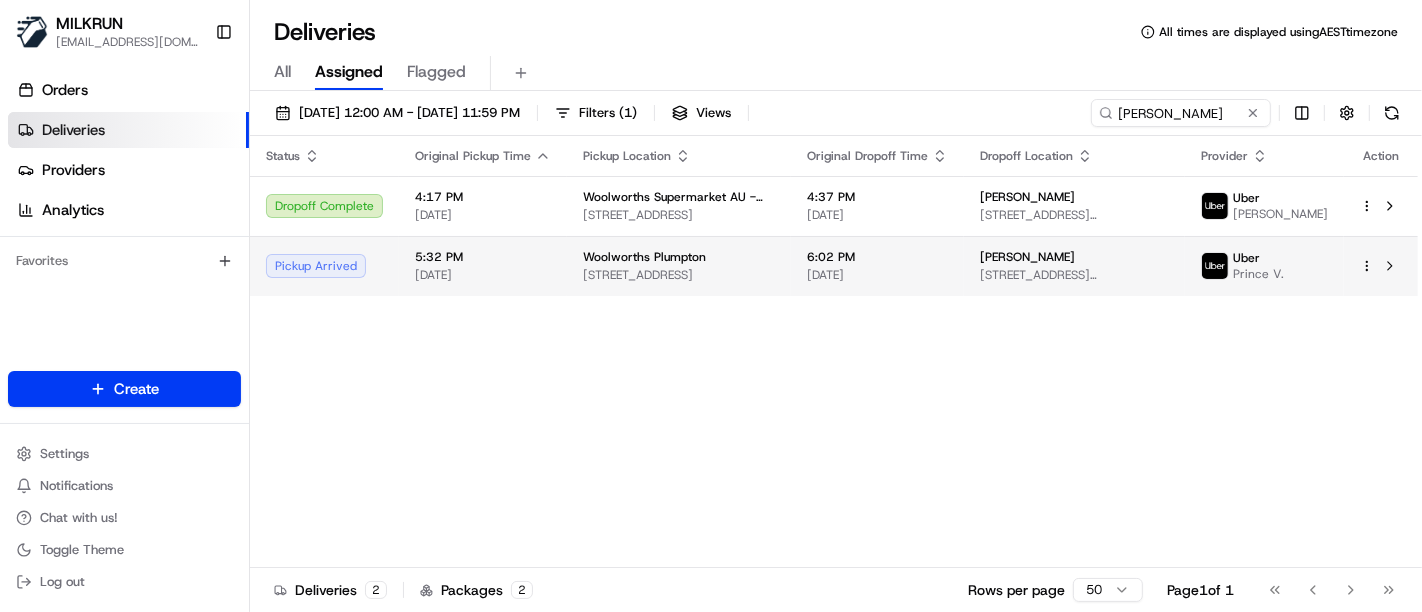 click on "[DATE]" at bounding box center [877, 275] 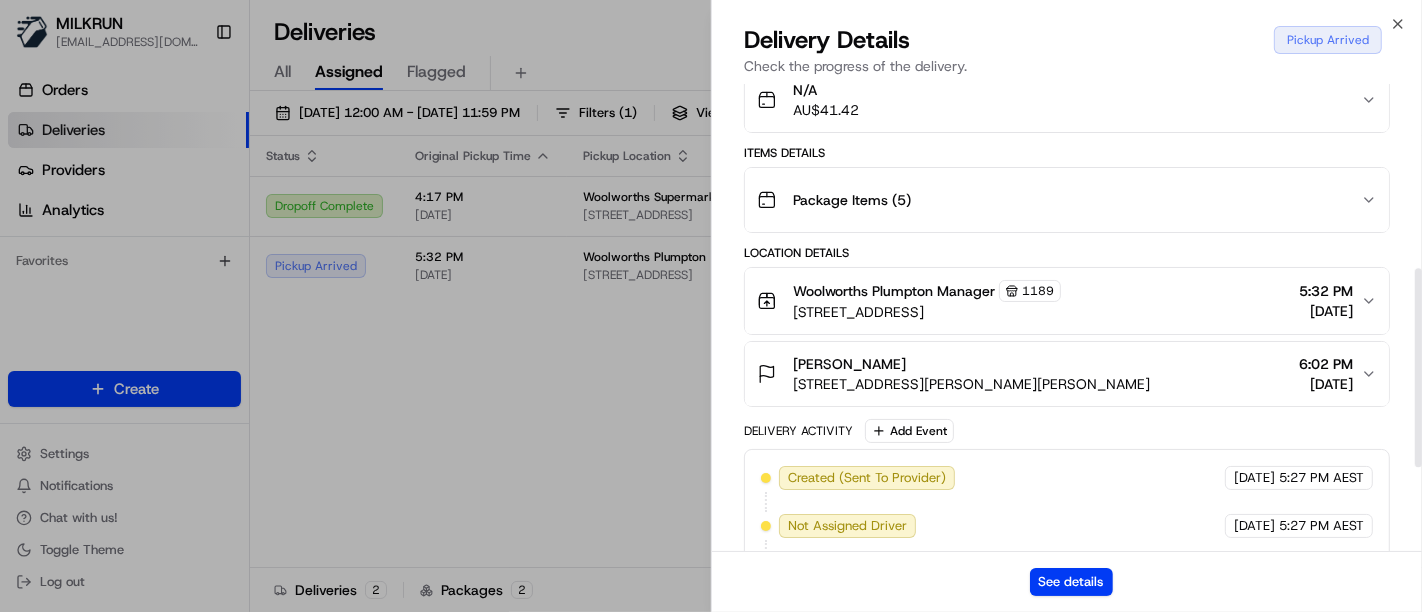 scroll, scrollTop: 633, scrollLeft: 0, axis: vertical 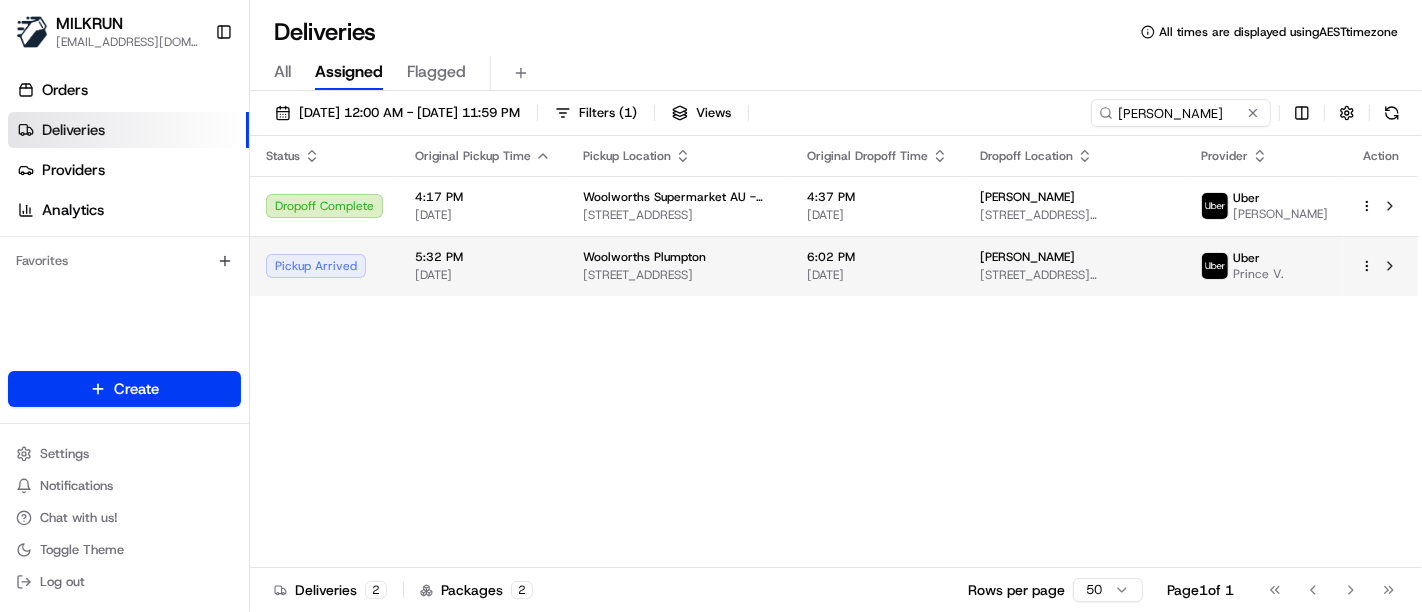 click on "[DATE]" at bounding box center [483, 275] 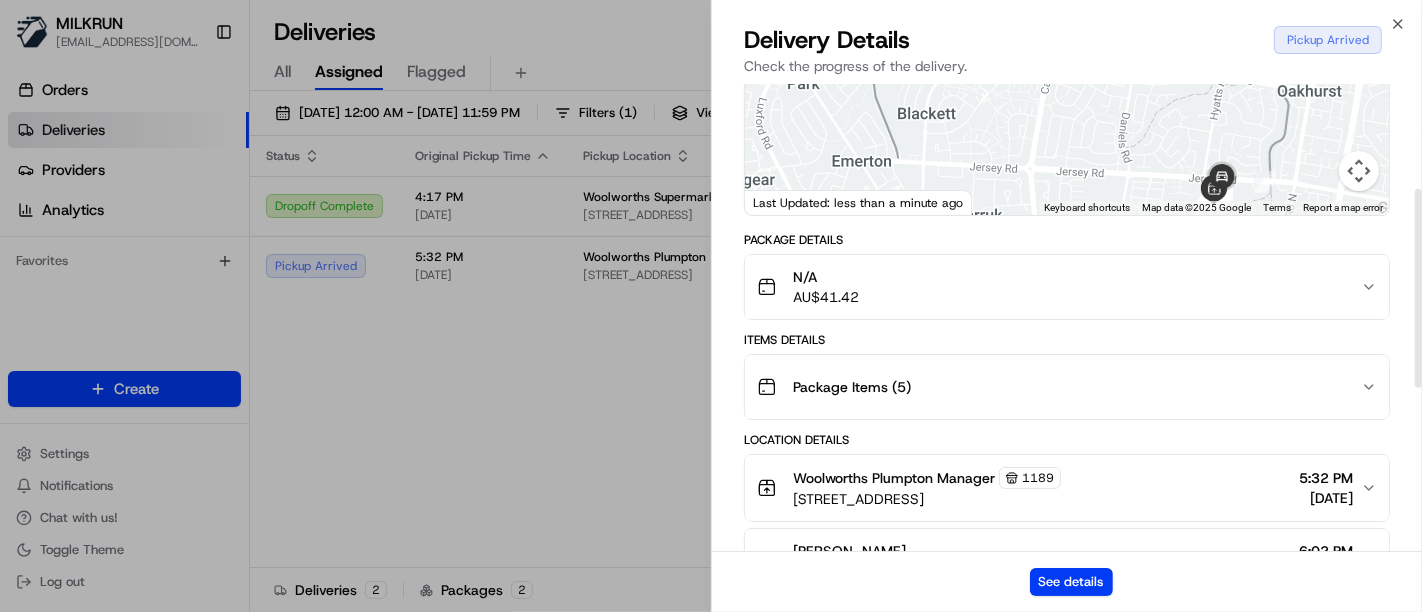 scroll, scrollTop: 633, scrollLeft: 0, axis: vertical 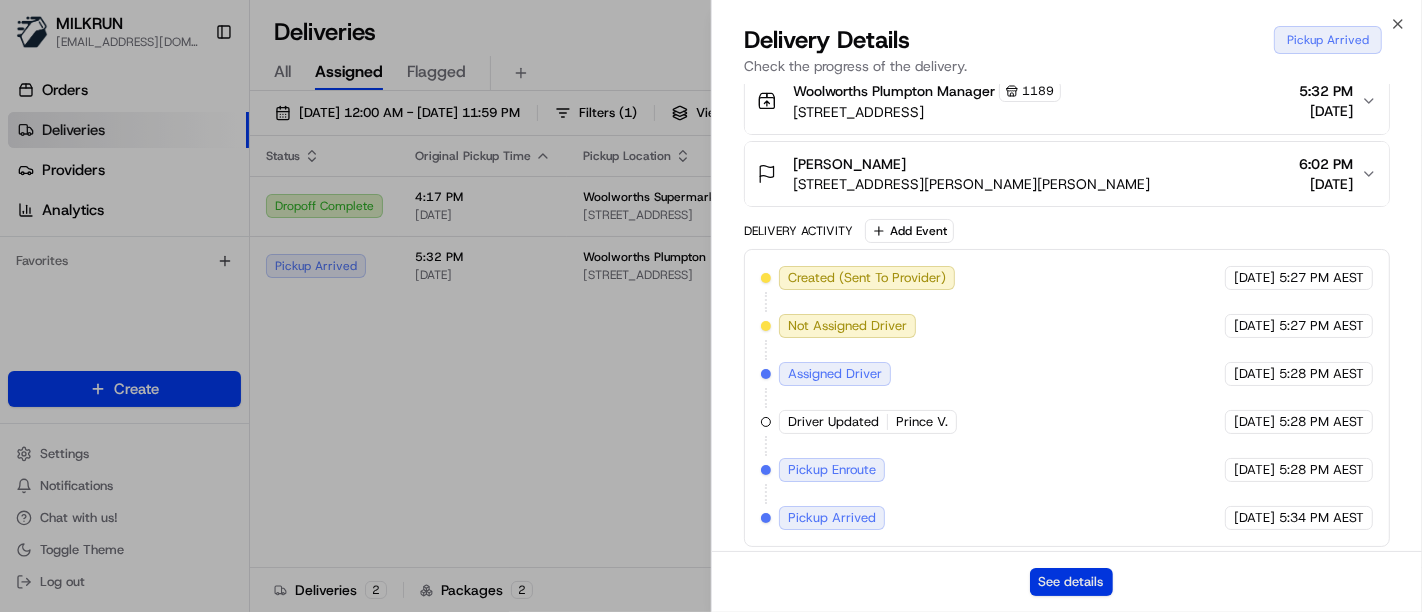 click on "See details" at bounding box center [1071, 582] 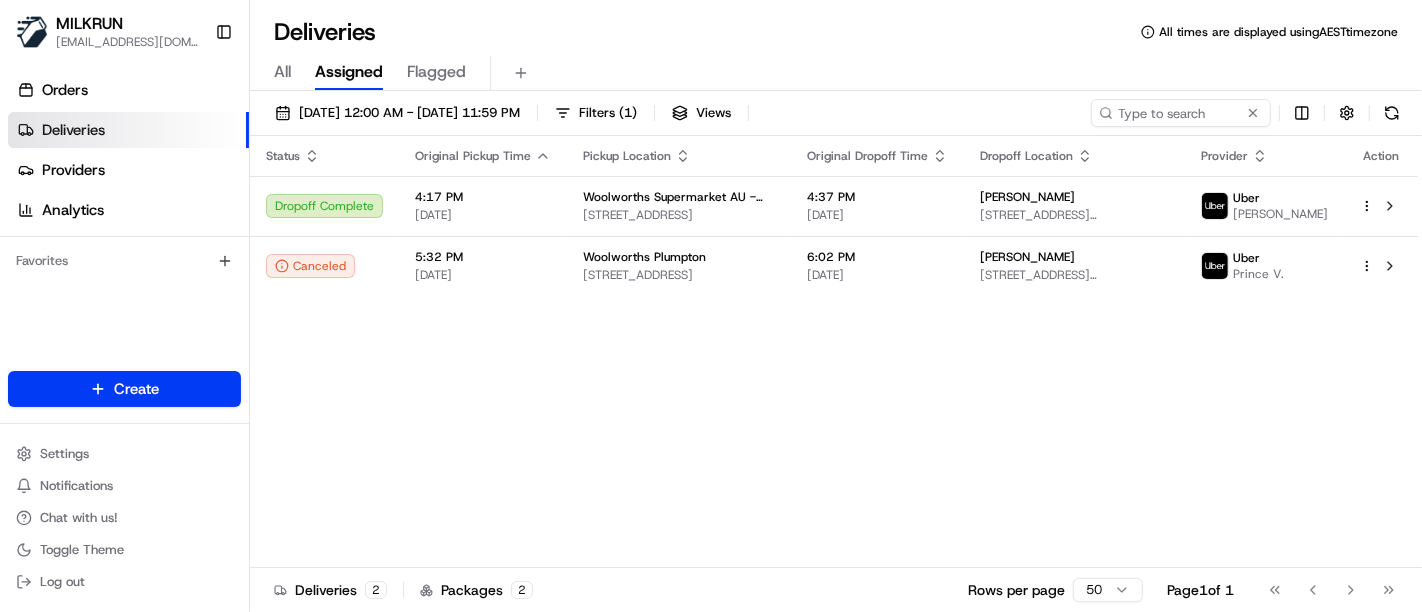 click on "All" at bounding box center [282, 72] 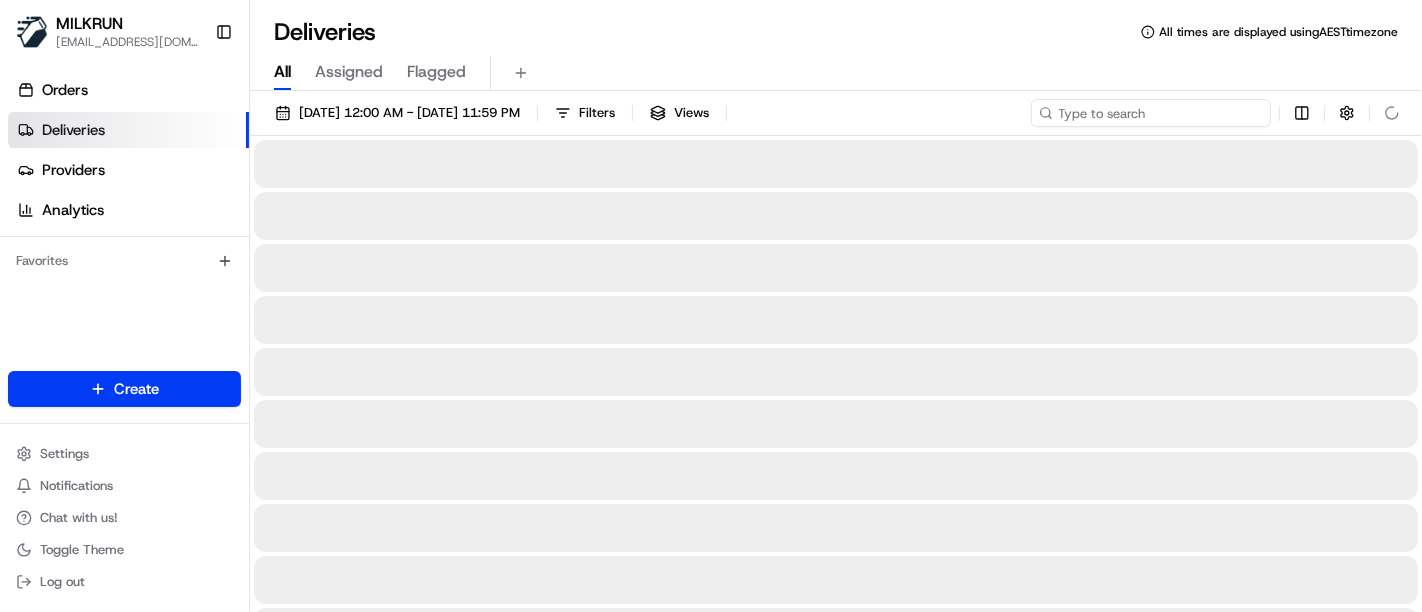 click at bounding box center (1151, 113) 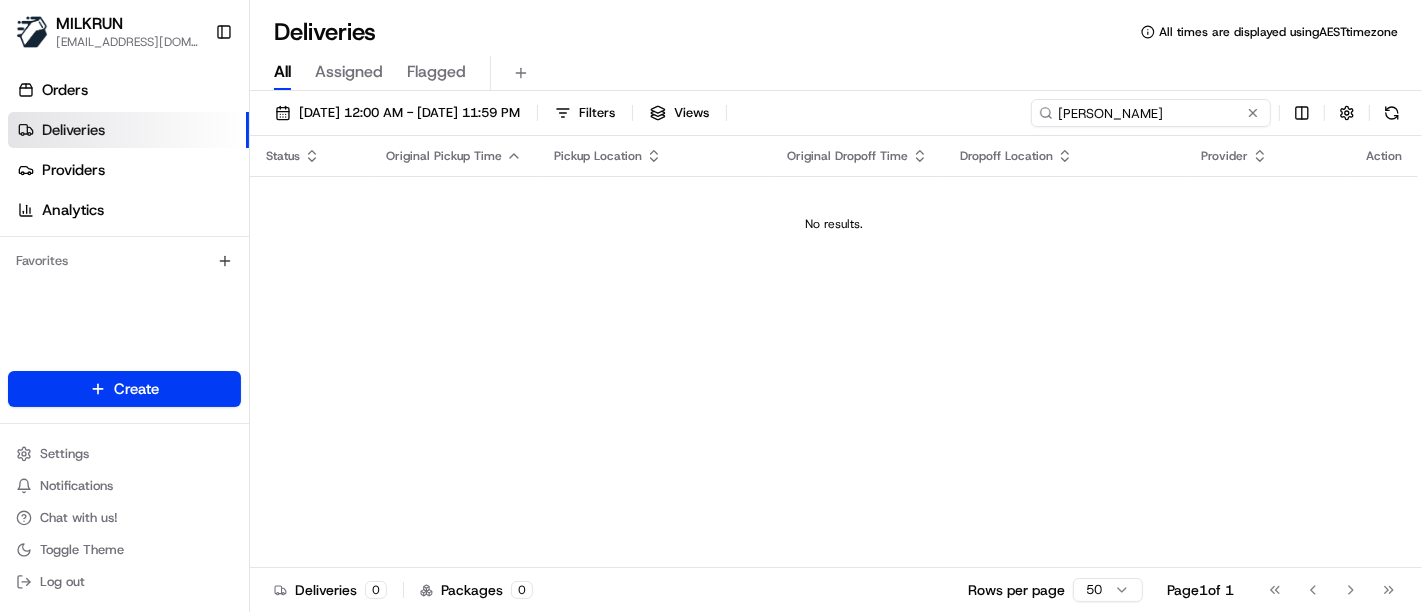 click on "Charly Renucci" at bounding box center [1151, 113] 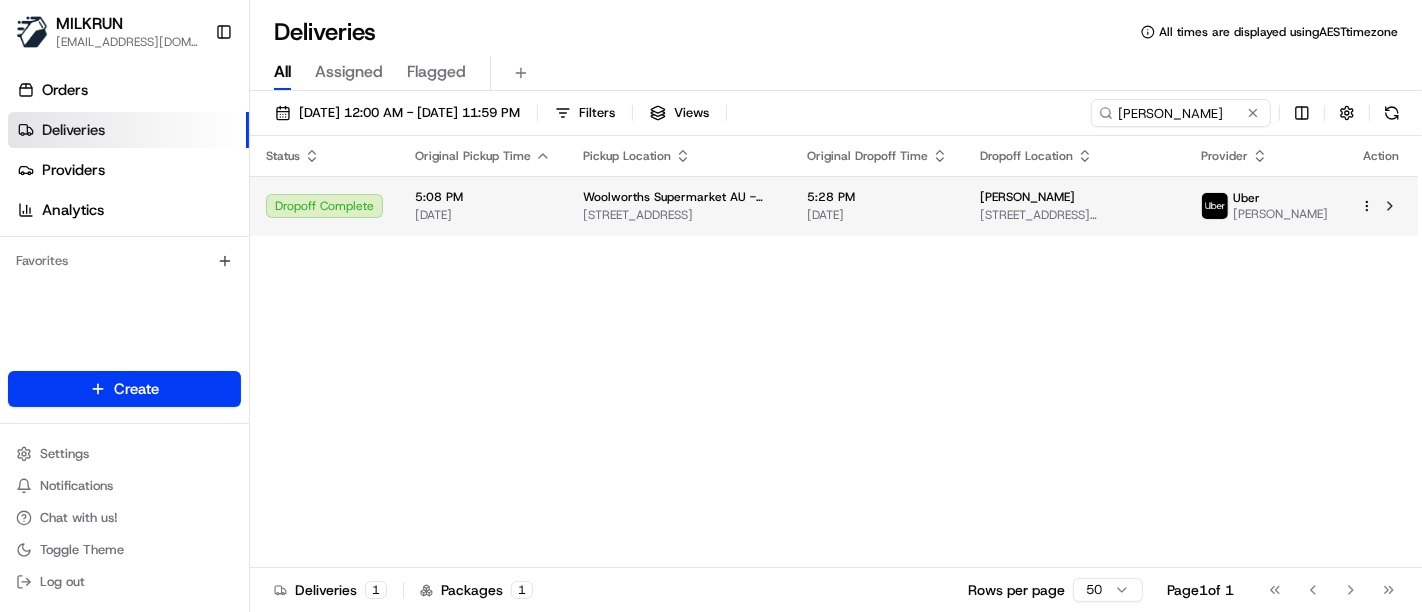 click on "[DATE]" at bounding box center [877, 215] 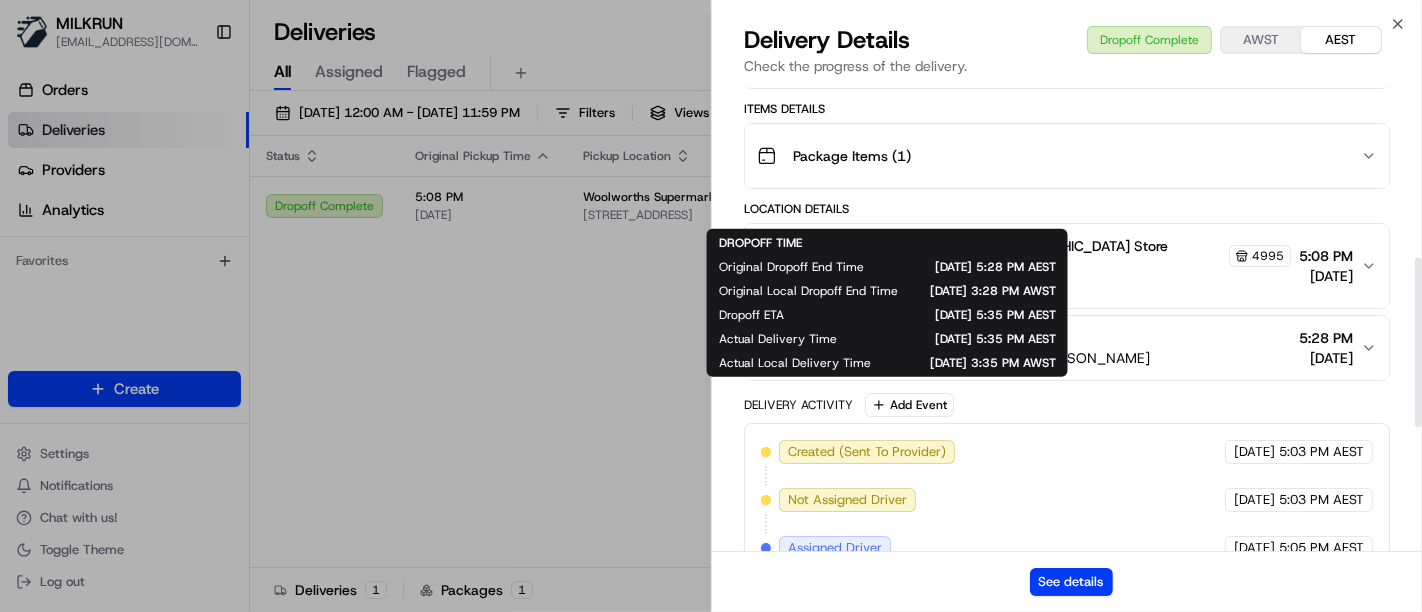 scroll, scrollTop: 517, scrollLeft: 0, axis: vertical 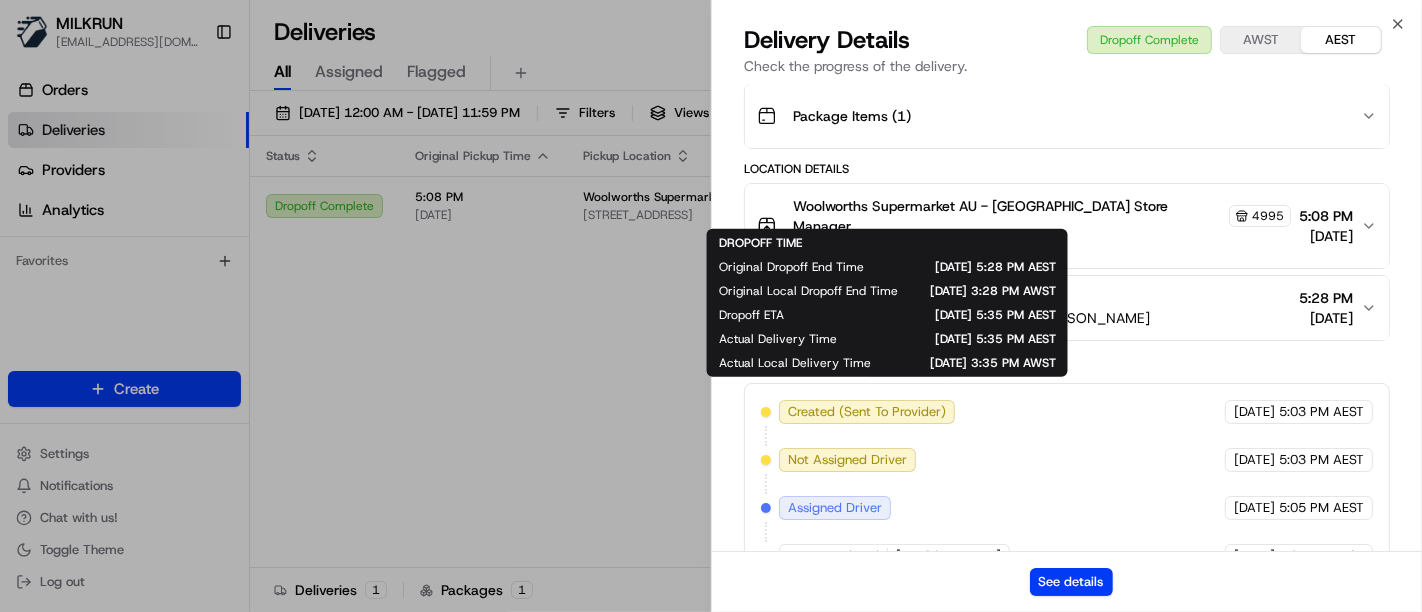 click on "Location Details" at bounding box center [1067, 169] 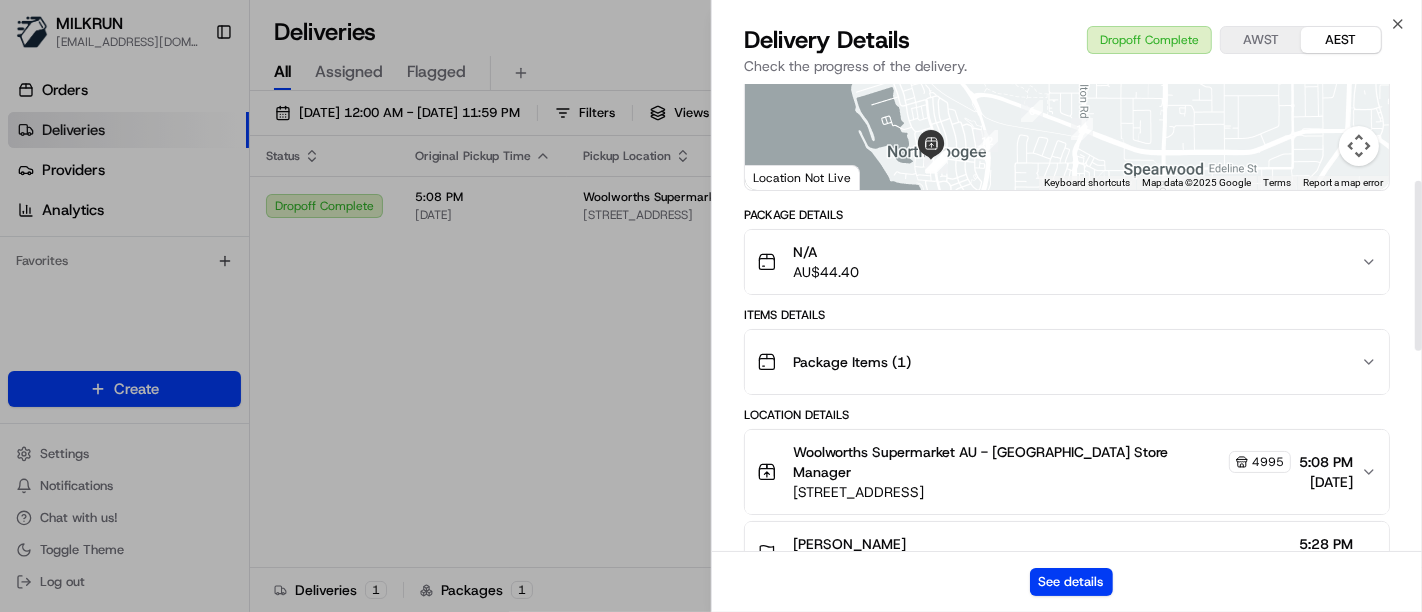 scroll, scrollTop: 264, scrollLeft: 0, axis: vertical 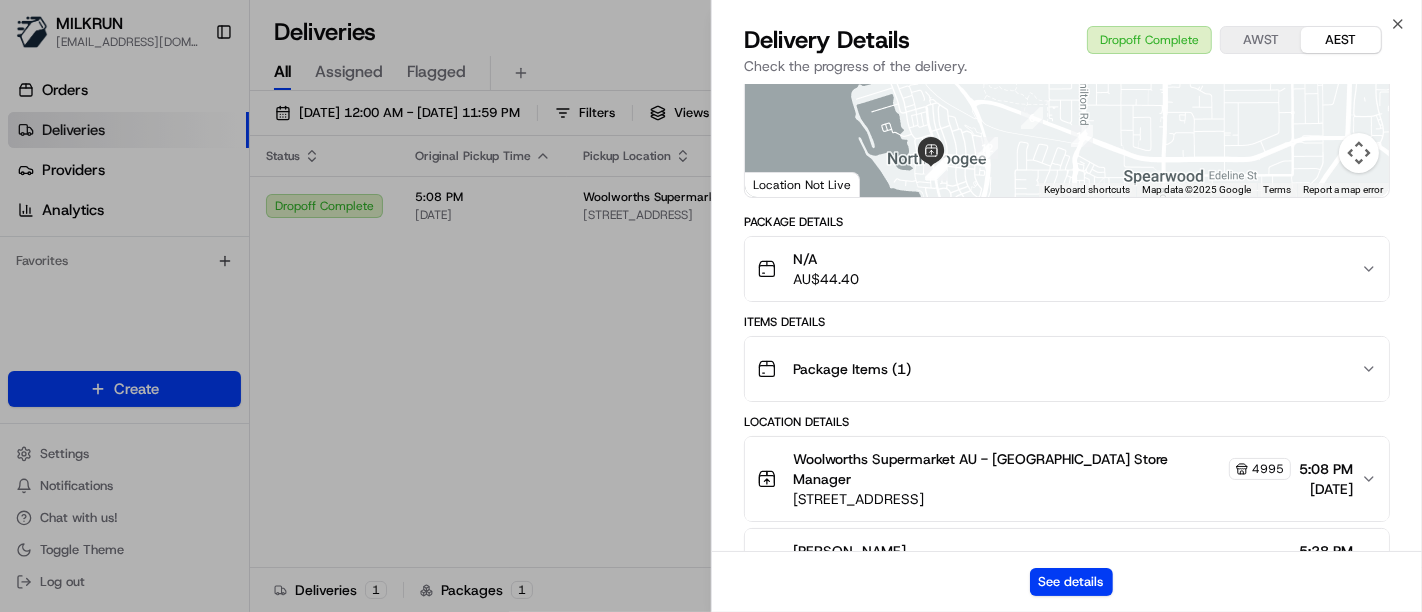 click on "Package Items ( 1 )" at bounding box center [1059, 369] 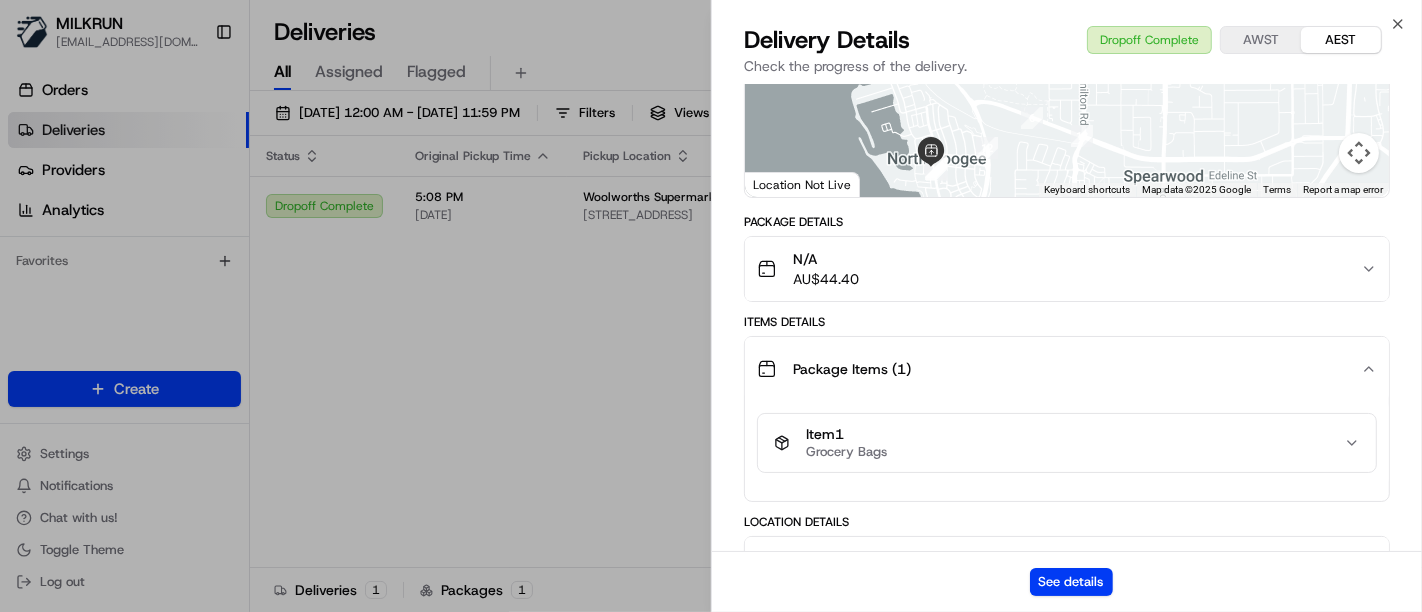 scroll, scrollTop: 351, scrollLeft: 0, axis: vertical 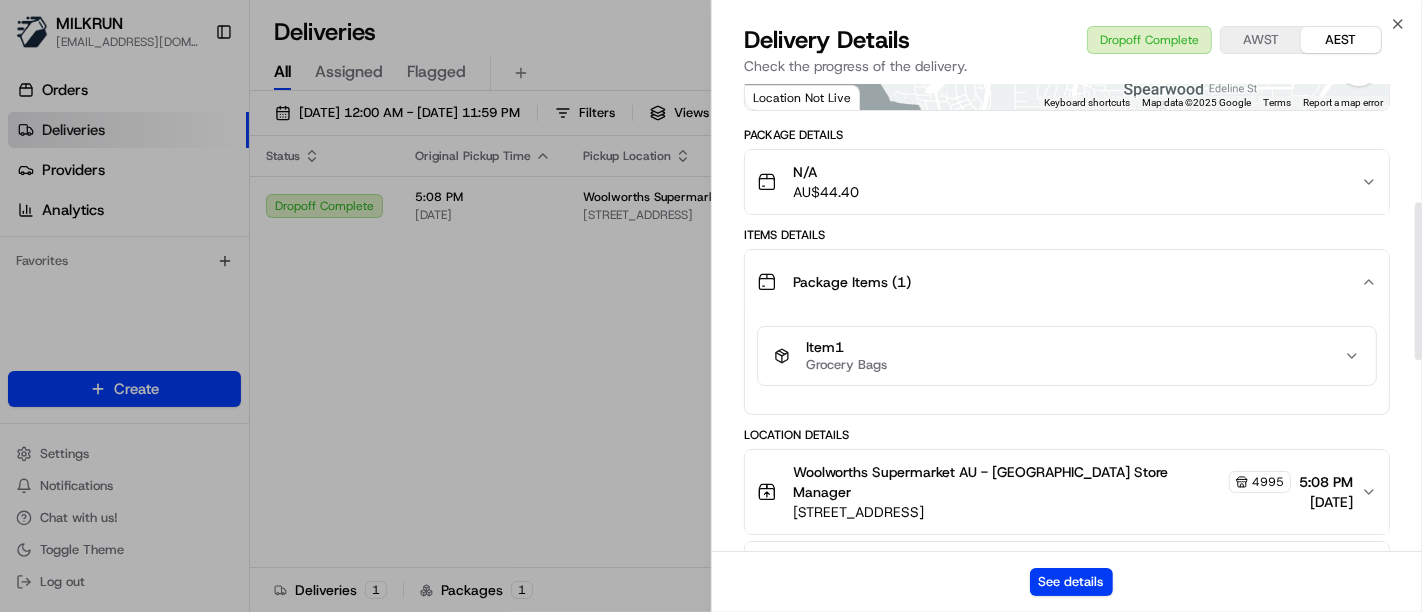 click on "Item  1 Grocery Bags" at bounding box center (1059, 356) 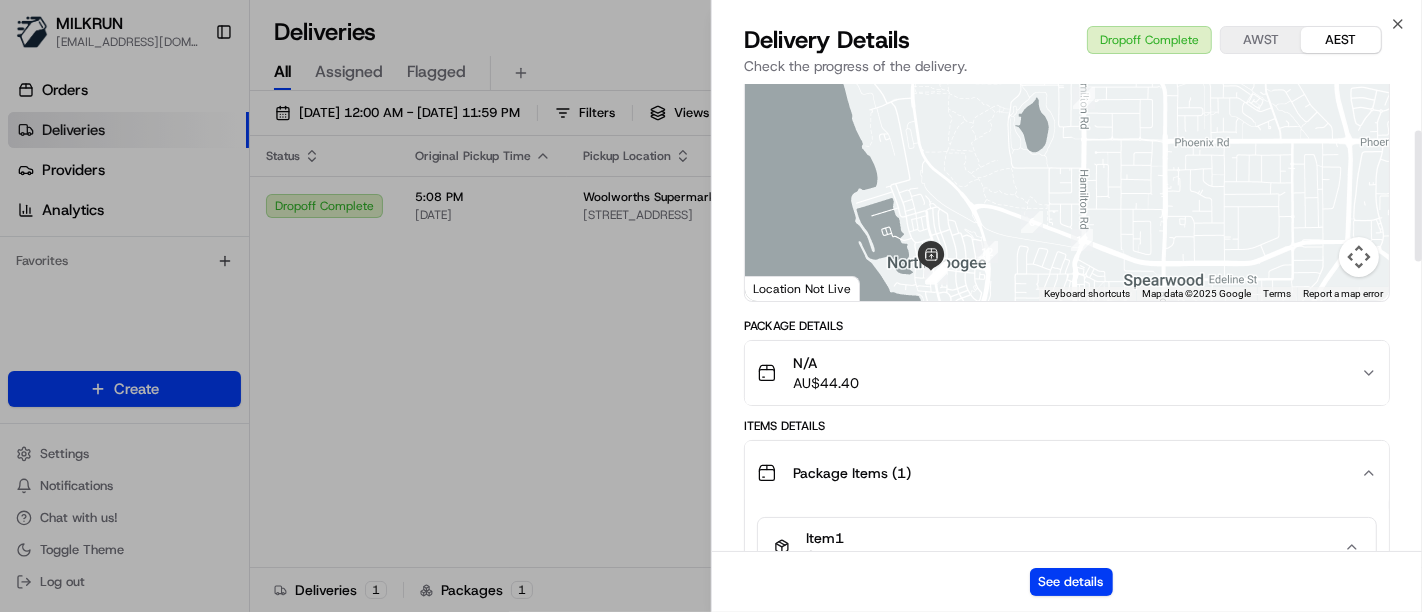 scroll, scrollTop: 165, scrollLeft: 0, axis: vertical 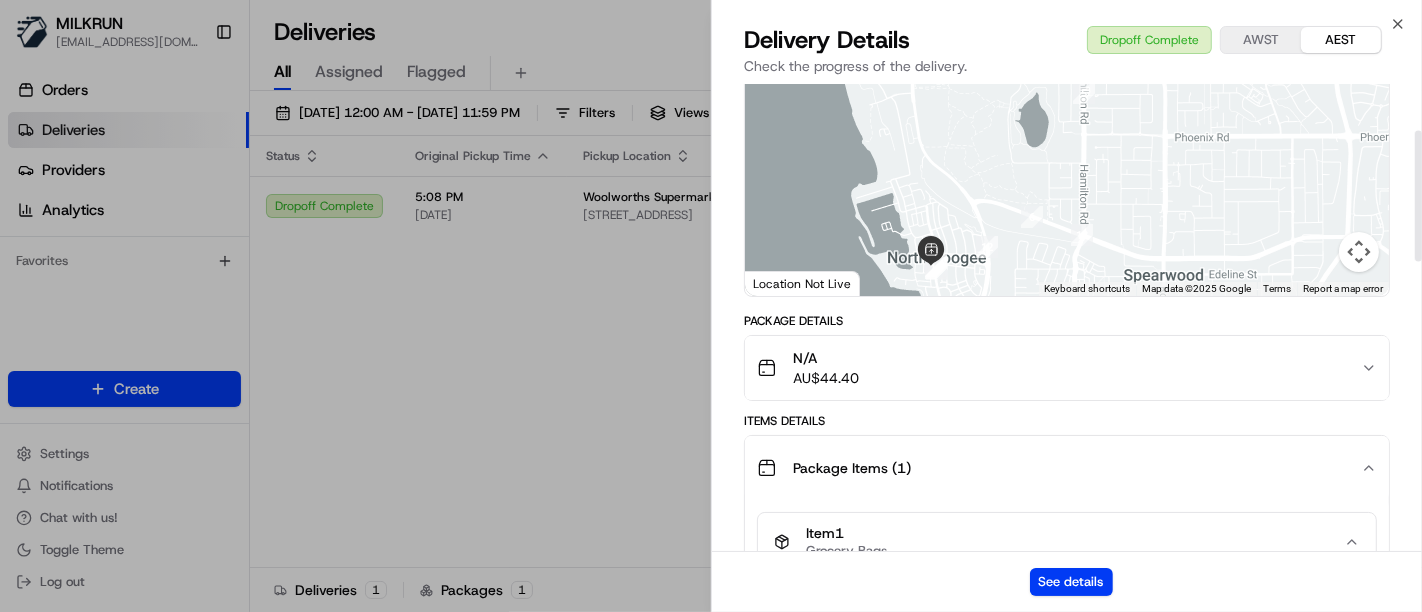 click on "N/A AU$ 44.40" at bounding box center [1067, 368] 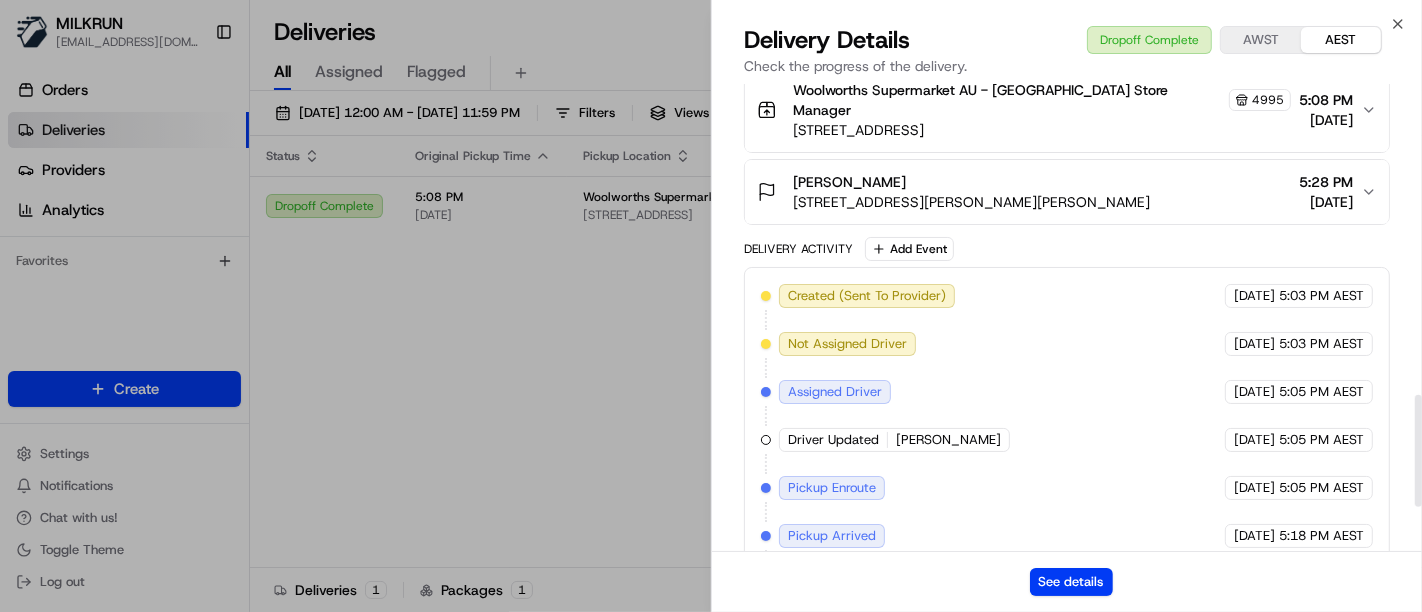 scroll, scrollTop: 1490, scrollLeft: 0, axis: vertical 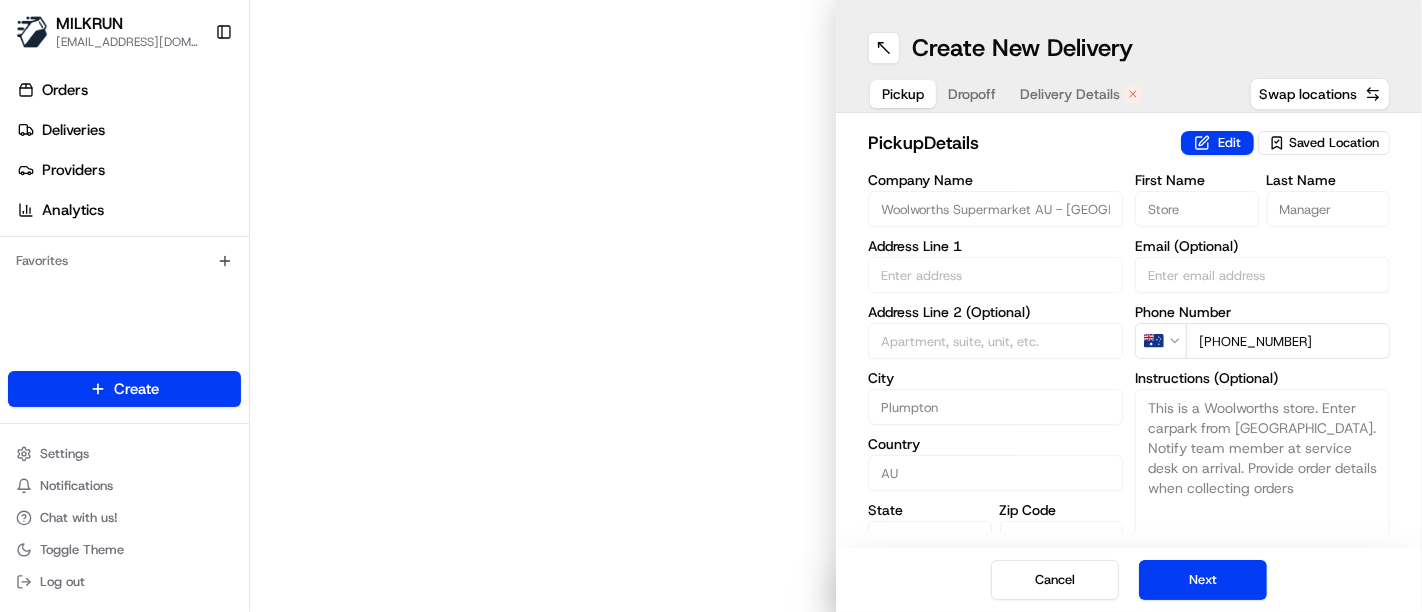 type on "[STREET_ADDRESS]" 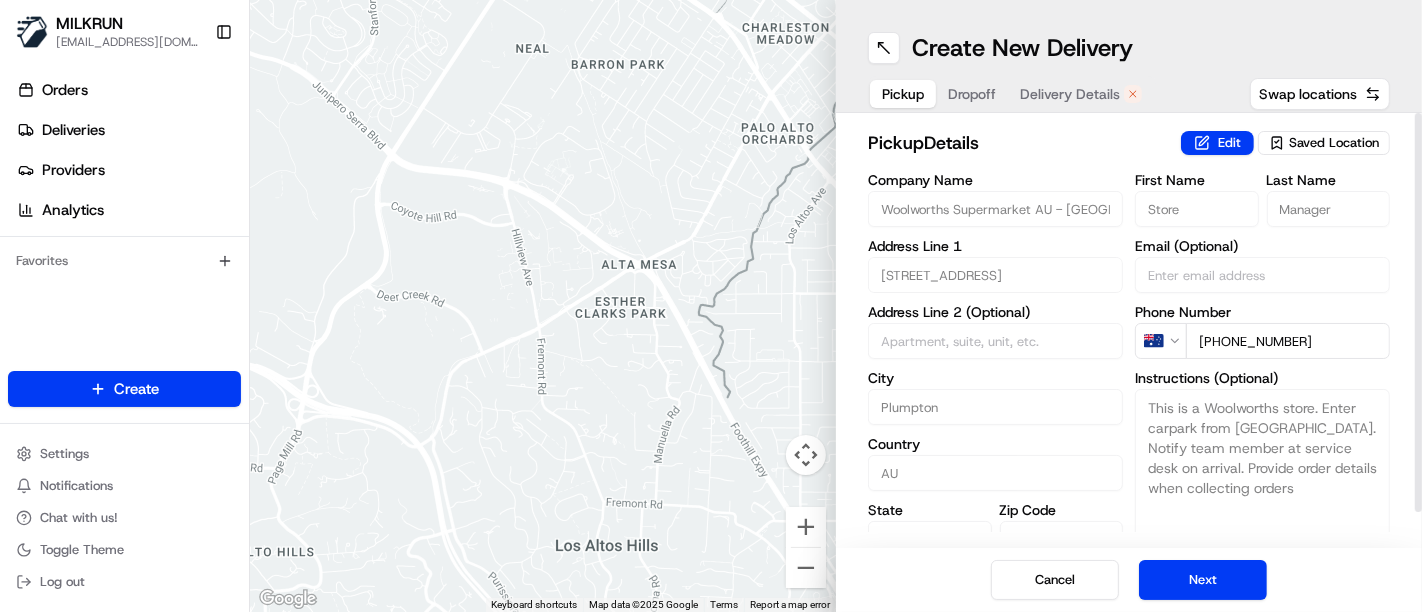 click on "Dropoff" at bounding box center [972, 94] 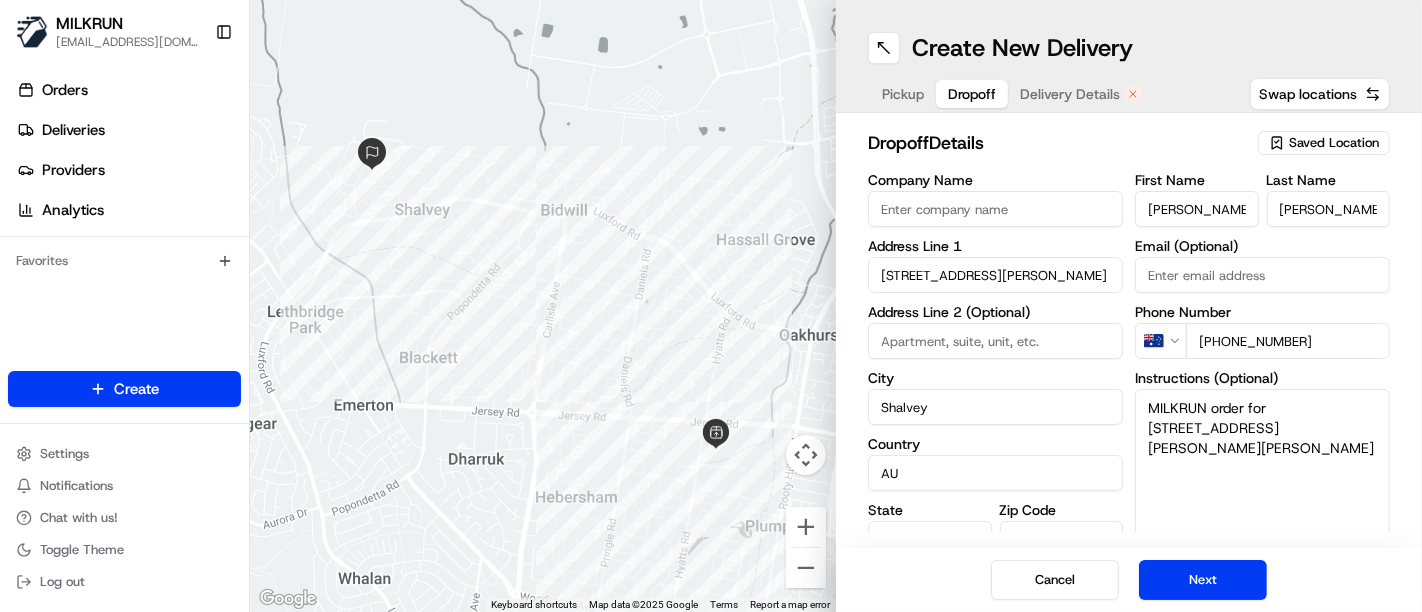click on "Delivery Details" at bounding box center [1070, 94] 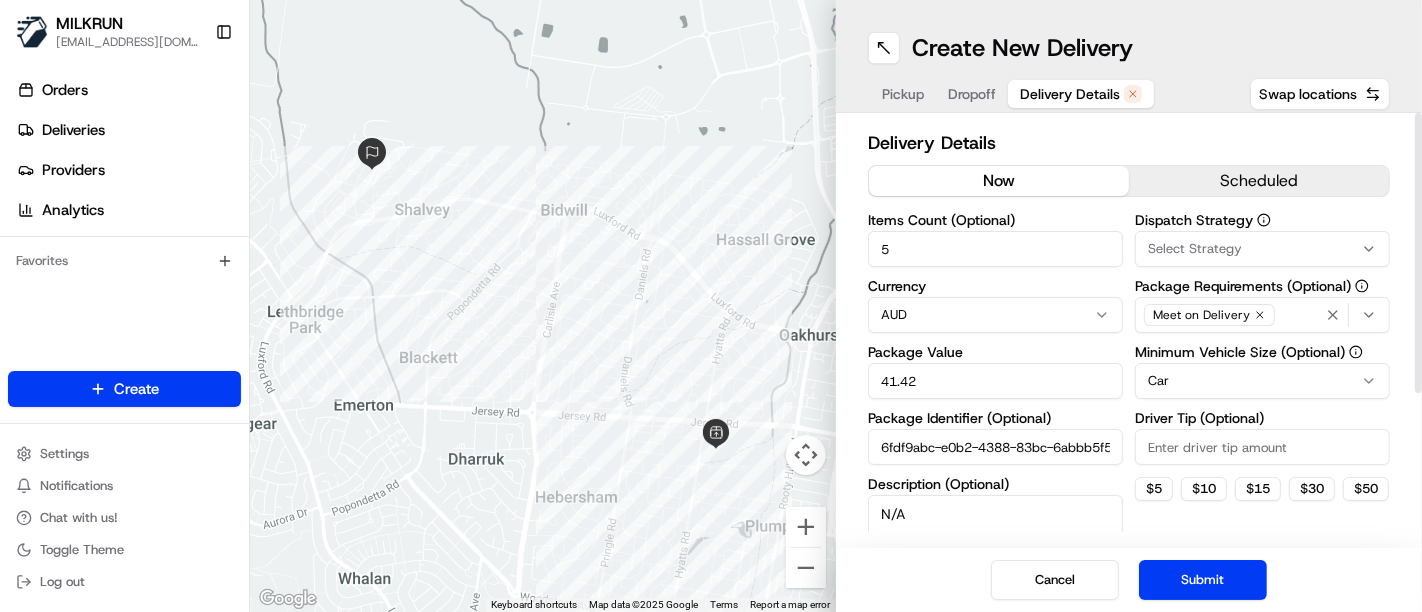 click on "now" at bounding box center [999, 181] 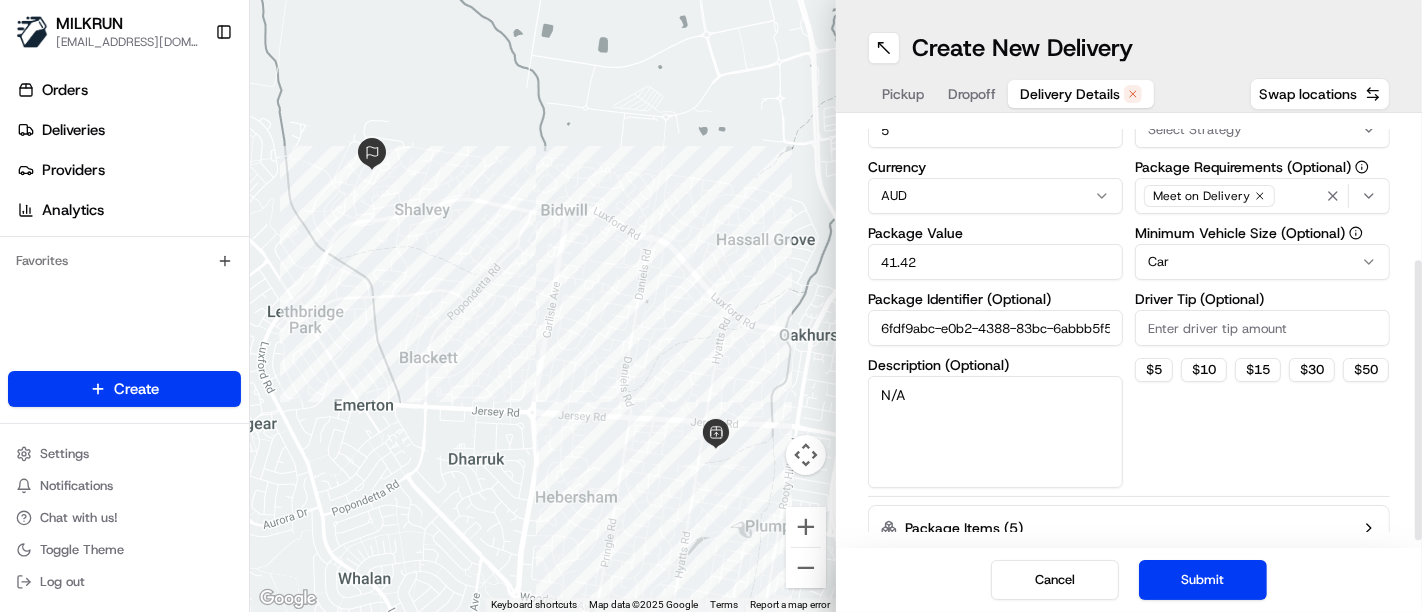 scroll, scrollTop: 225, scrollLeft: 0, axis: vertical 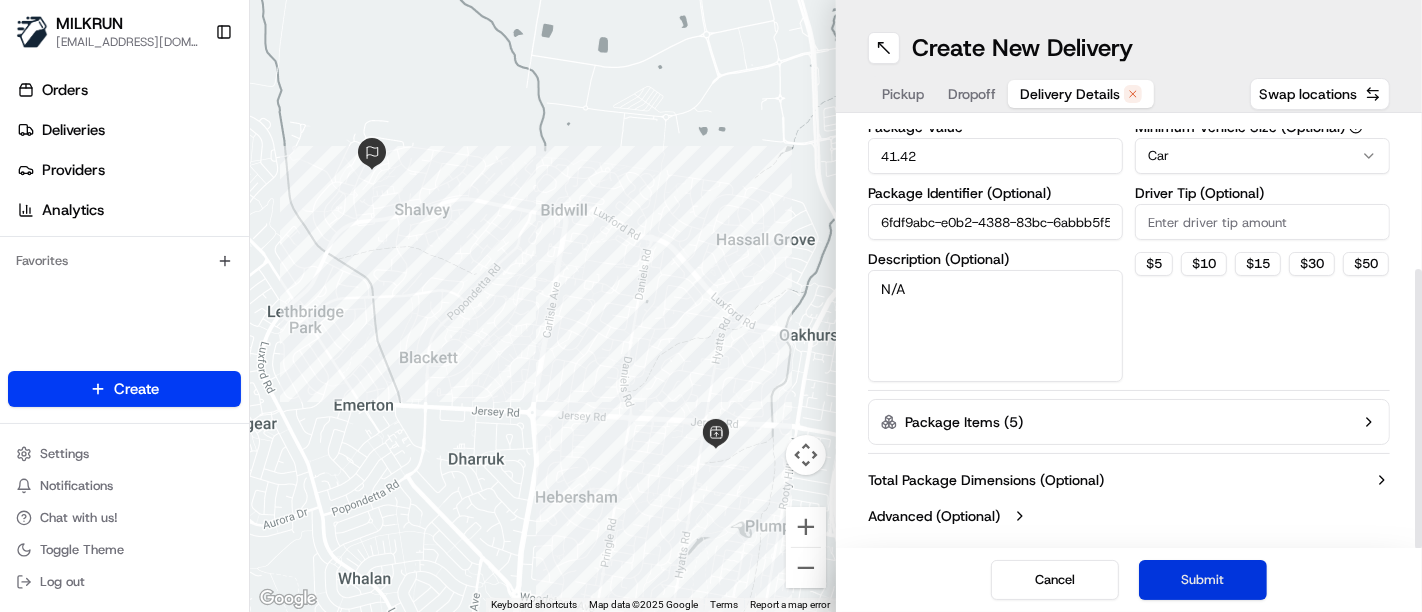 click on "Submit" at bounding box center (1203, 580) 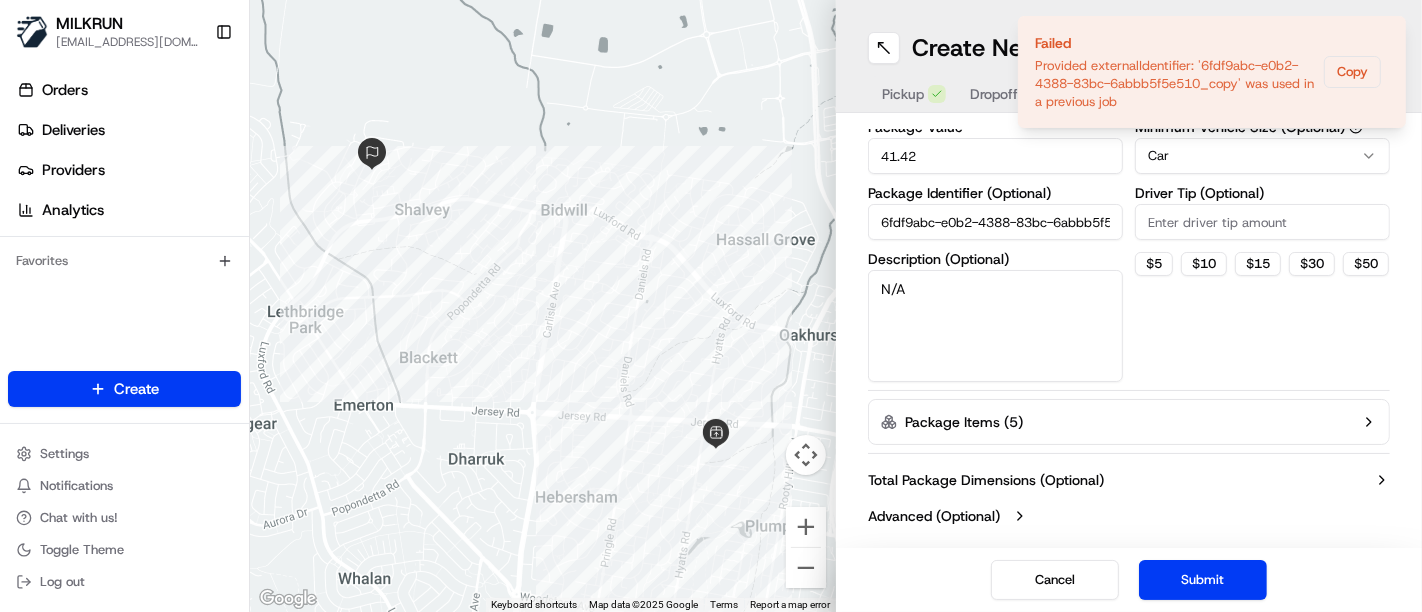 scroll, scrollTop: 37, scrollLeft: 0, axis: vertical 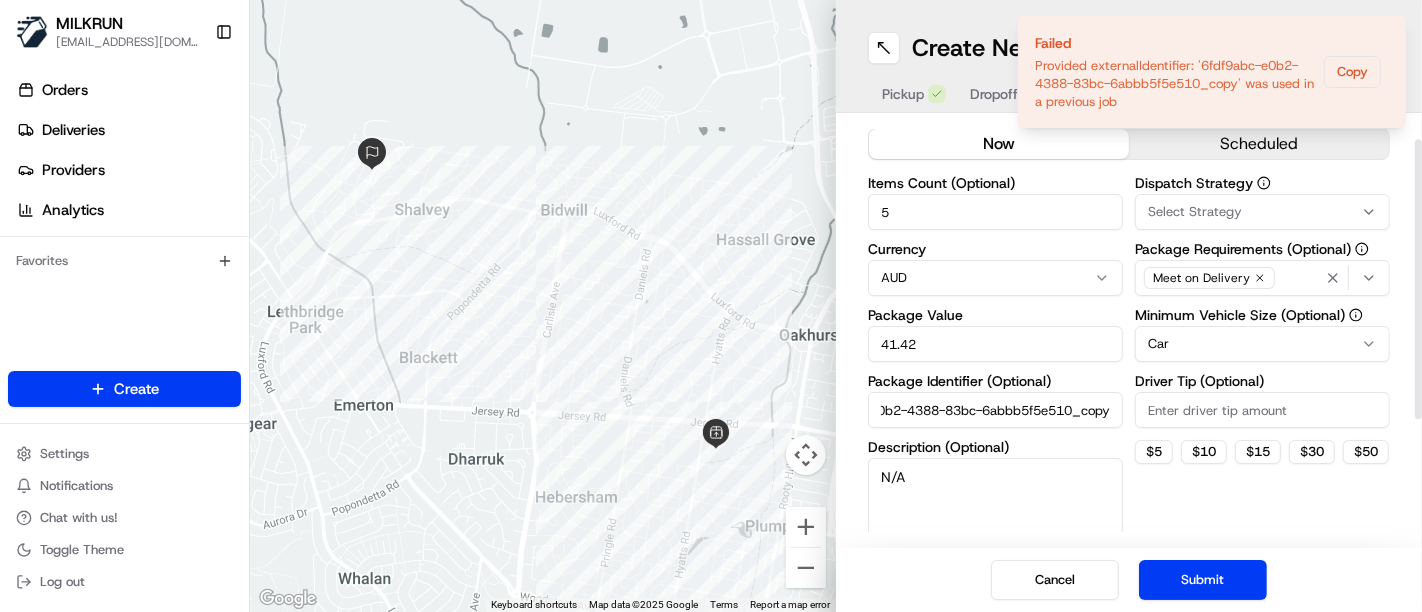 drag, startPoint x: 877, startPoint y: 403, endPoint x: 1216, endPoint y: 430, distance: 340.07352 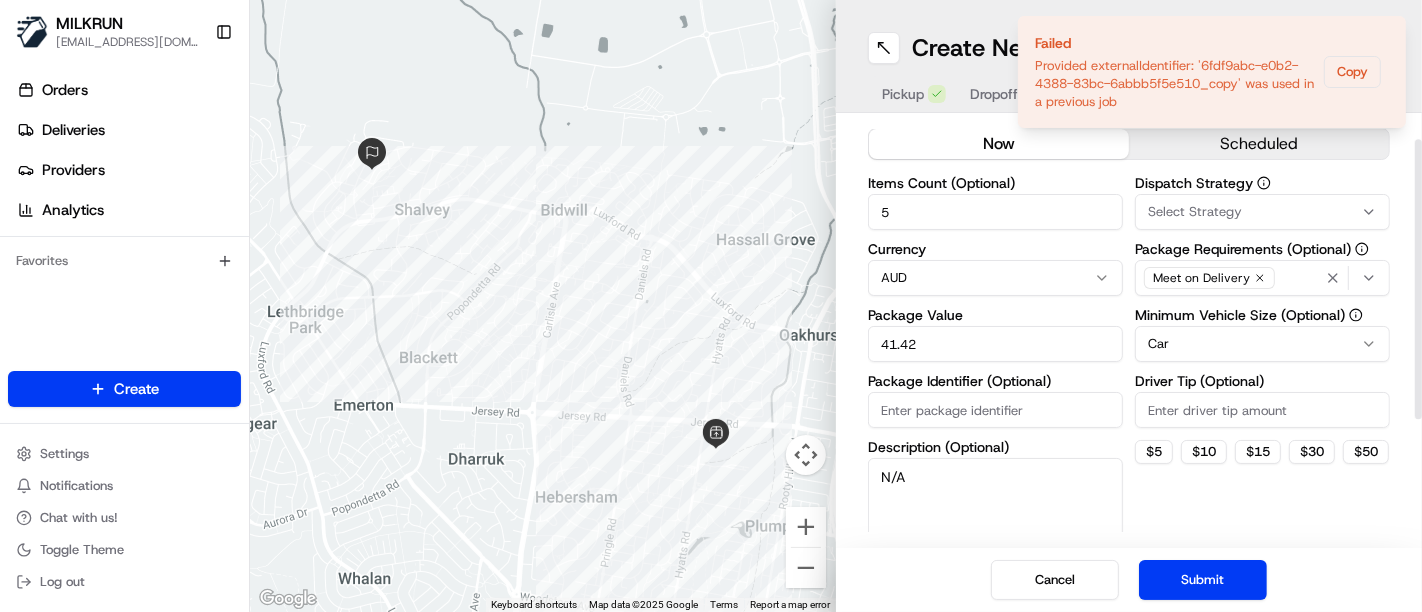 scroll, scrollTop: 0, scrollLeft: 0, axis: both 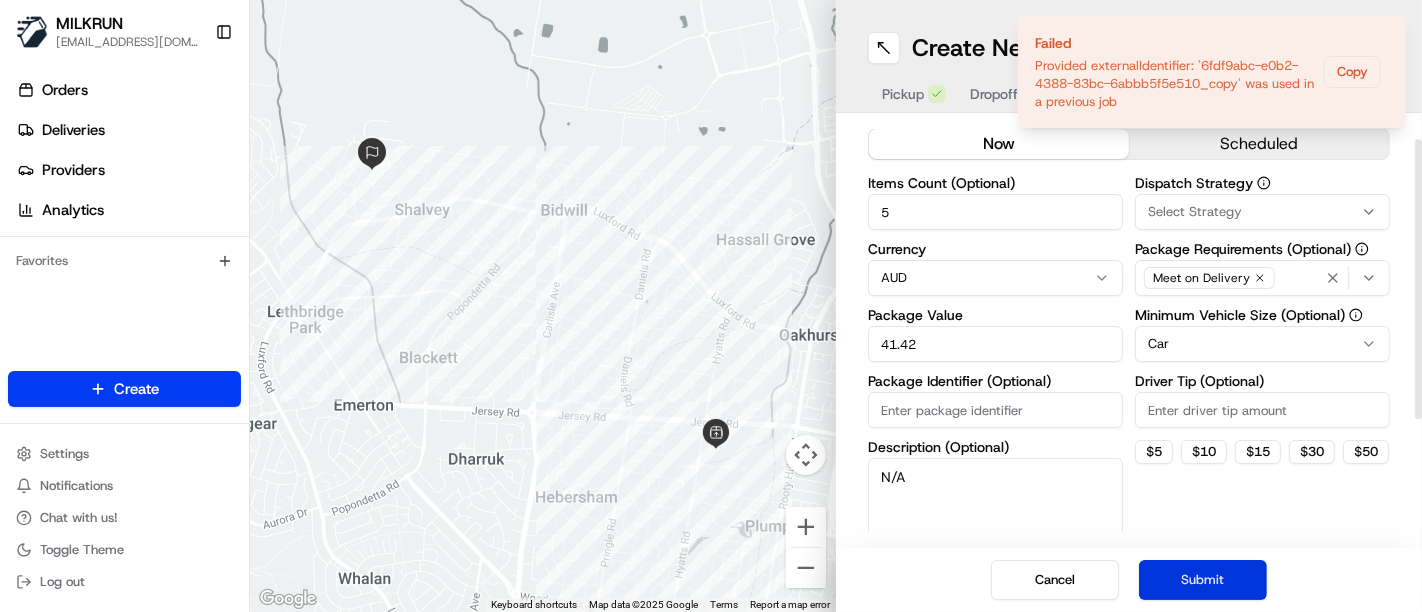 type 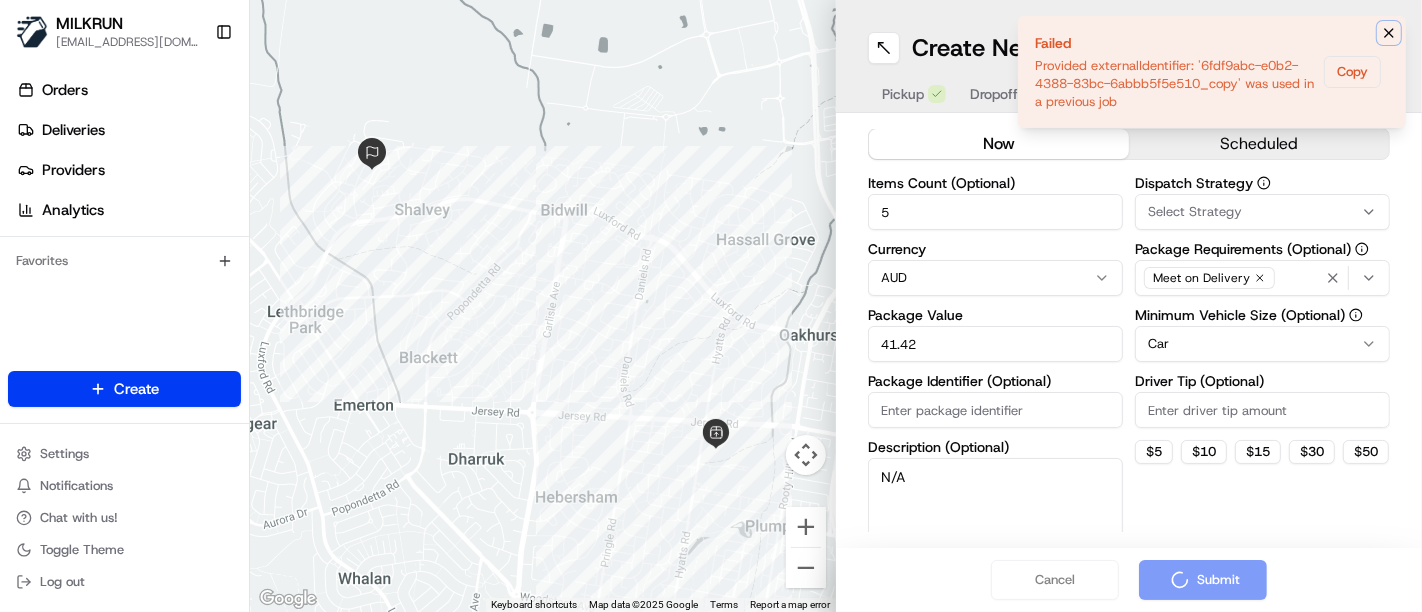 click 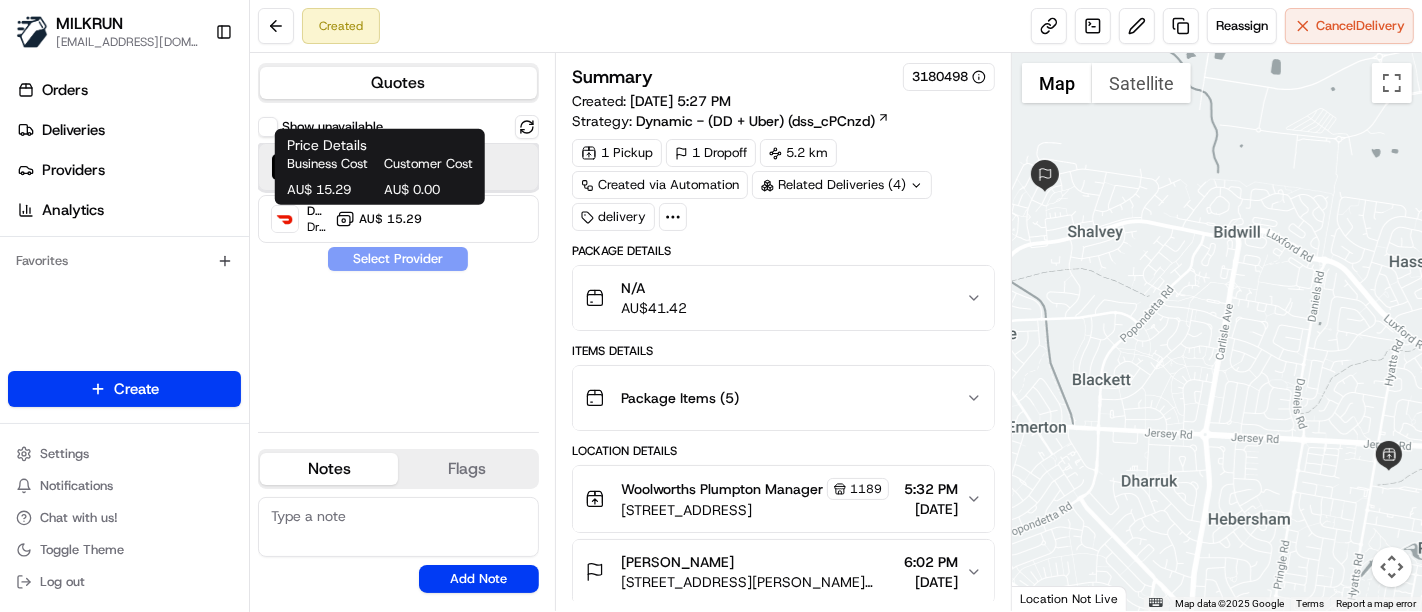click on "Uber Dropoff ETA   41 minutes AU$   14.08" at bounding box center (398, 167) 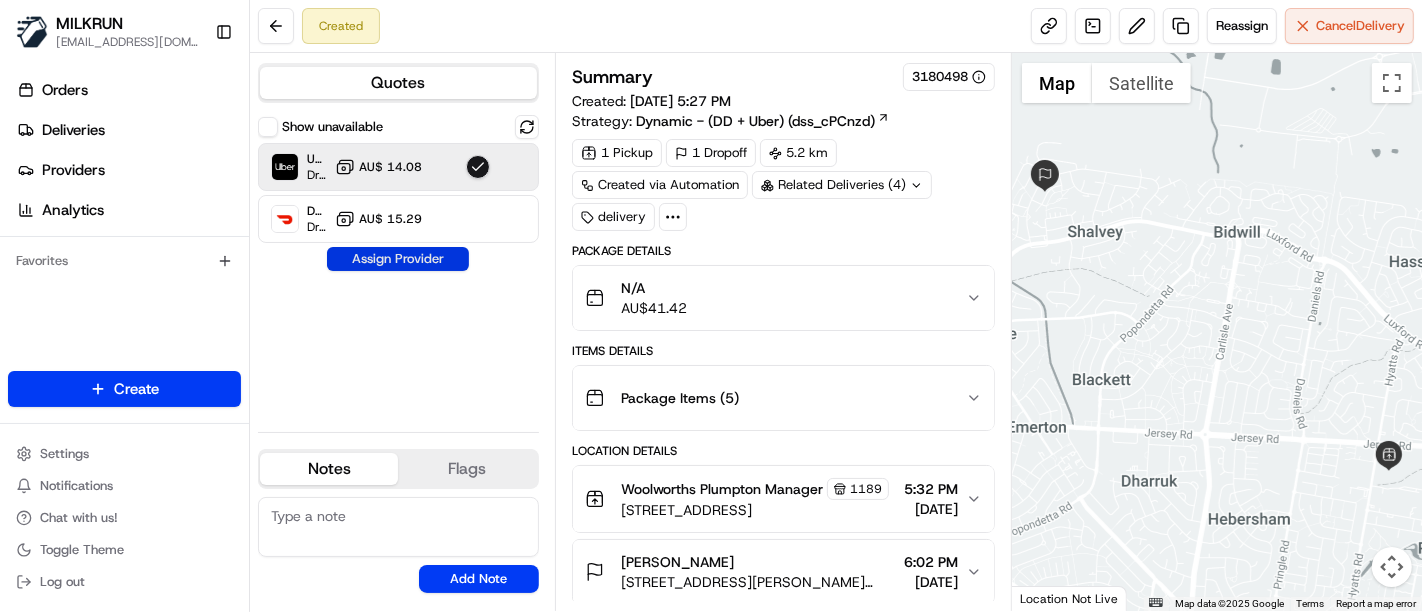 click on "Assign Provider" at bounding box center (398, 259) 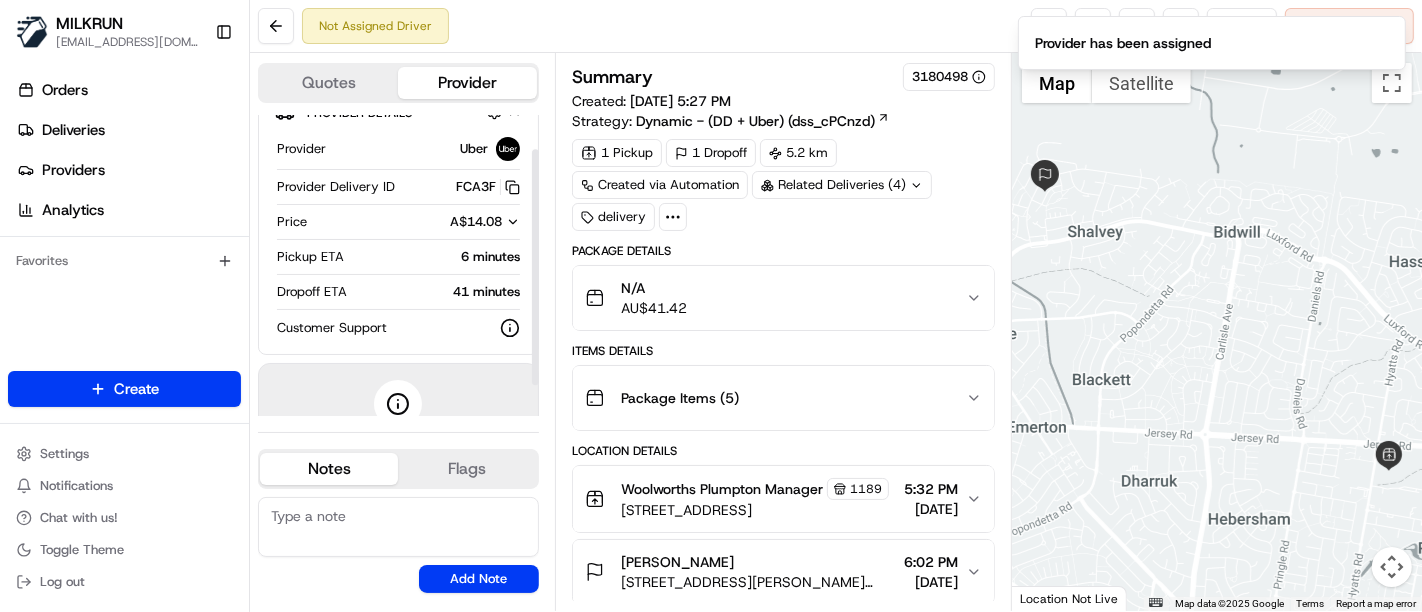 scroll, scrollTop: 84, scrollLeft: 0, axis: vertical 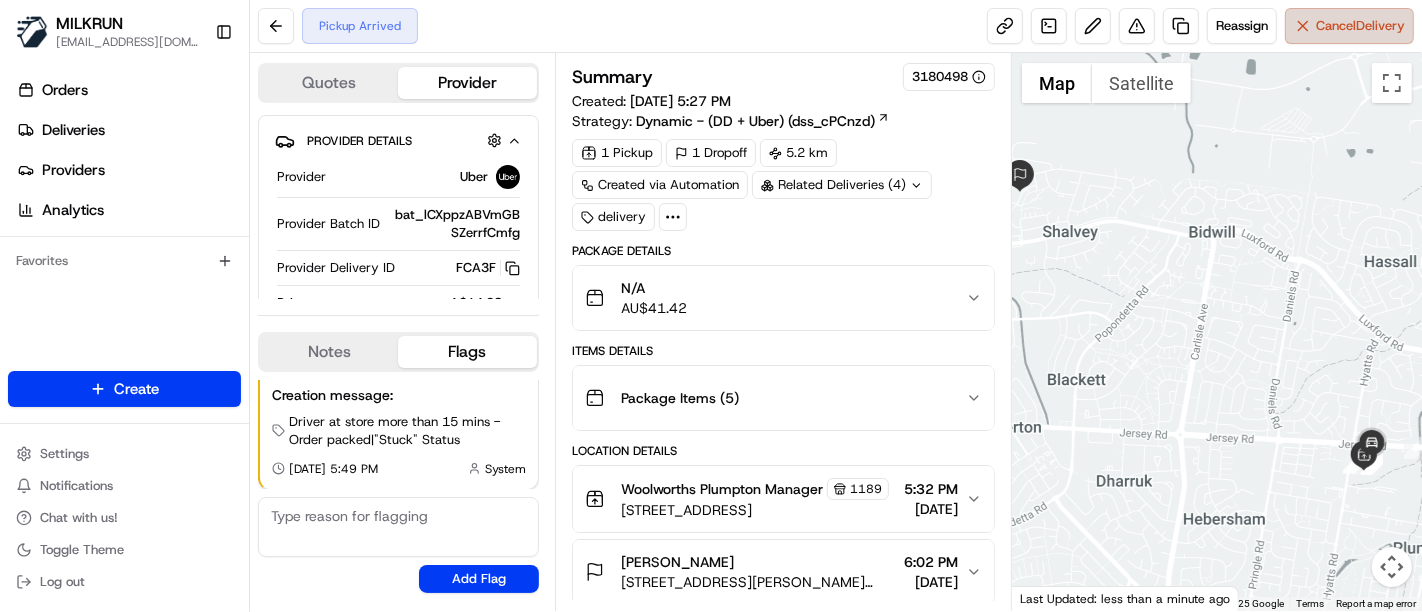 click on "Cancel  Delivery" at bounding box center (1360, 26) 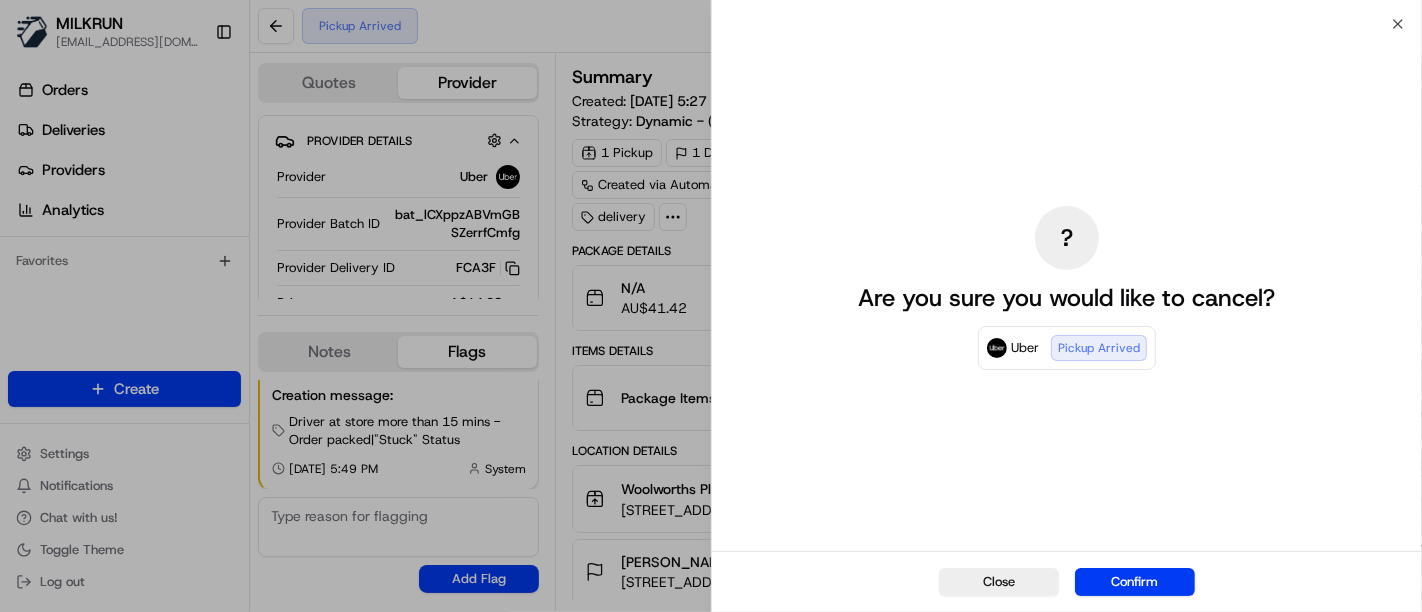 click on "Close Confirm" at bounding box center (1067, 581) 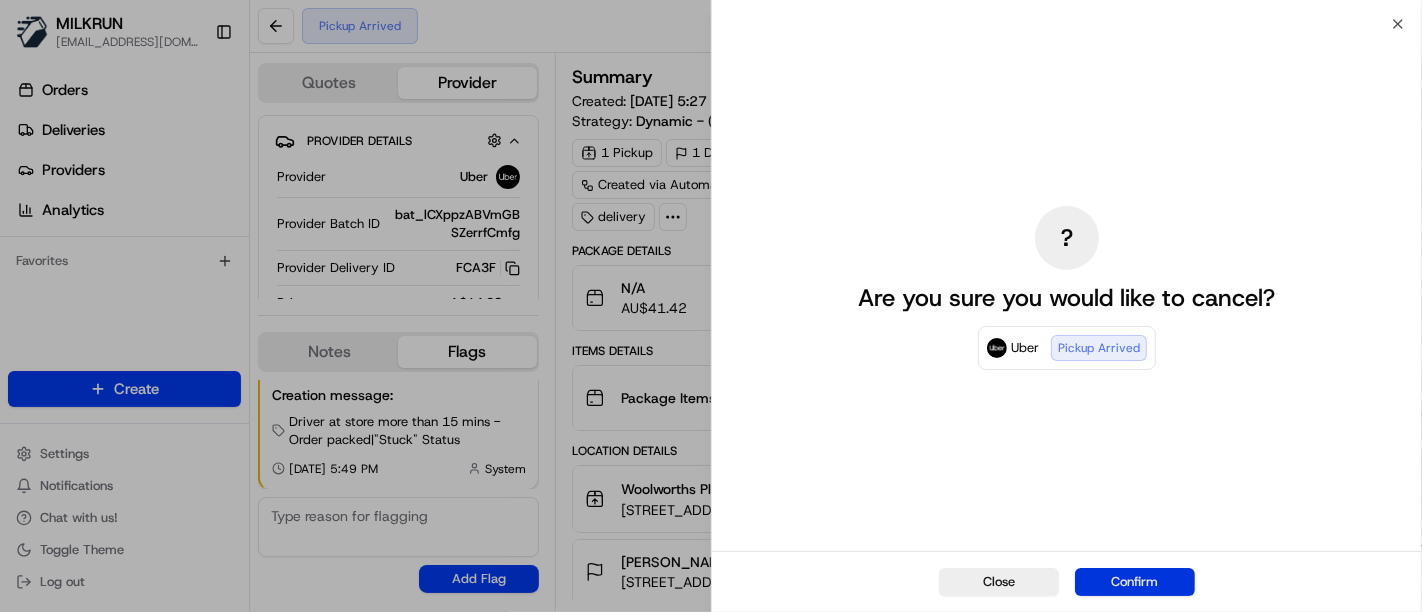 click on "Confirm" at bounding box center (1135, 582) 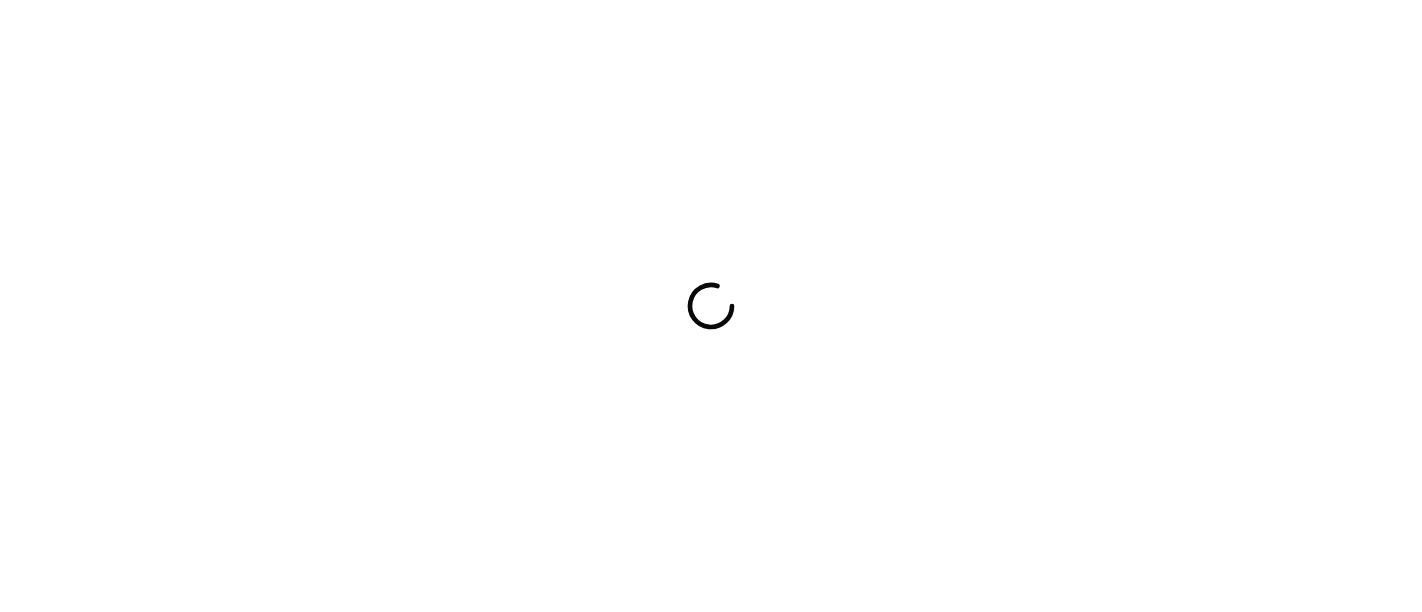 scroll, scrollTop: 0, scrollLeft: 0, axis: both 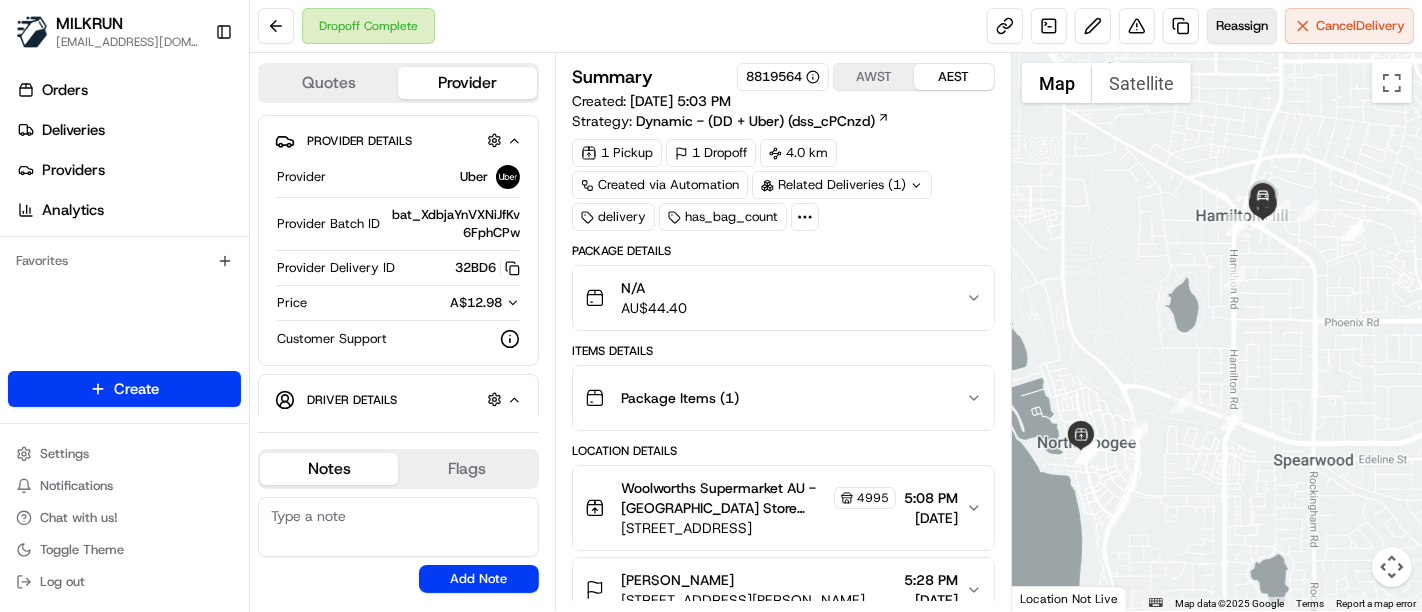 click on "Reassign" at bounding box center (1242, 26) 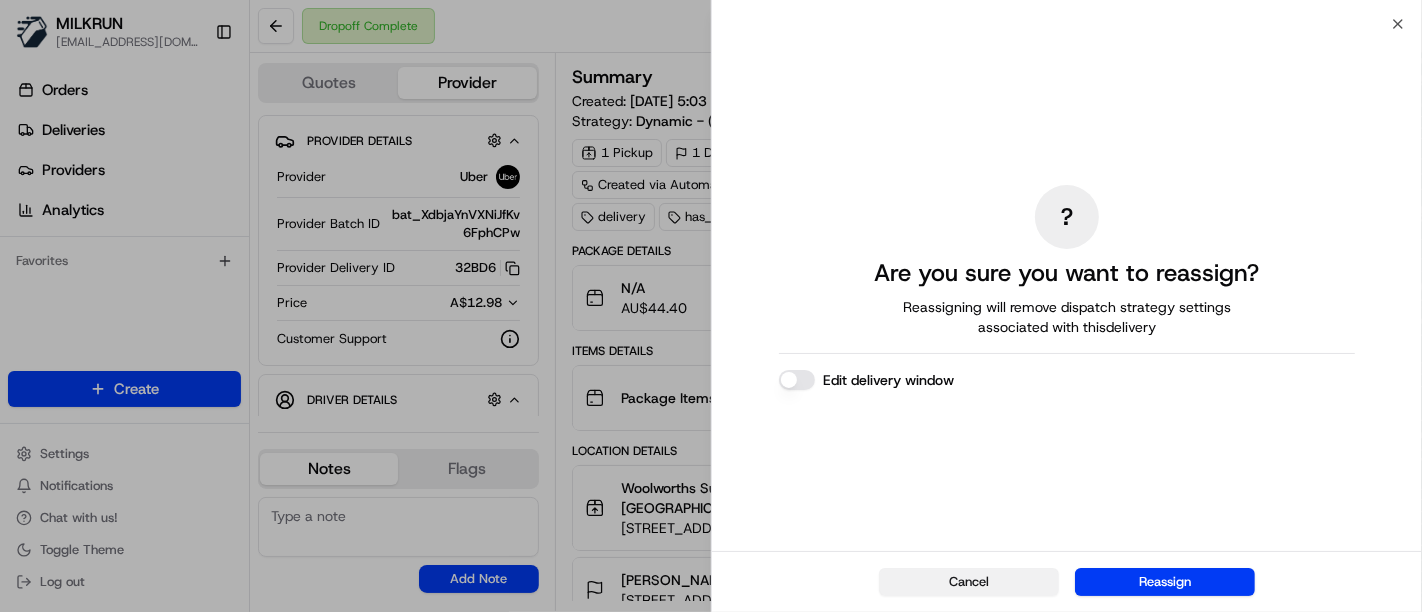 click on "Cancel" at bounding box center [969, 582] 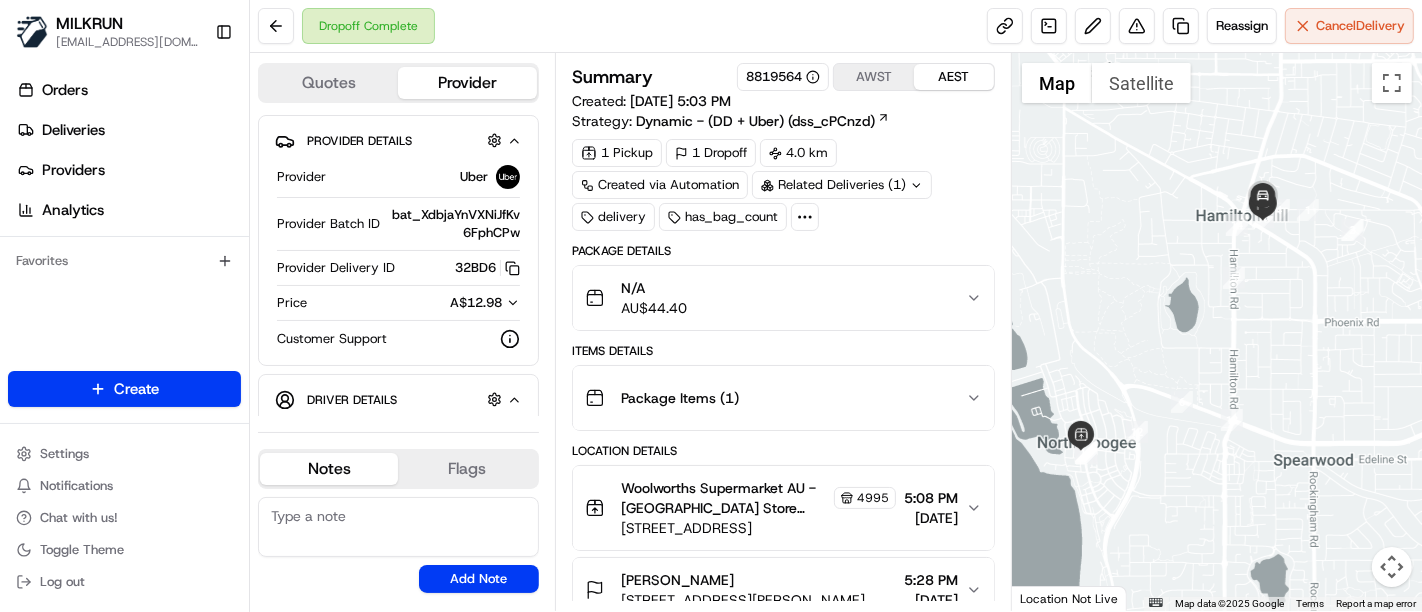 click at bounding box center [1181, 26] 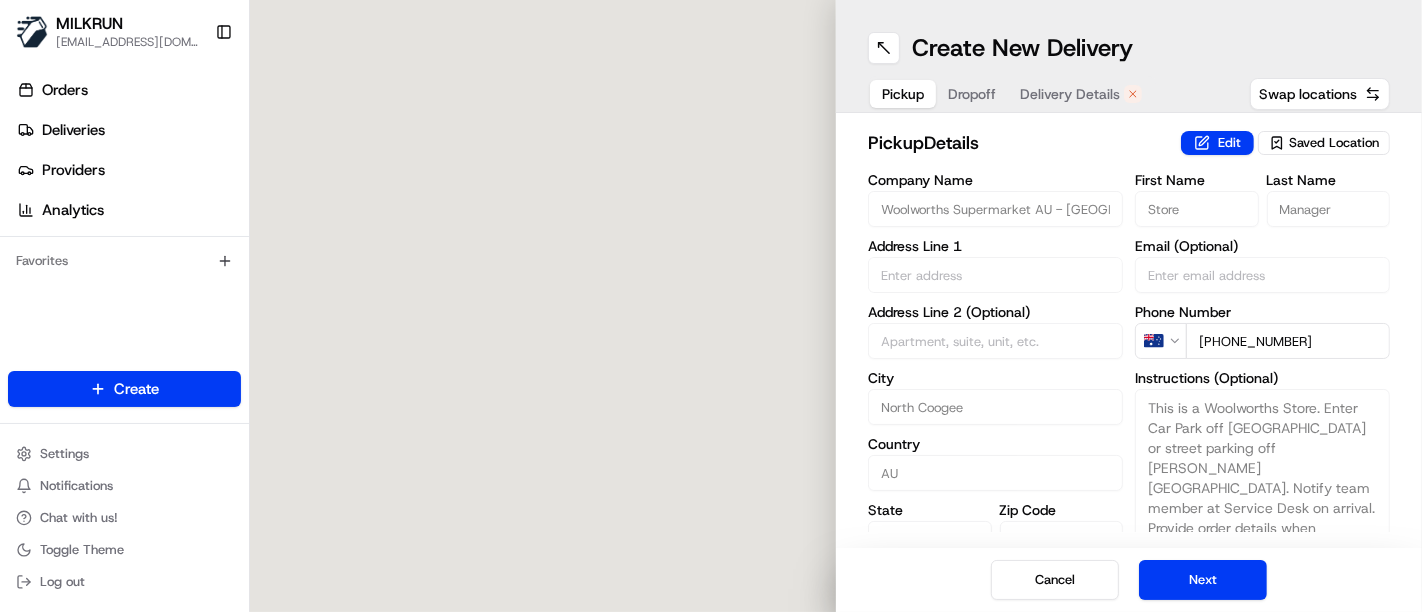 type on "6 Calypso Parade" 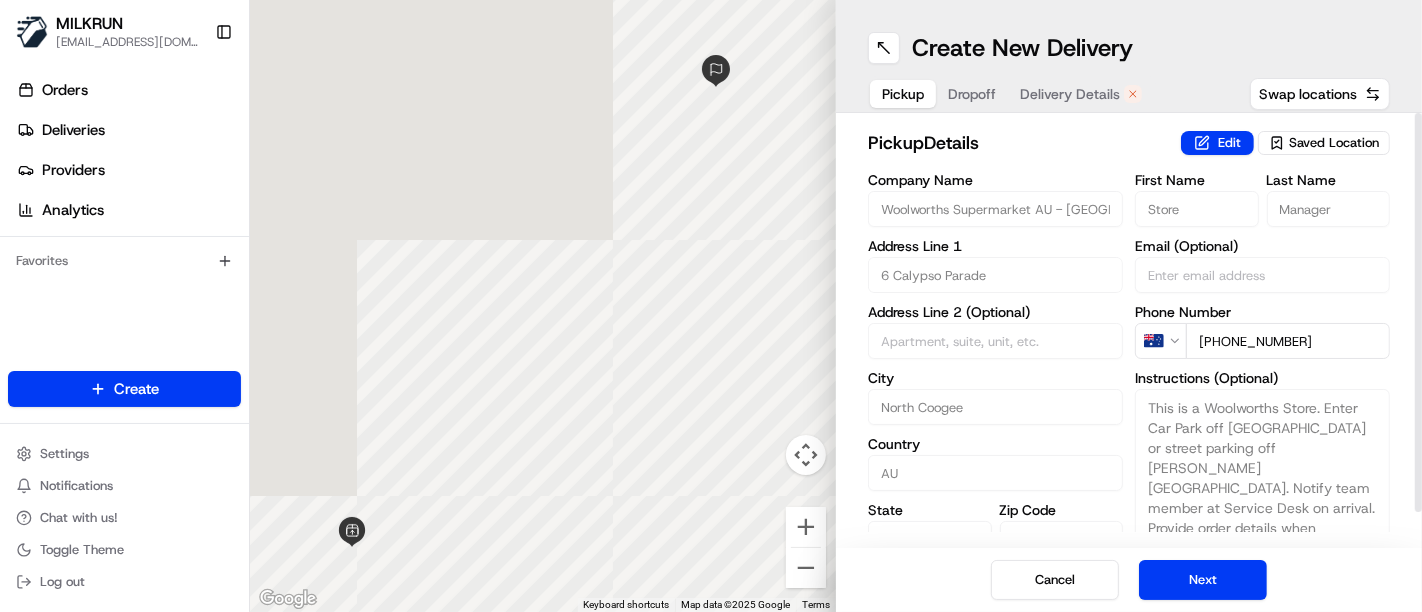 click on "Dropoff" at bounding box center (972, 94) 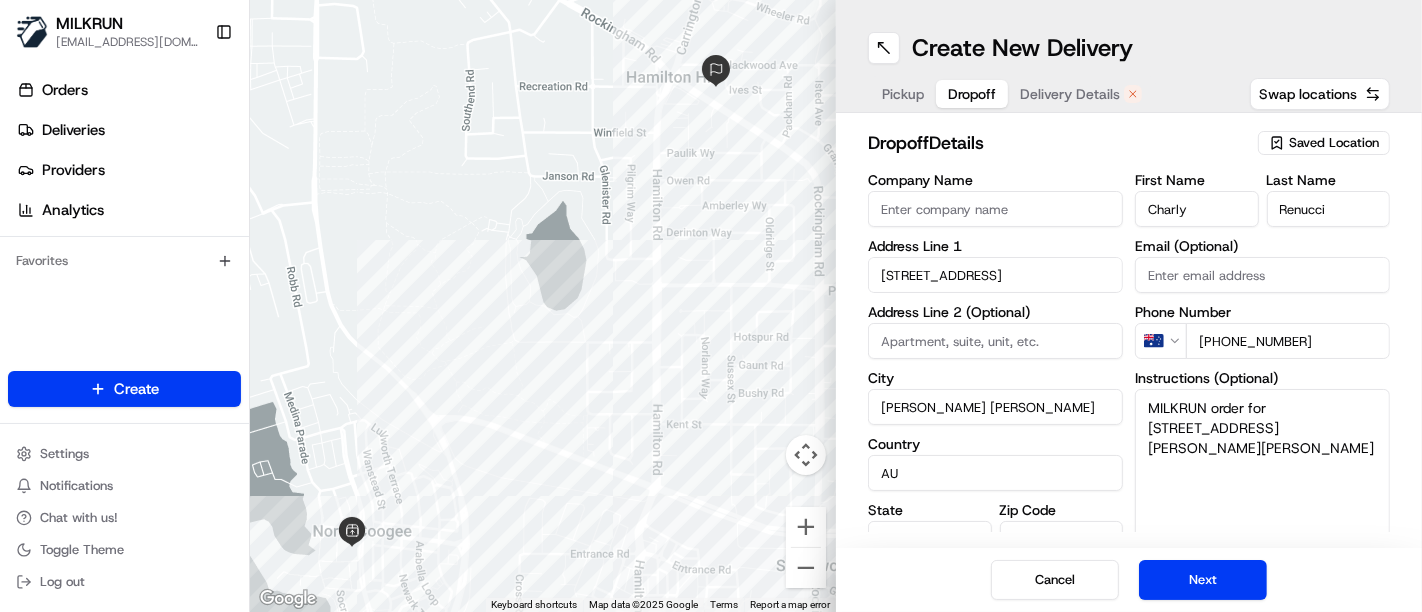 click on "Delivery Details" at bounding box center (1070, 94) 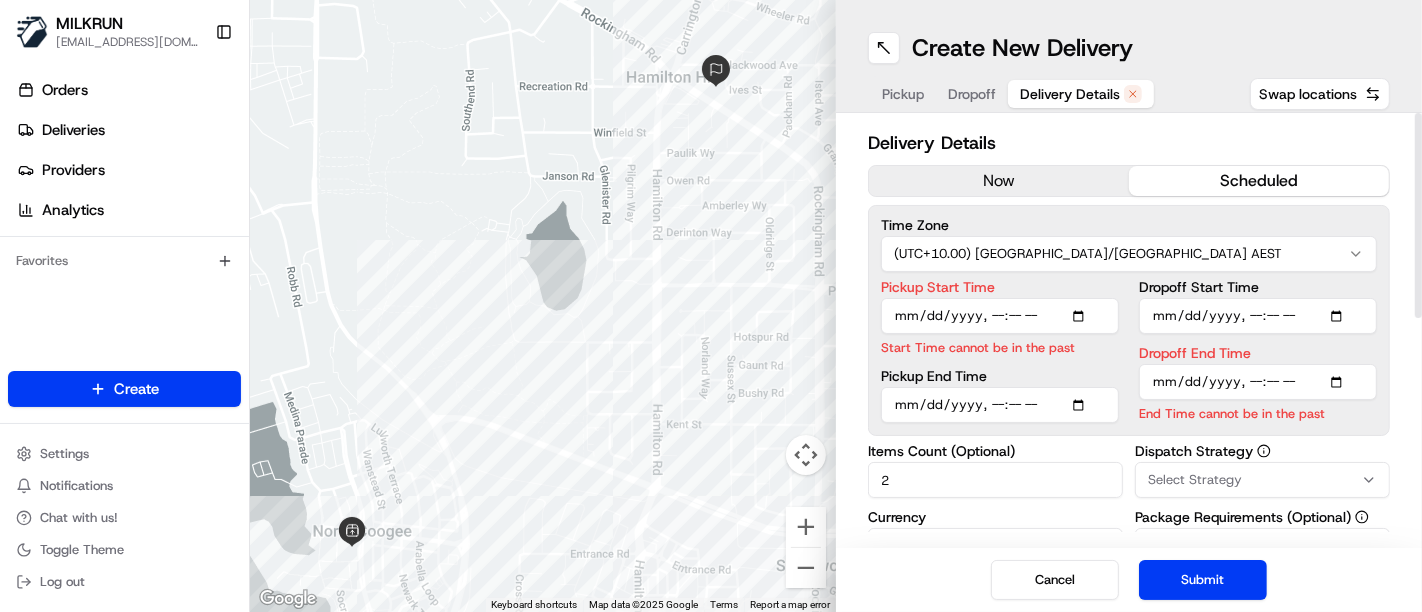 click on "Delivery Details now scheduled Time Zone (UTC+10.00) Australia/Sydney AEST Pickup Start Time Start Time cannot be in the past Pickup End Time Dropoff Start Time Dropoff End Time End Time cannot be in the past Items Count (Optional) 2 Currency AUD Package Value 44.4 Package Identifier (Optional) f4d5c55c-167a-4ec2-9295-bf31832ba136_copy Description (Optional) N/A Dispatch Strategy Select Strategy Package Requirements (Optional) Alcohol + 2 more Minimum Vehicle Size (Optional) Car Driver Tip (Optional) $ 5 $ 10 $ 15 $ 30 $ 50 Package Items ( 1 ) Total Package Dimensions (Optional) Advanced (Optional)" at bounding box center (1129, 559) 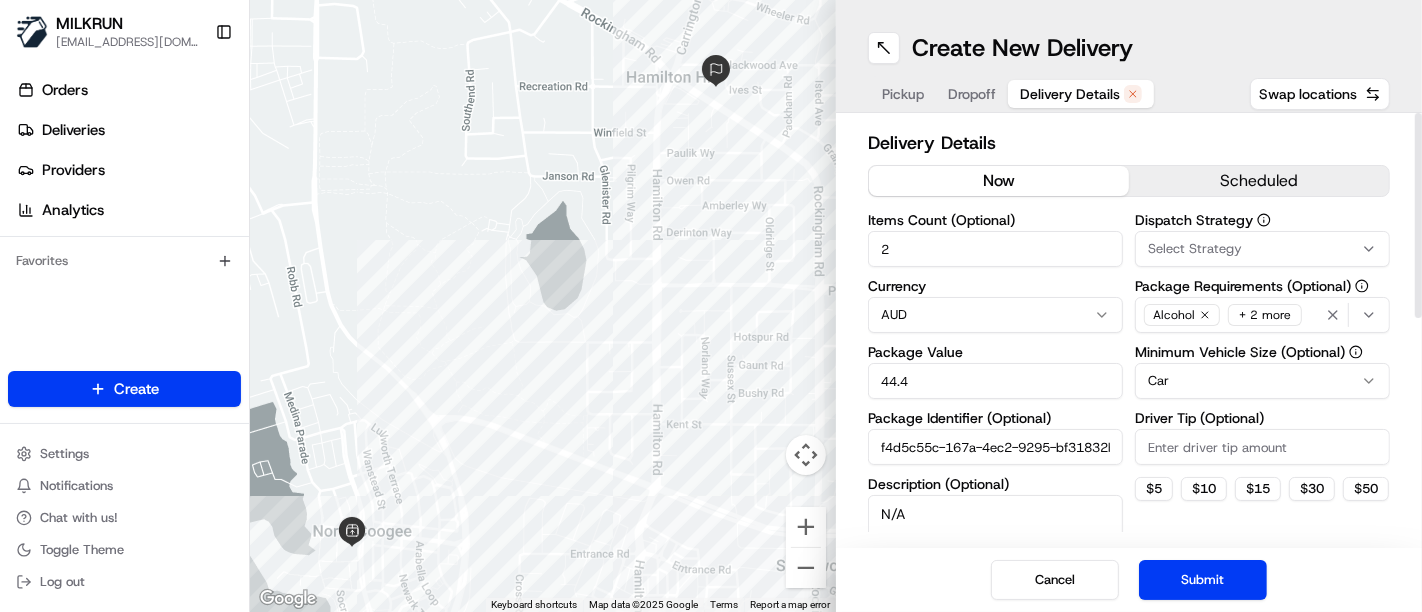 click on "now" at bounding box center (999, 181) 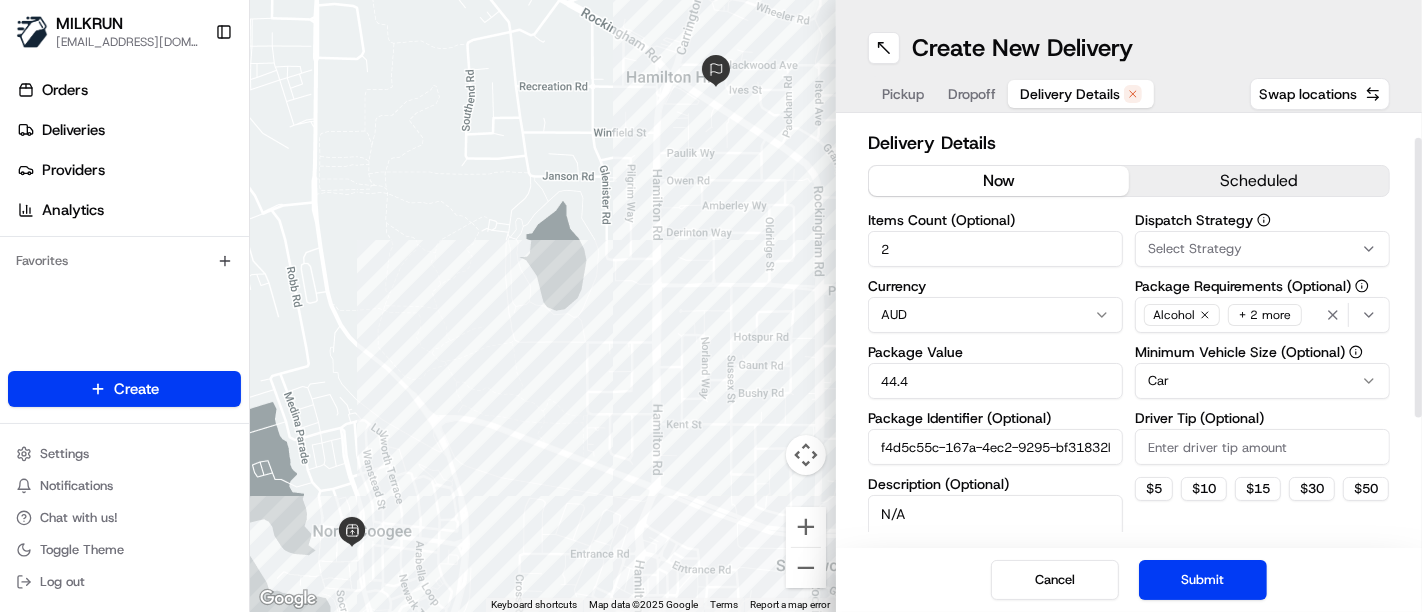 scroll, scrollTop: 97, scrollLeft: 0, axis: vertical 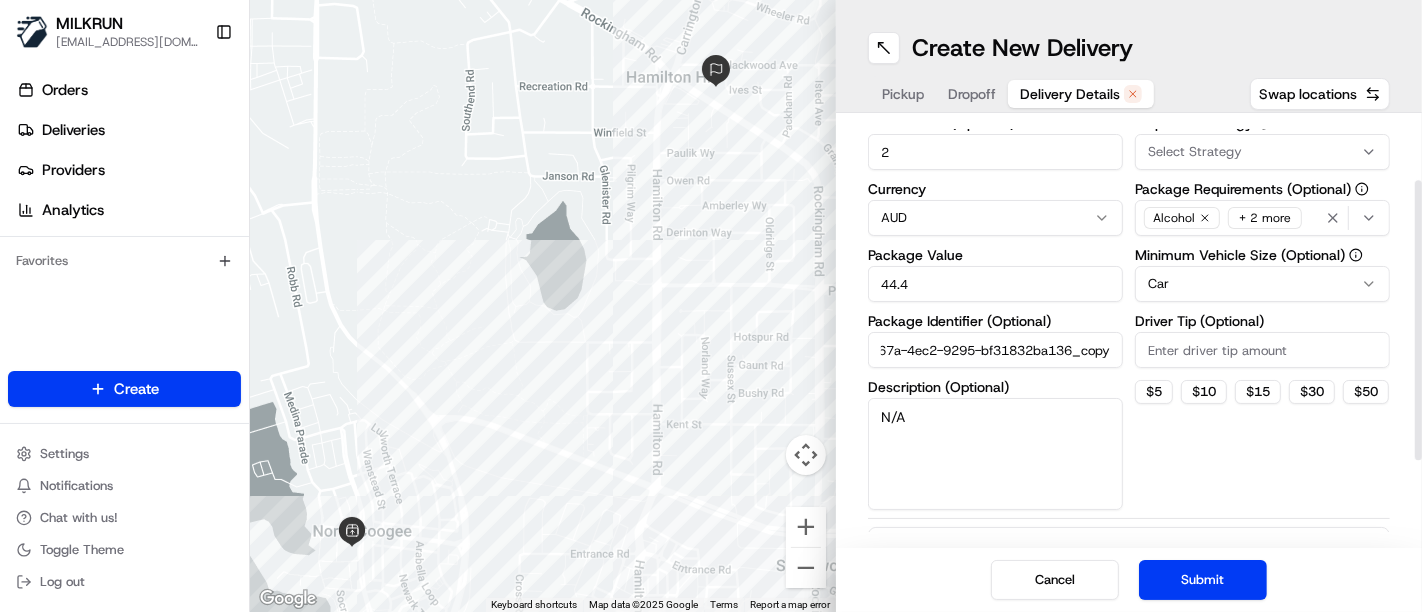 drag, startPoint x: 878, startPoint y: 349, endPoint x: 1182, endPoint y: 350, distance: 304.00165 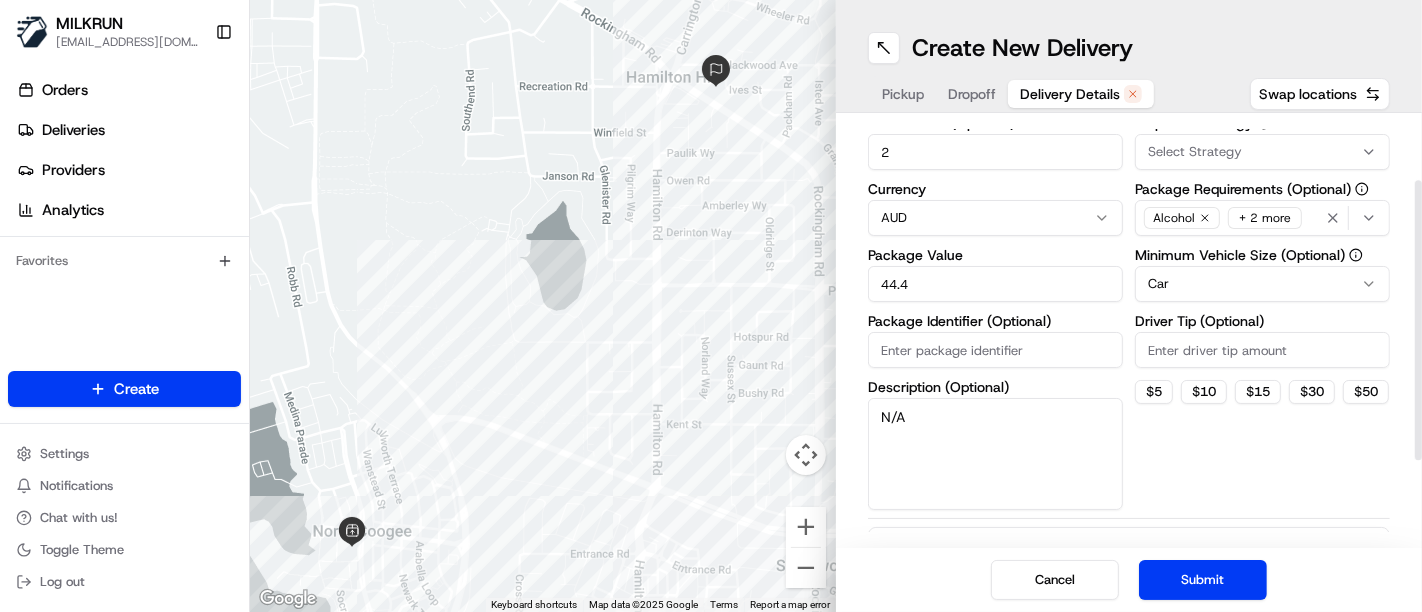 scroll, scrollTop: 0, scrollLeft: 0, axis: both 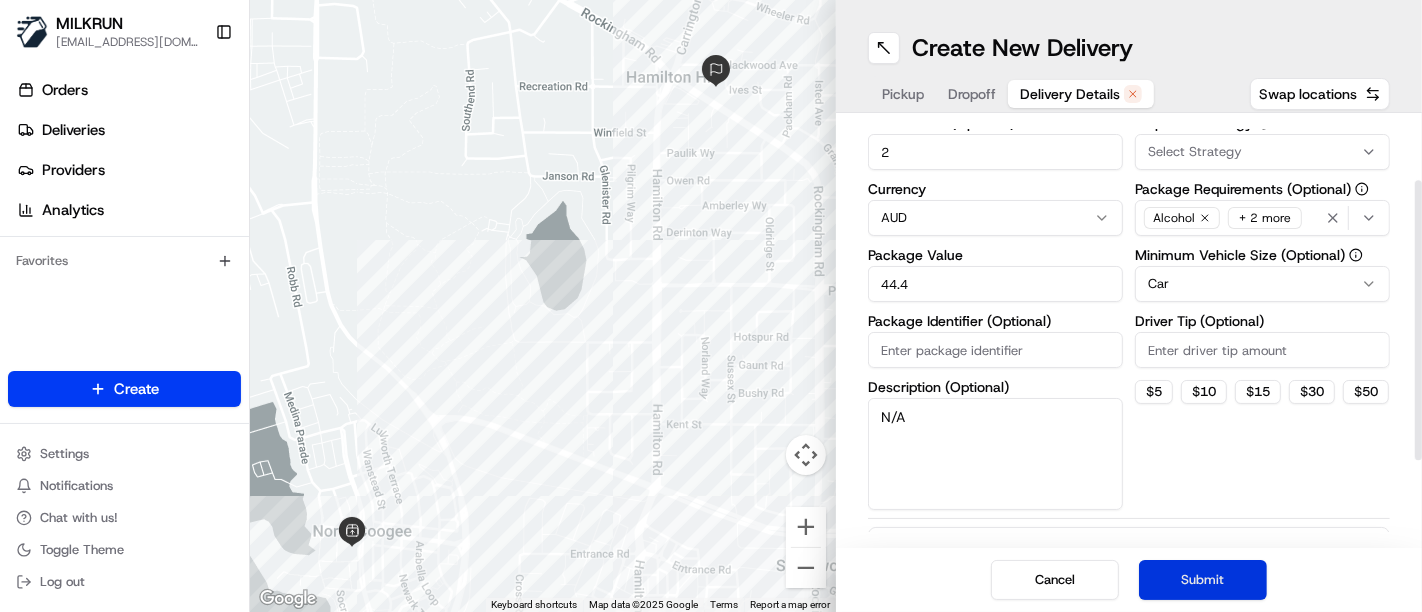 type 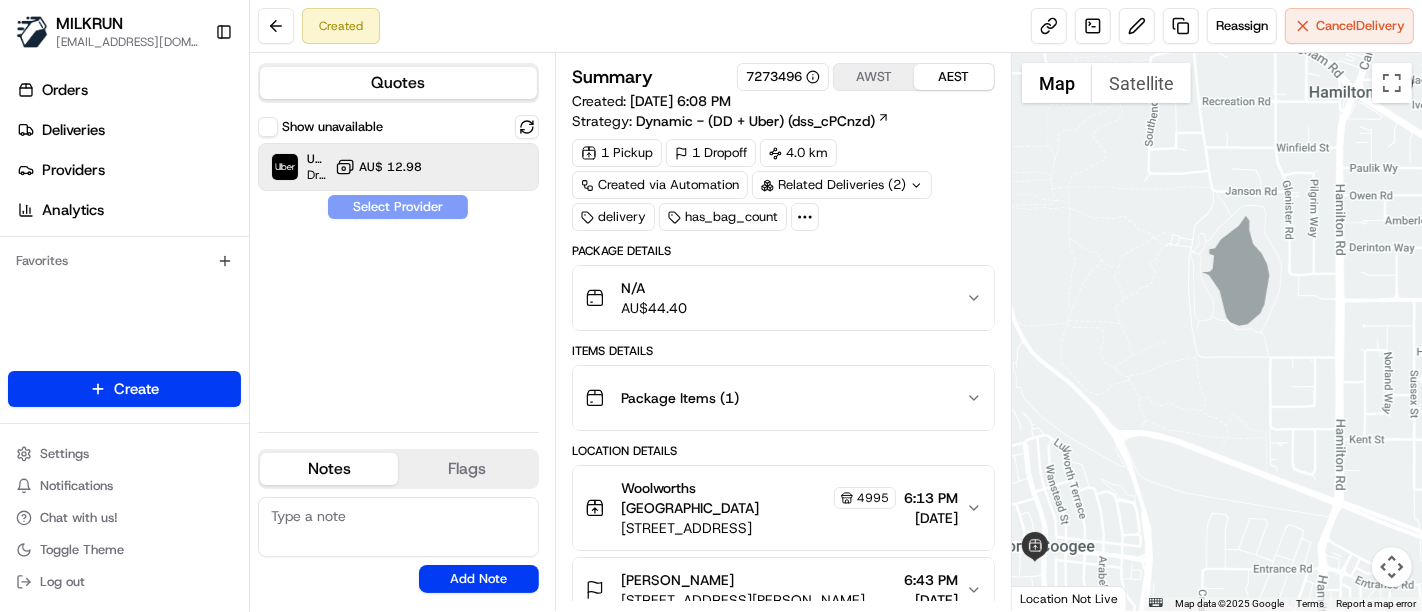 click on "AU$   12.98" at bounding box center [390, 167] 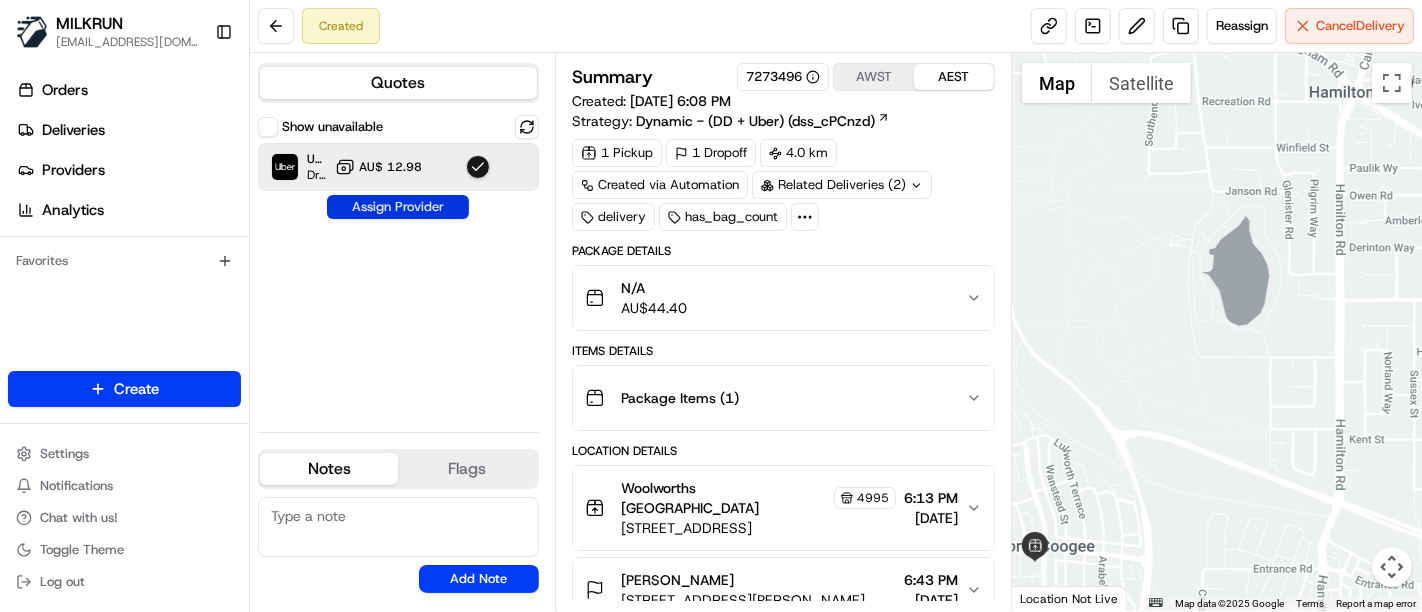 click on "Assign Provider" at bounding box center [398, 207] 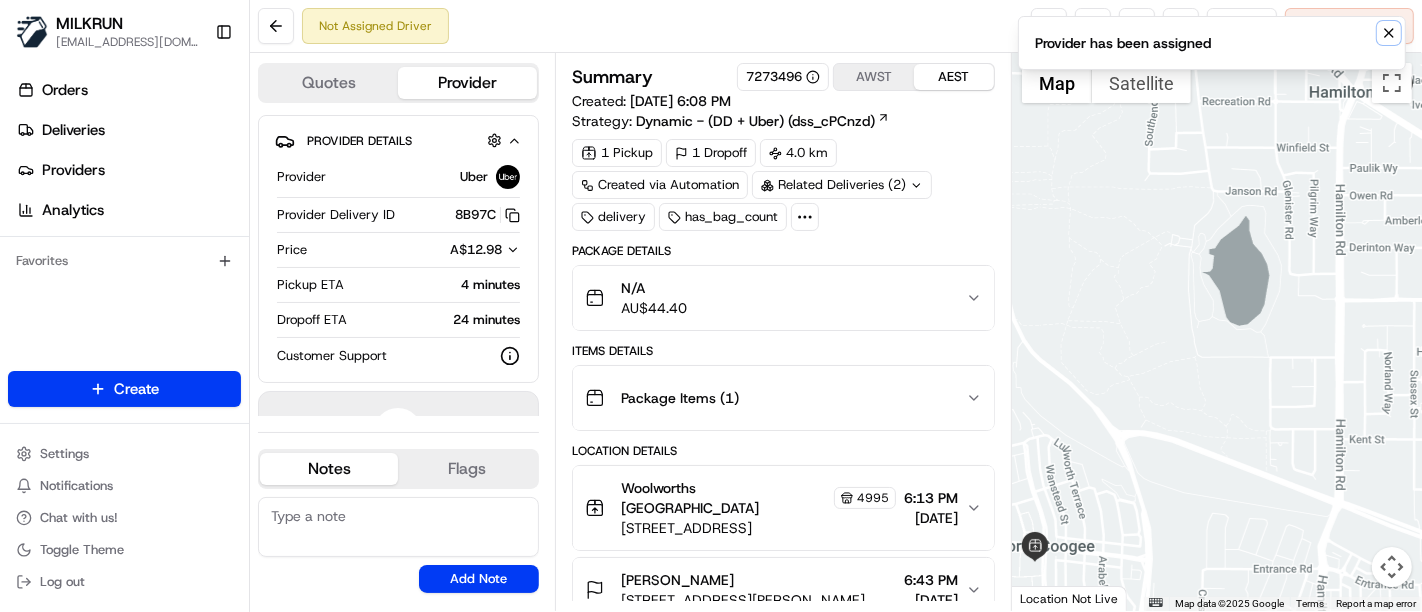 click 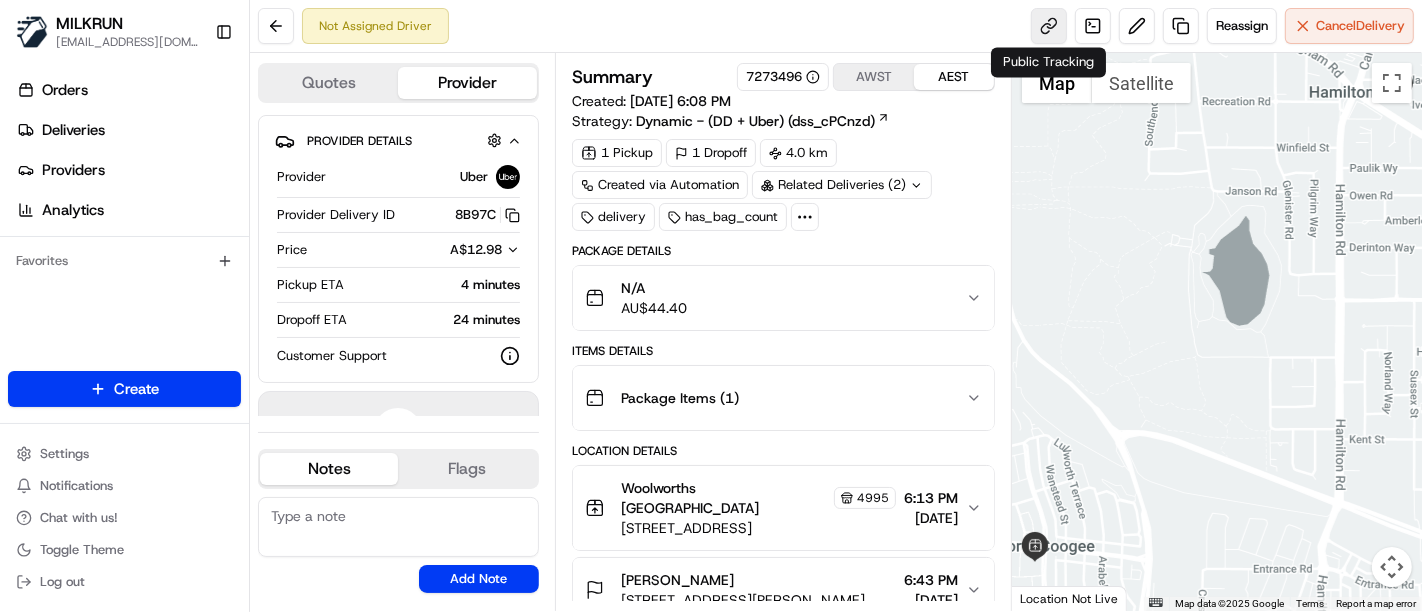 click at bounding box center (1049, 26) 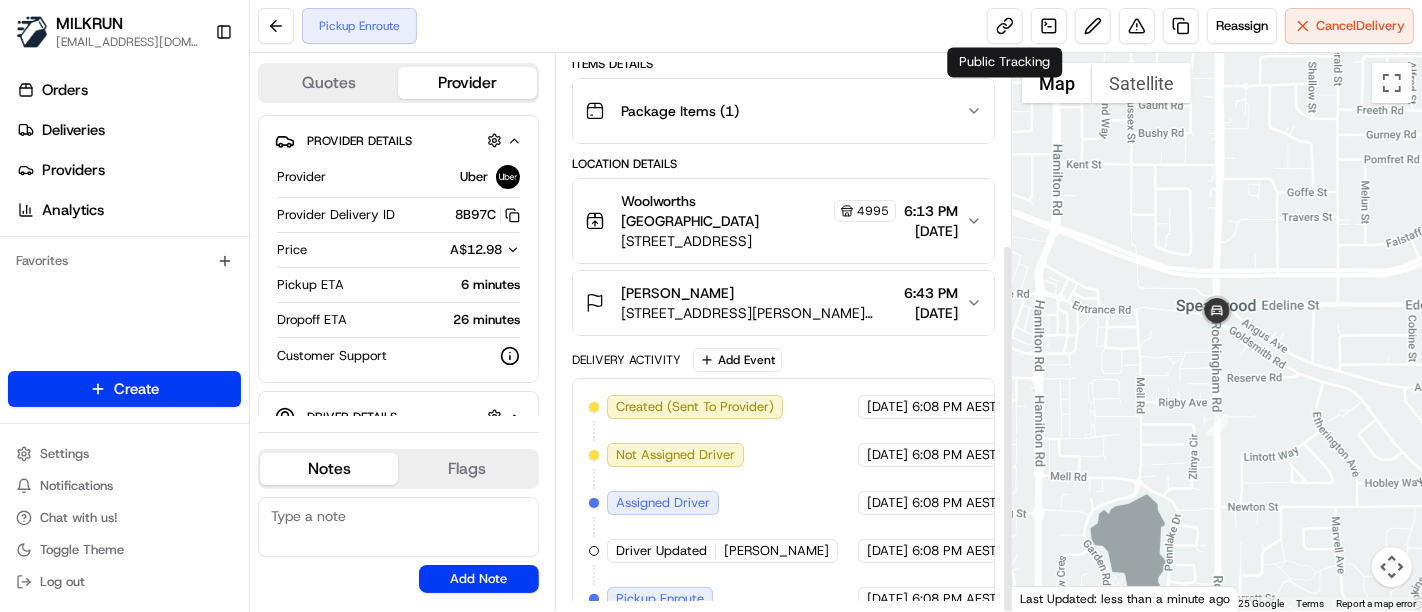 scroll, scrollTop: 286, scrollLeft: 0, axis: vertical 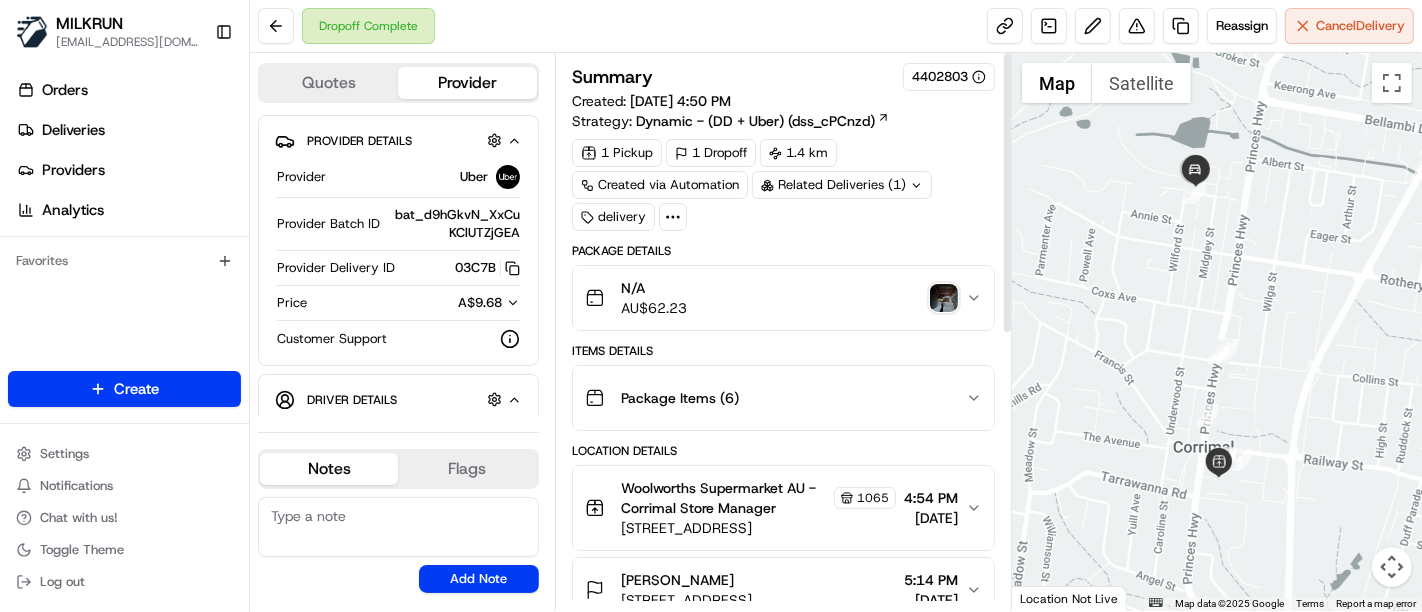 click on "N/A AU$ 62.23" at bounding box center (775, 298) 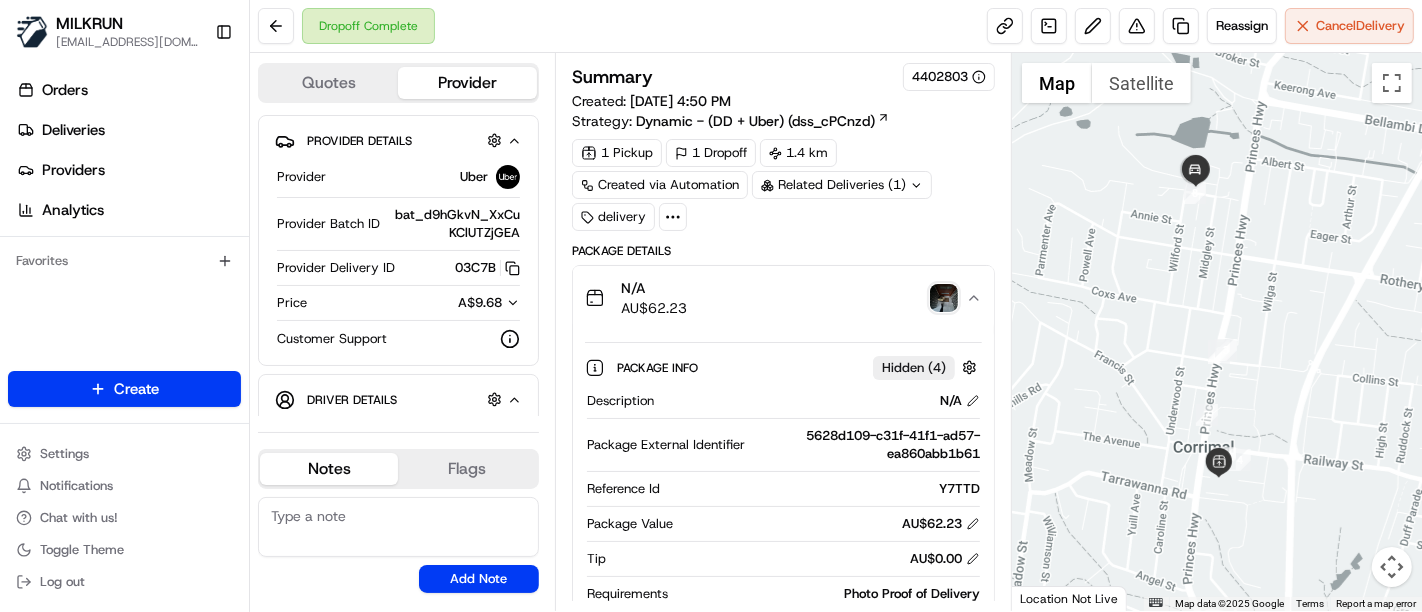 click at bounding box center [944, 298] 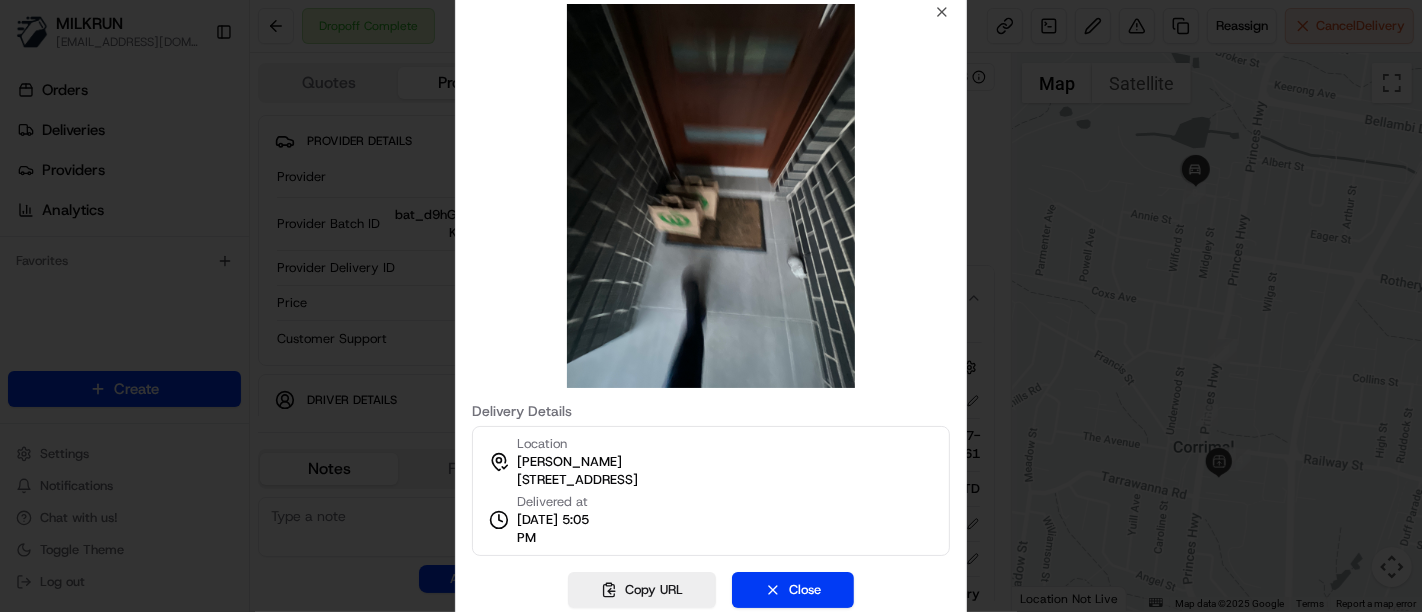 click at bounding box center (711, 306) 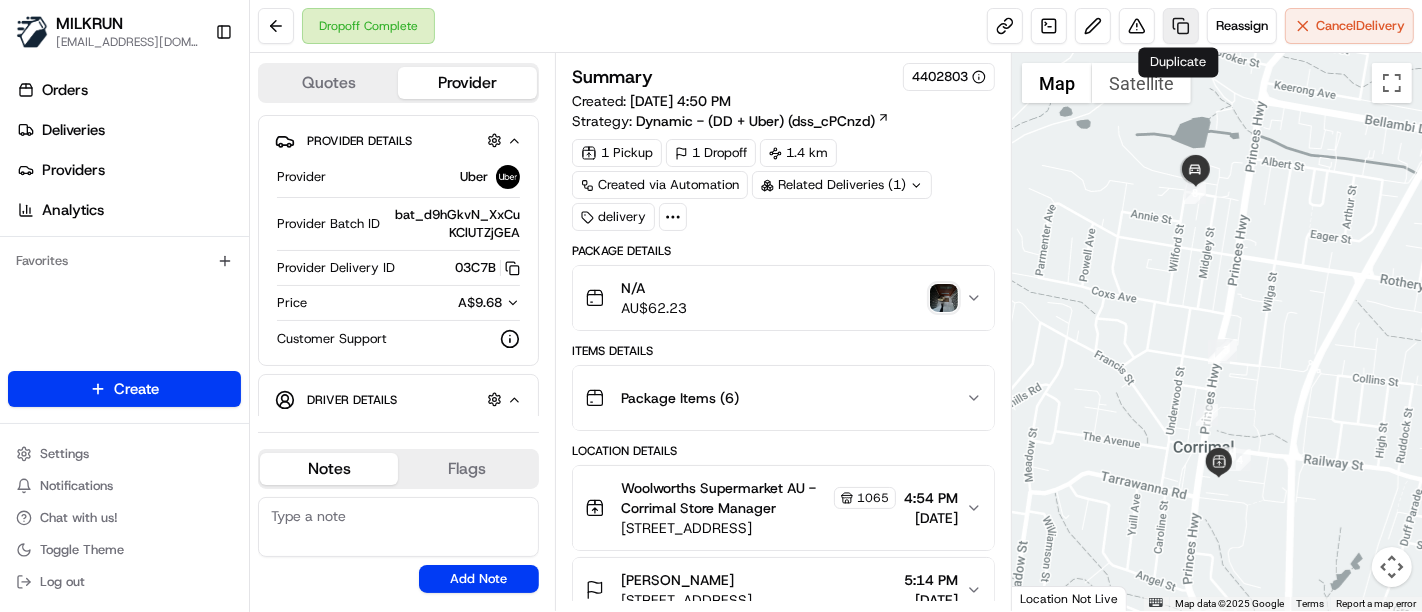 click at bounding box center [1181, 26] 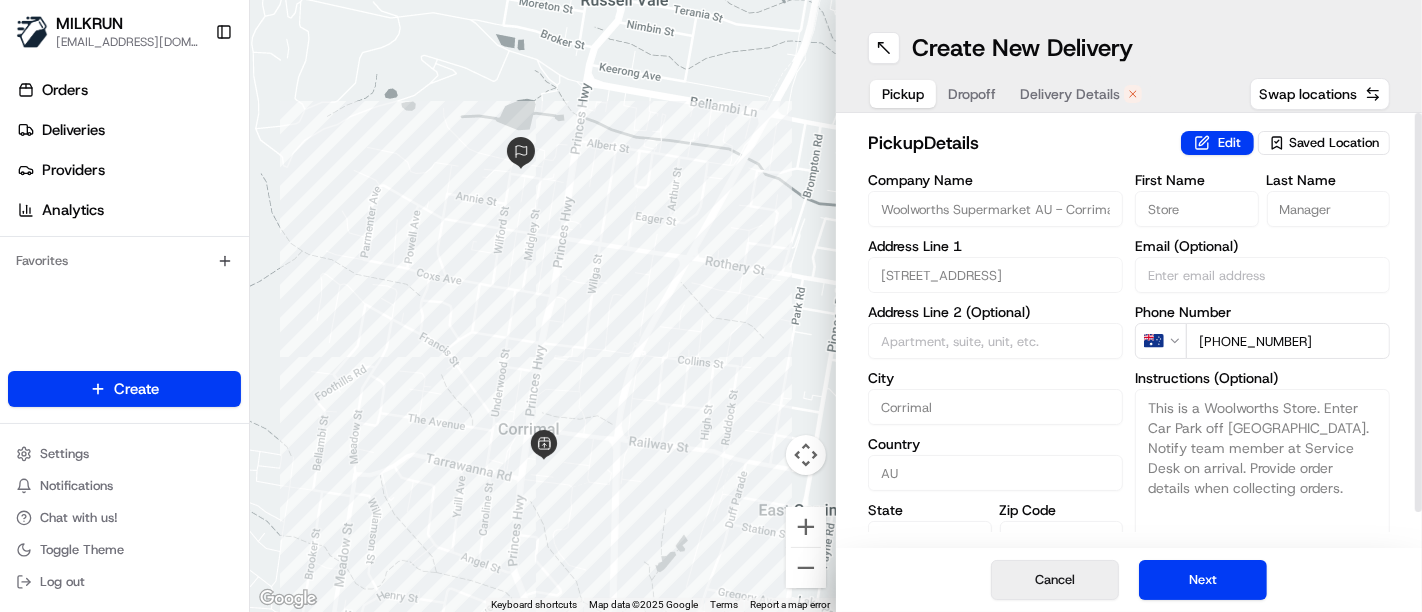 click on "Cancel" at bounding box center (1055, 580) 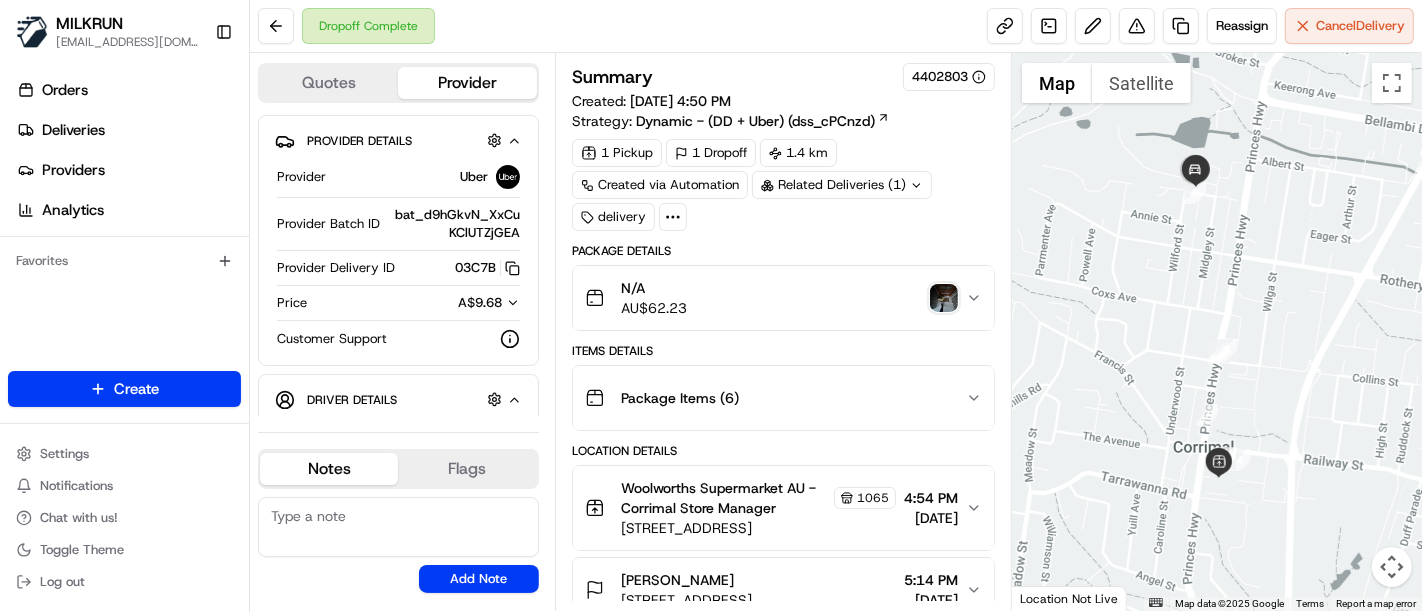 click on "Dropoff Complete Reassign Cancel  Delivery" at bounding box center (836, 26) 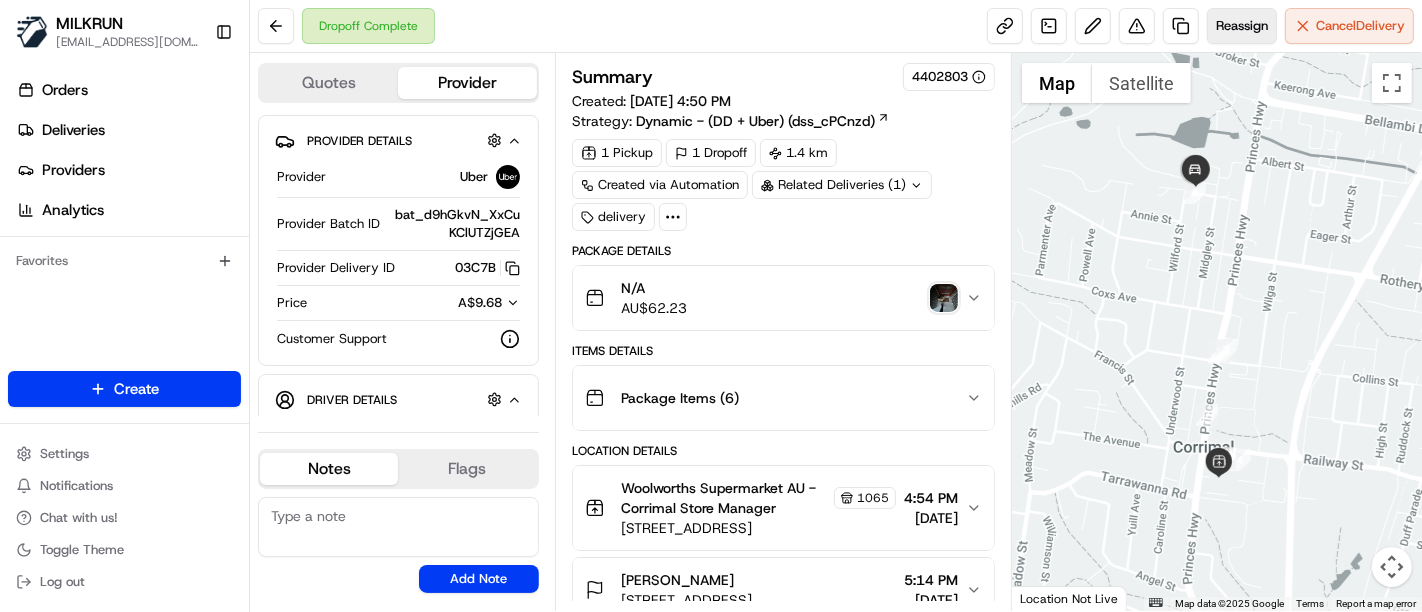 click on "Reassign" at bounding box center (1242, 26) 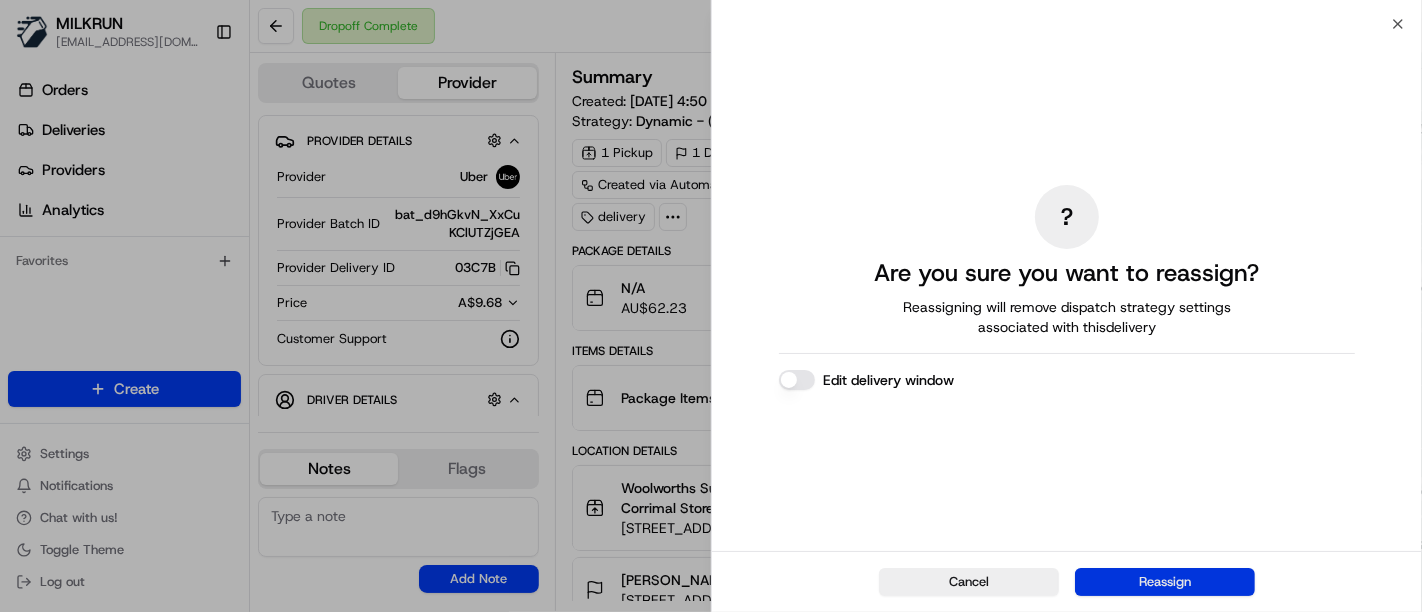 click on "Reassign" at bounding box center (1165, 582) 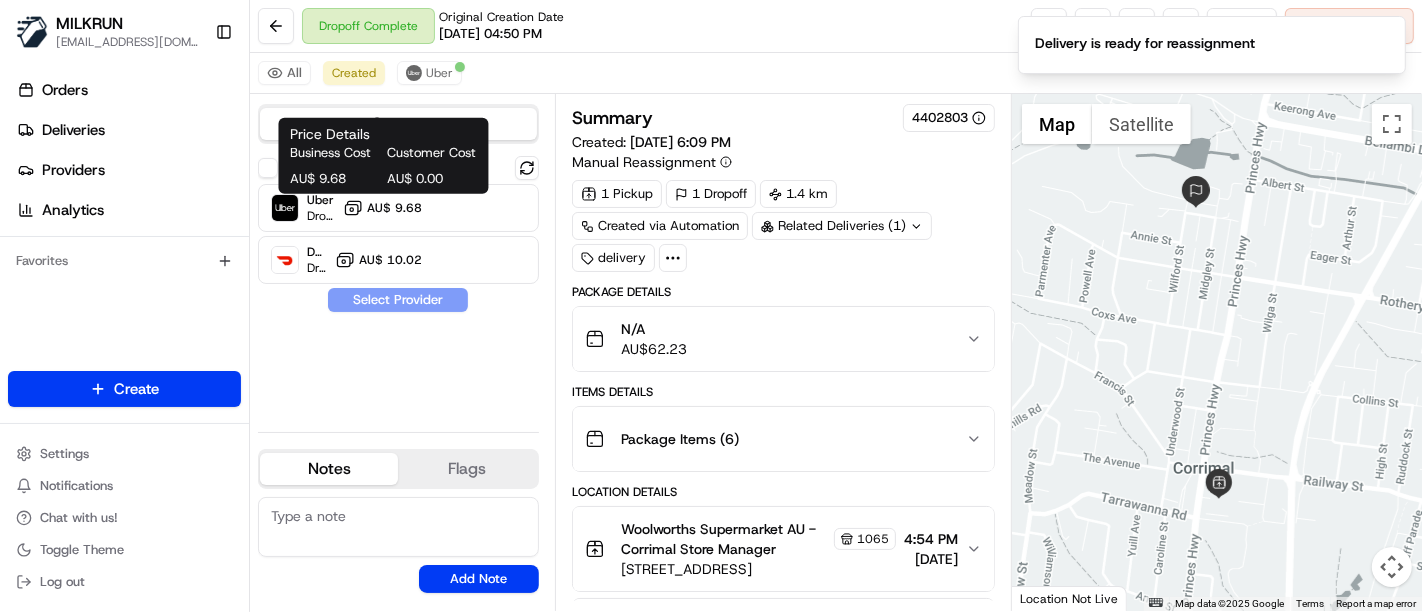 click on "Price Details Business Cost Customer Cost AU$   9.68 AU$   0.00 Price Details Business Cost Customer Cost AU$   9.68 AU$   0.00" at bounding box center (384, 156) 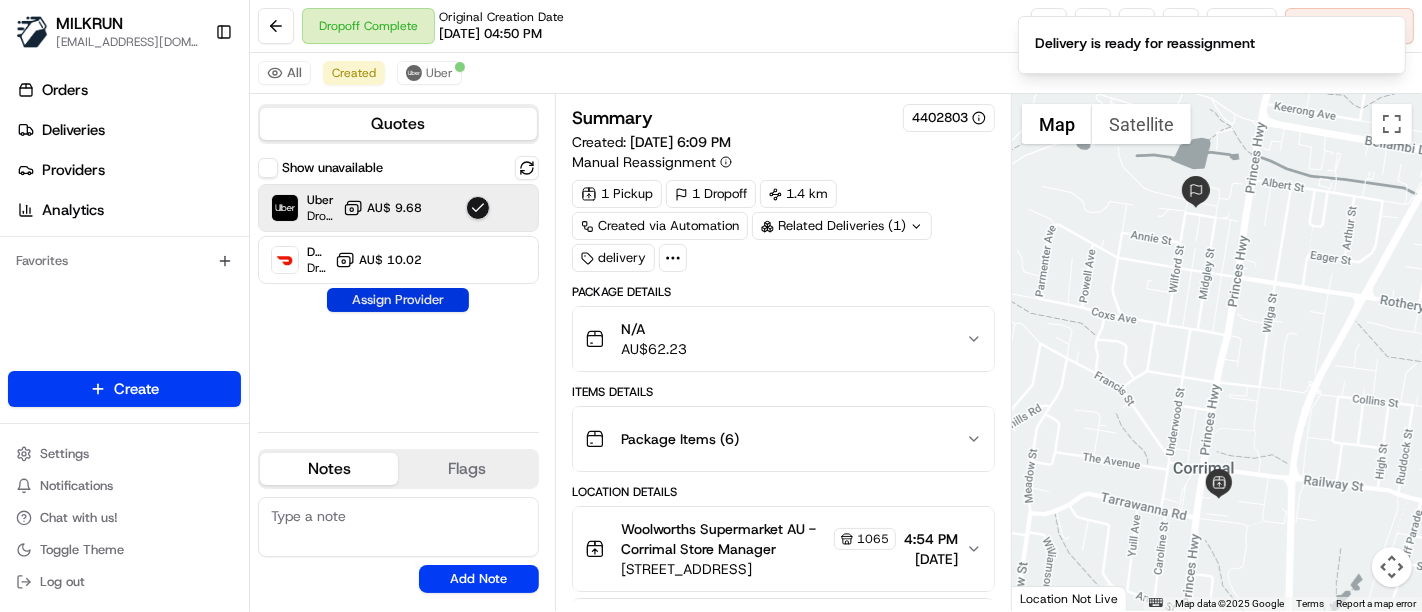 click on "Assign Provider" at bounding box center [398, 300] 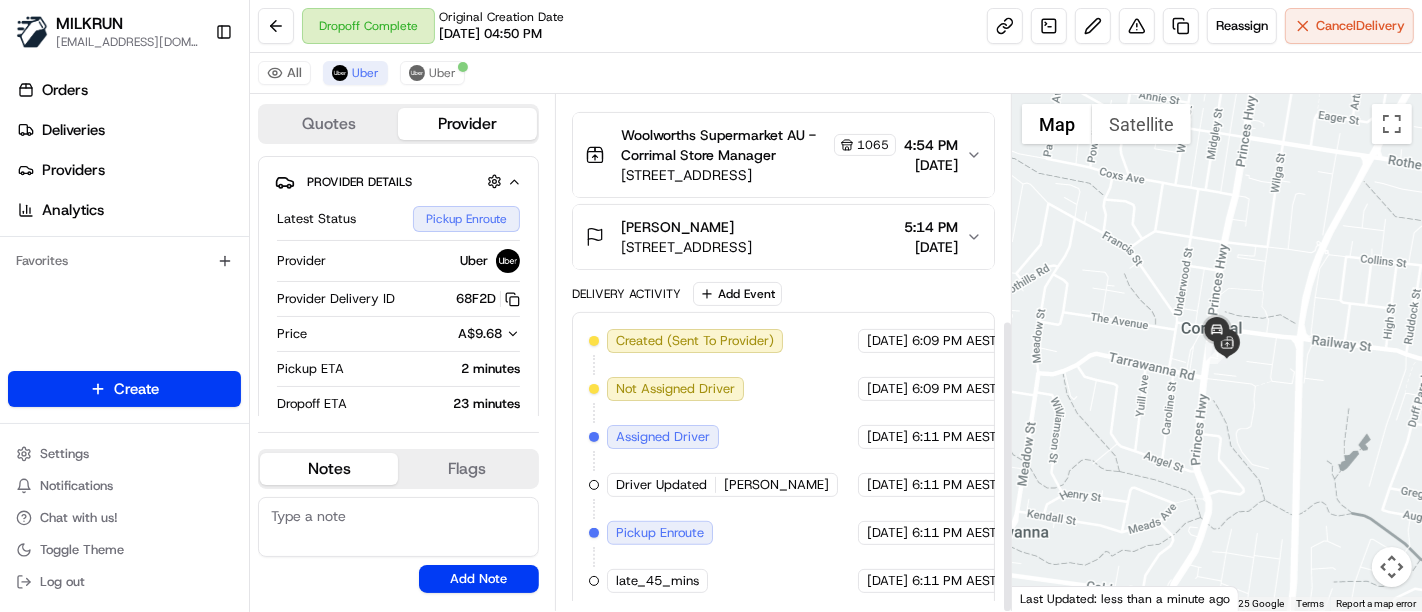 scroll, scrollTop: 393, scrollLeft: 0, axis: vertical 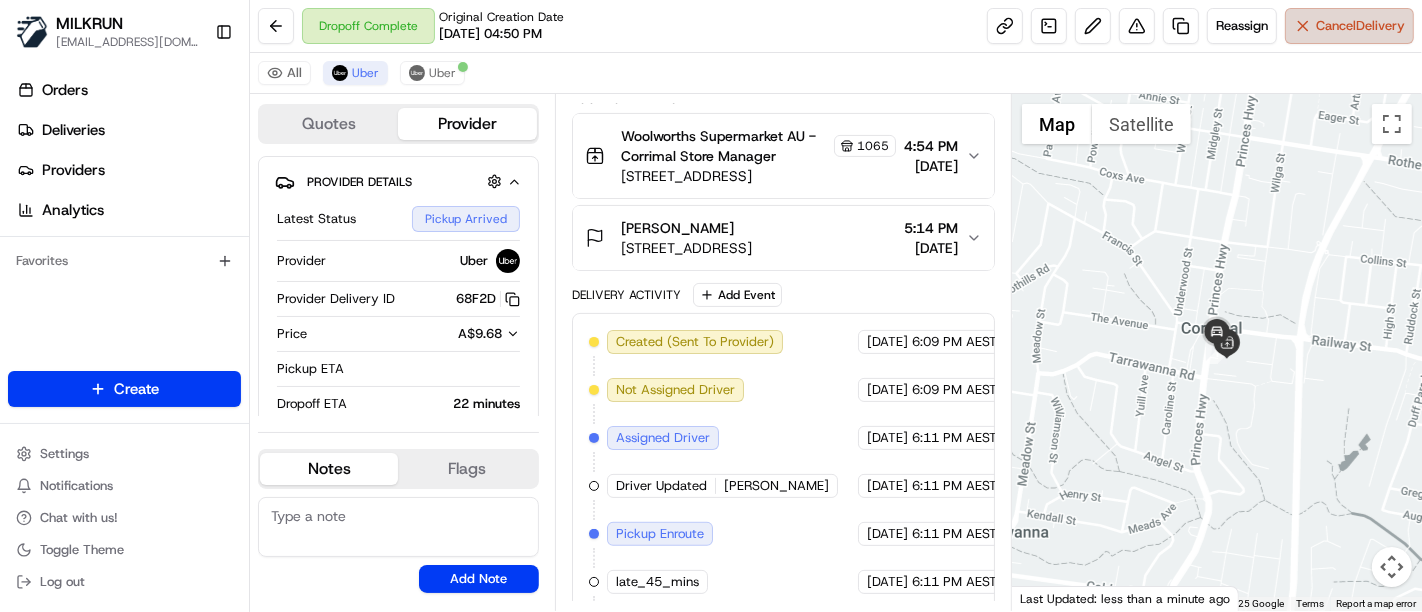 click on "Cancel  Delivery" at bounding box center [1360, 26] 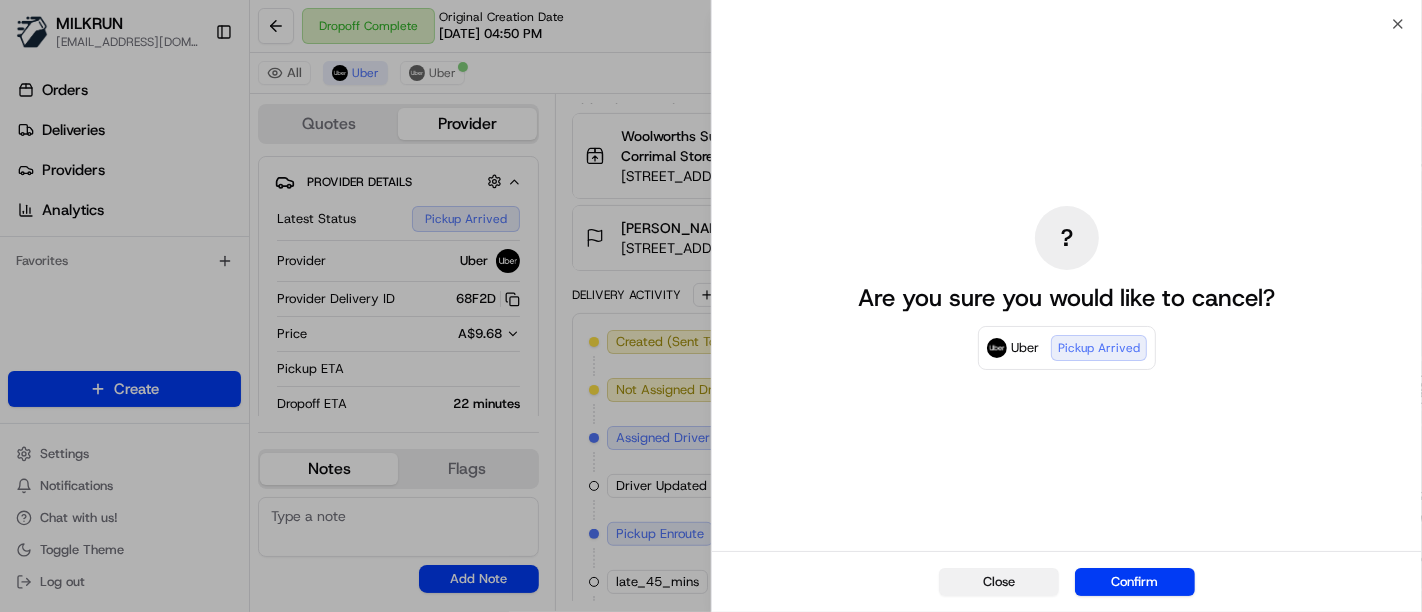 click on "Close" at bounding box center [999, 582] 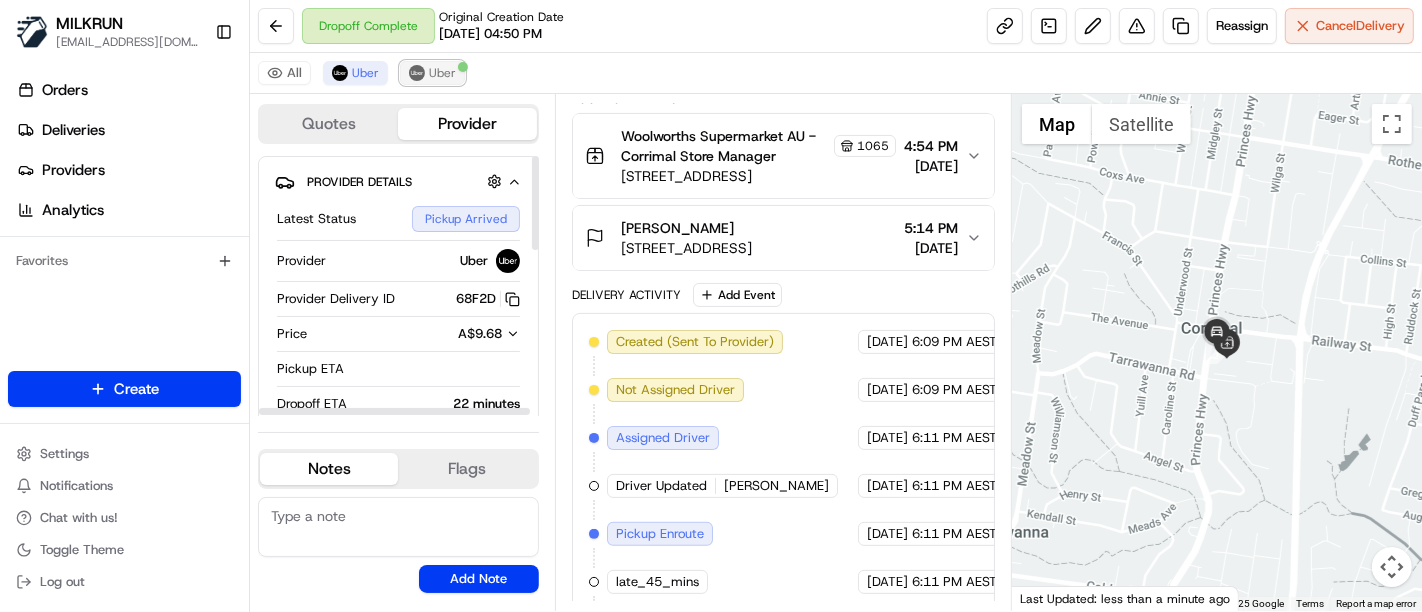 click on "Uber" at bounding box center [442, 73] 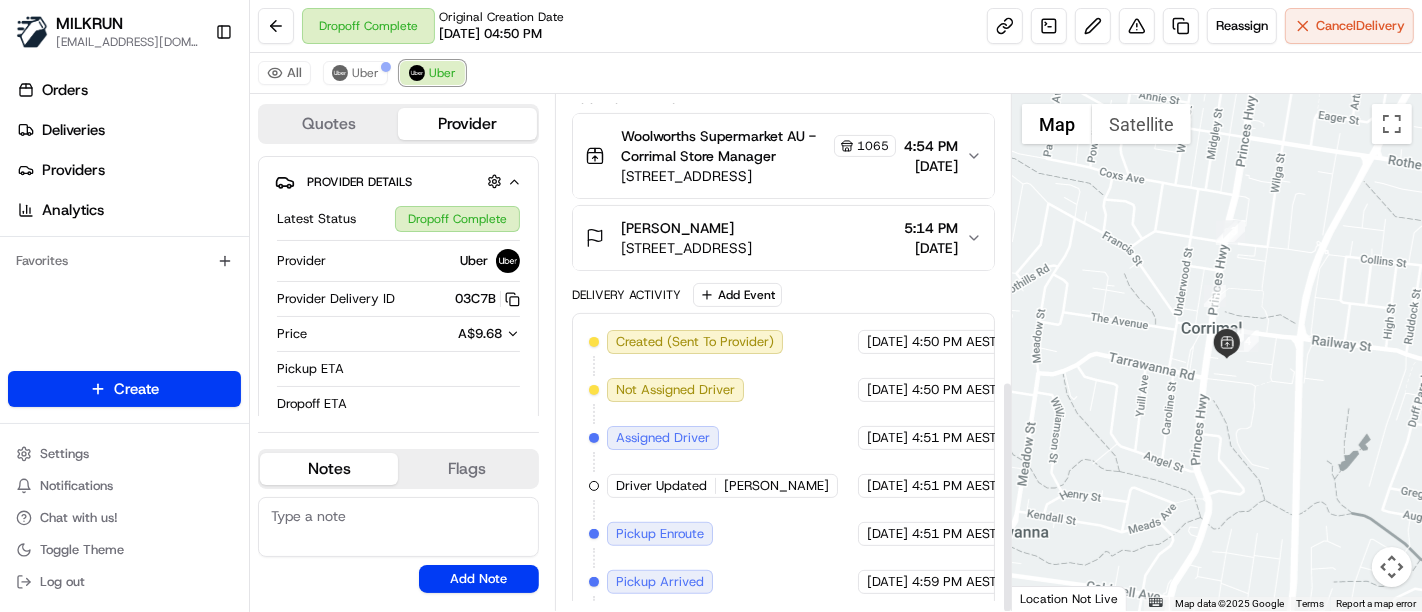 scroll, scrollTop: 631, scrollLeft: 0, axis: vertical 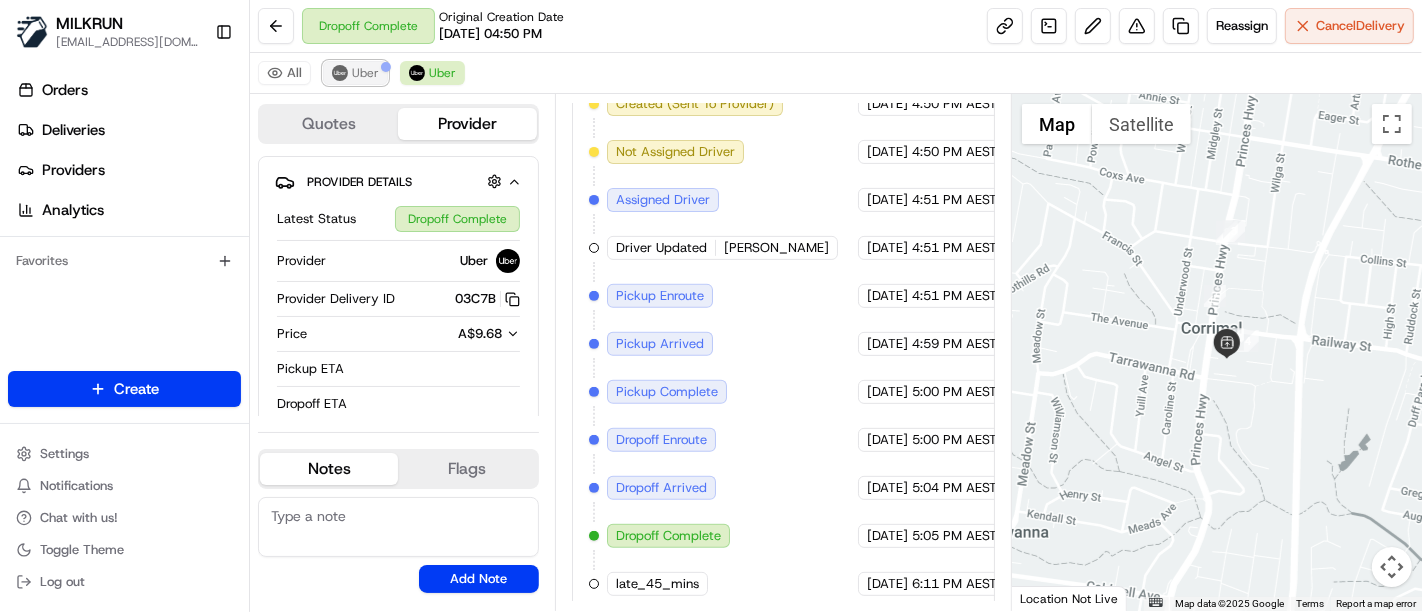 click on "Uber" at bounding box center [365, 73] 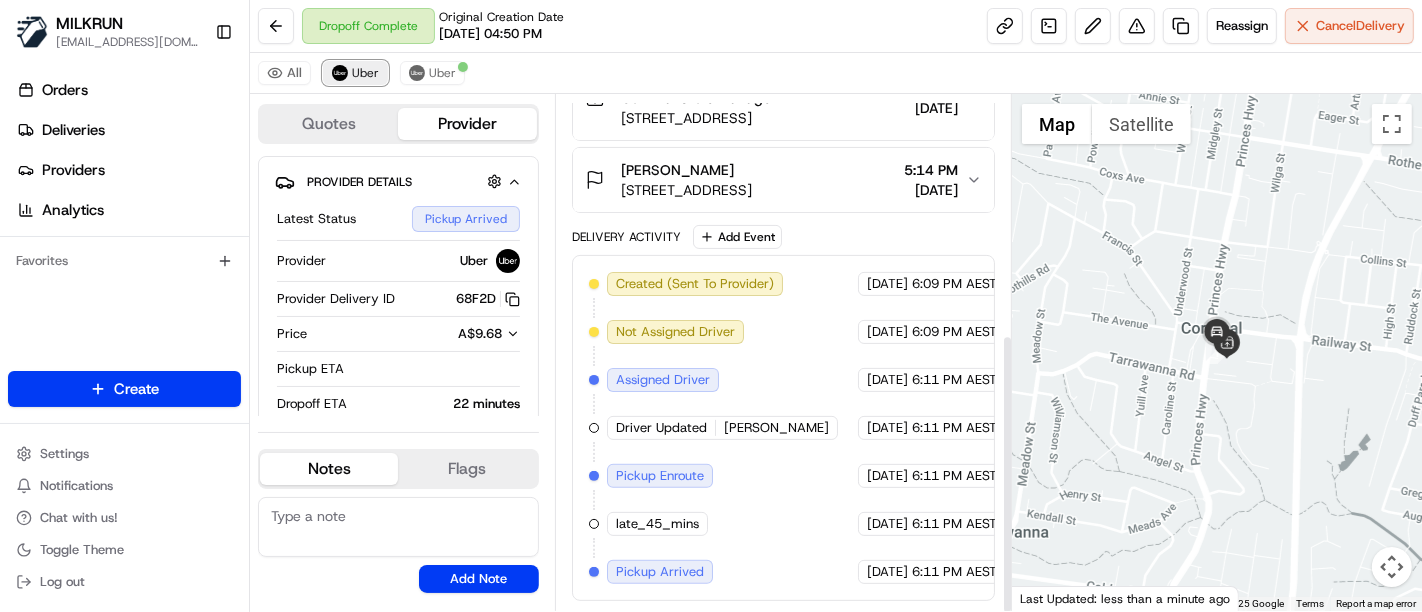 scroll, scrollTop: 441, scrollLeft: 0, axis: vertical 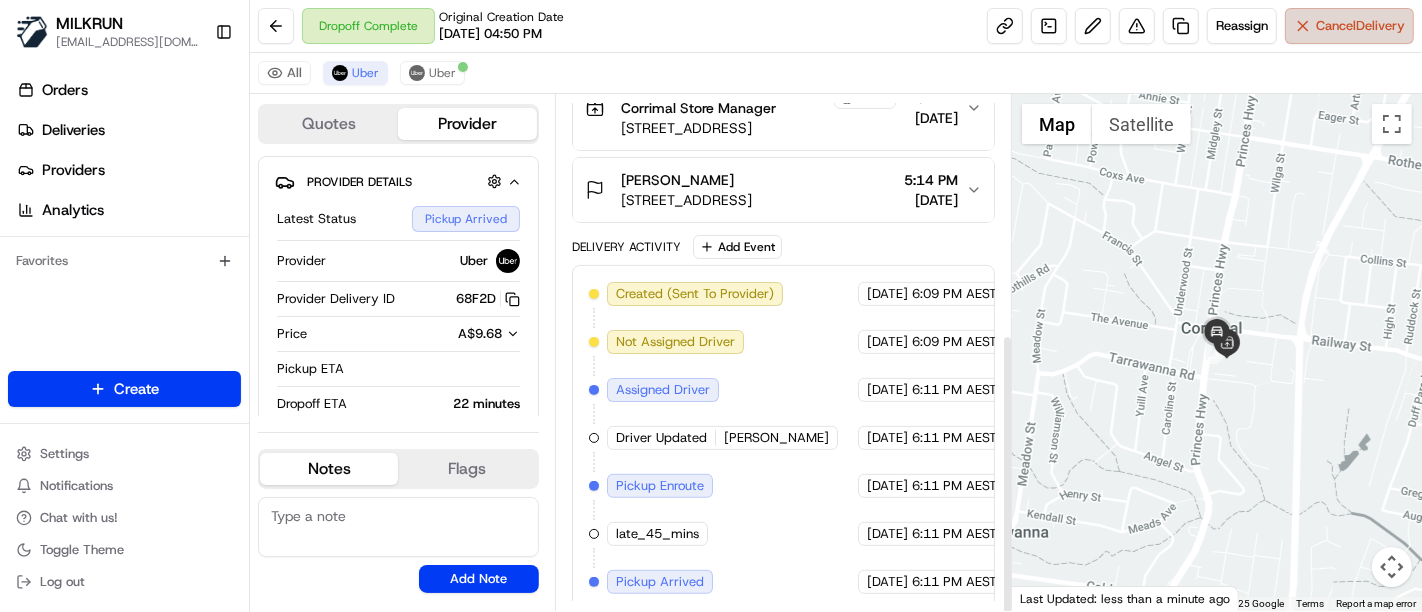 click on "Cancel  Delivery" at bounding box center (1360, 26) 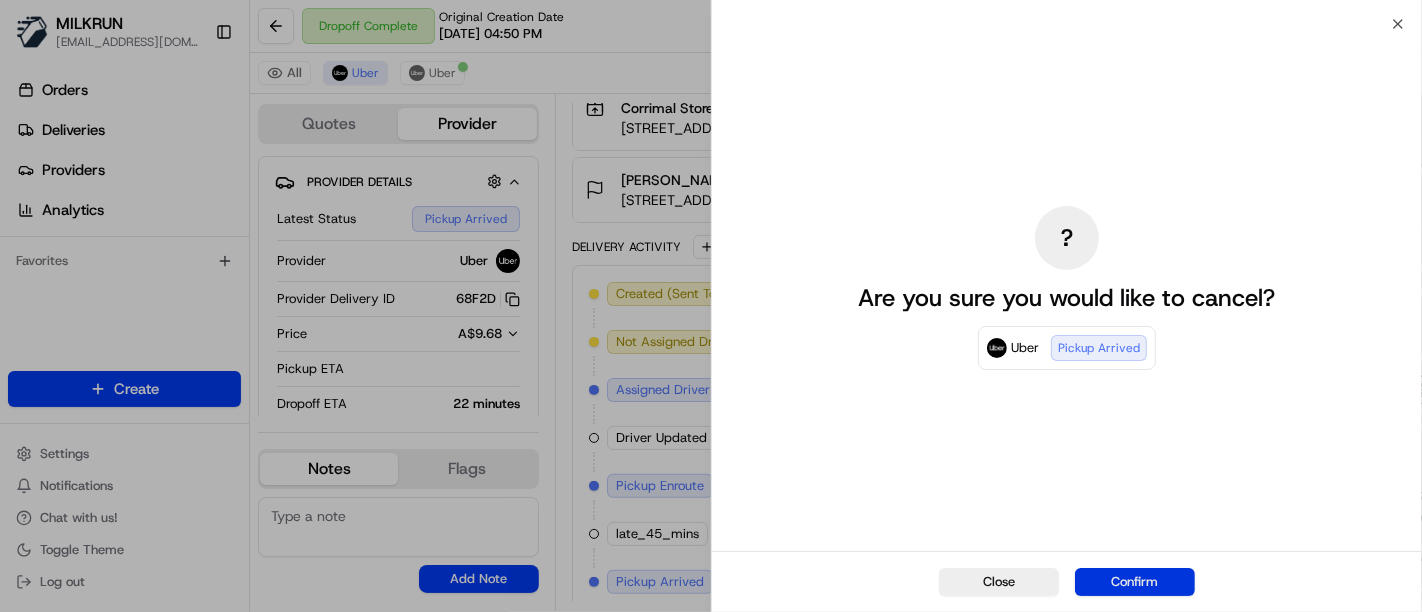 click on "Confirm" at bounding box center [1135, 582] 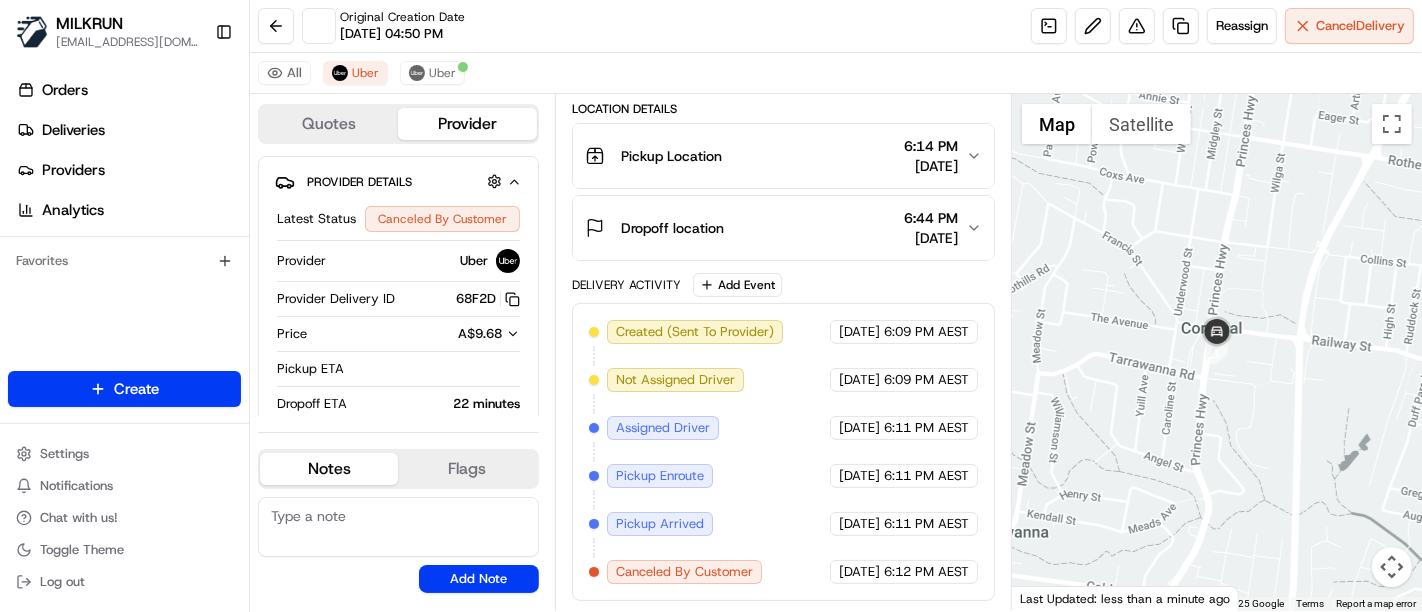 scroll, scrollTop: 488, scrollLeft: 0, axis: vertical 